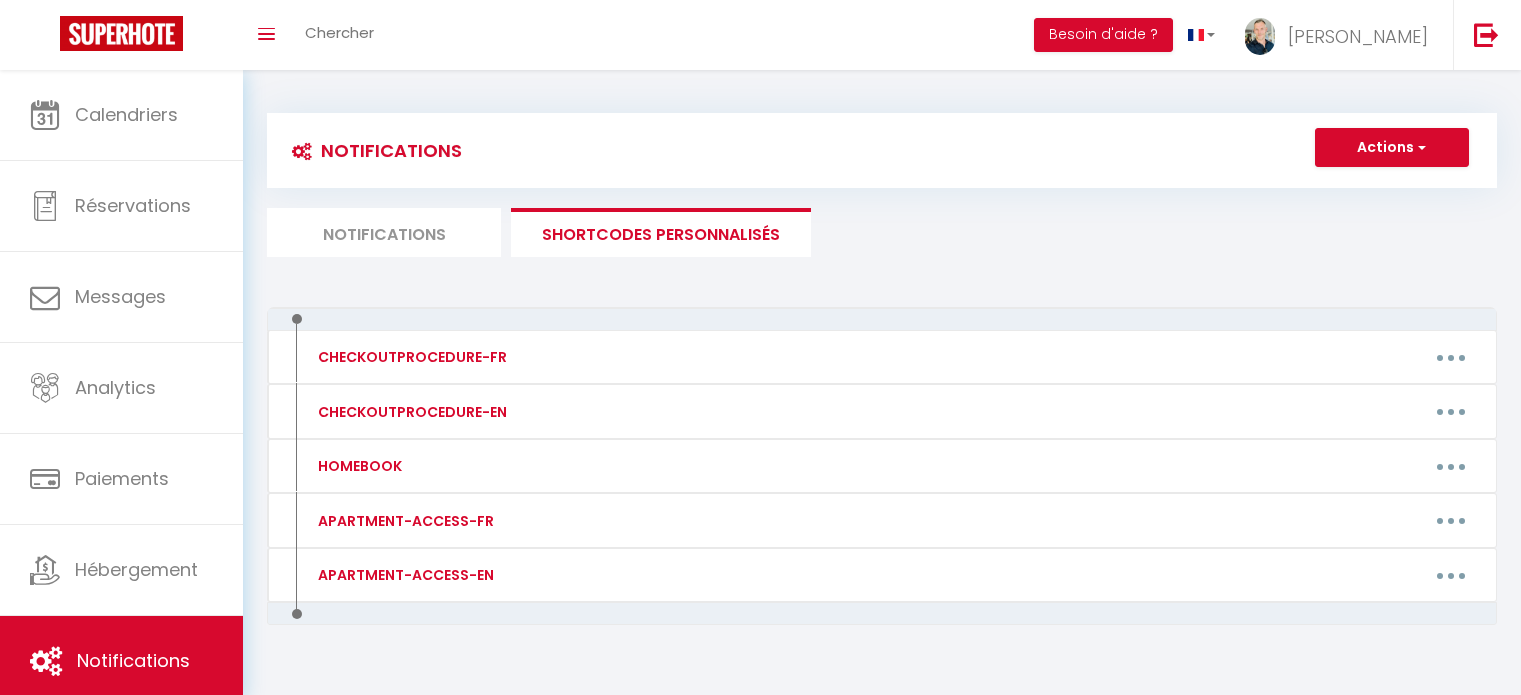 scroll, scrollTop: 55, scrollLeft: 0, axis: vertical 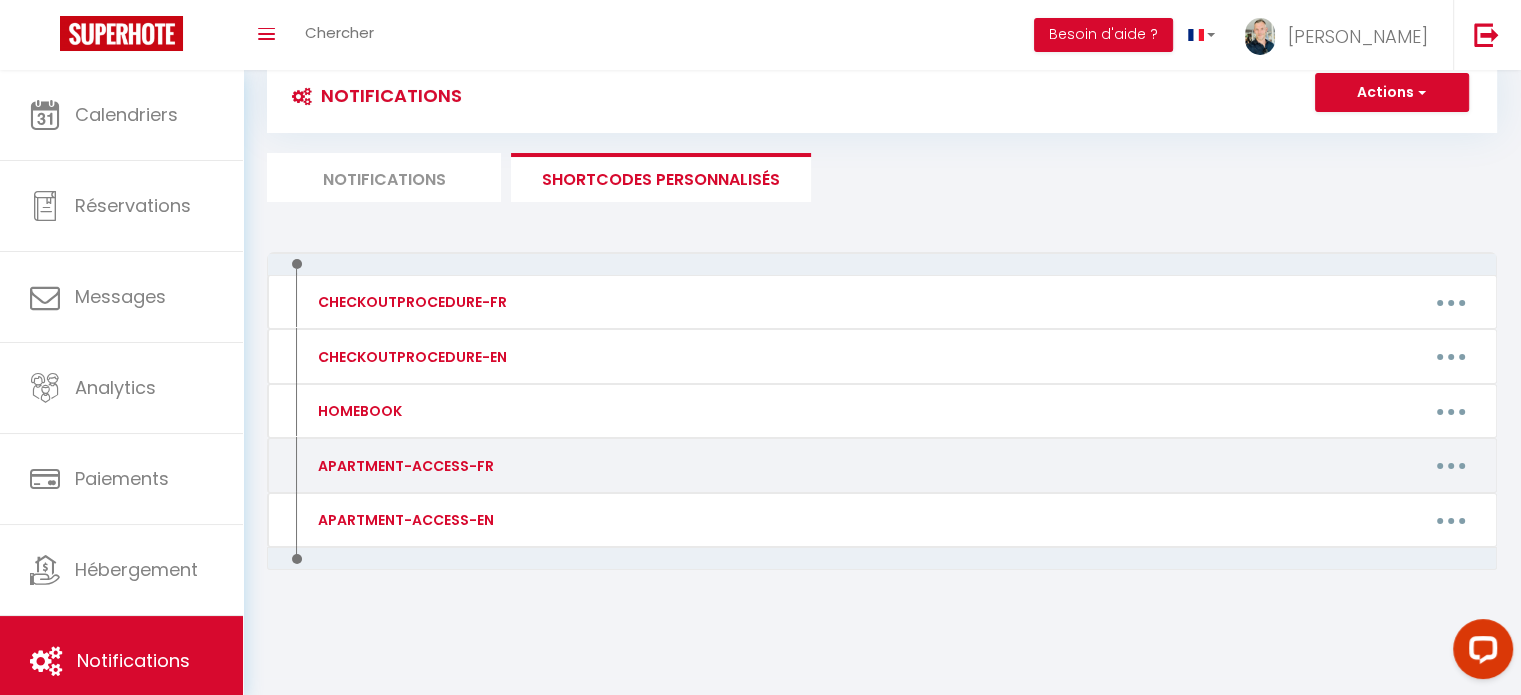 click on "APARTMENT-ACCESS-FR" at bounding box center [449, 466] 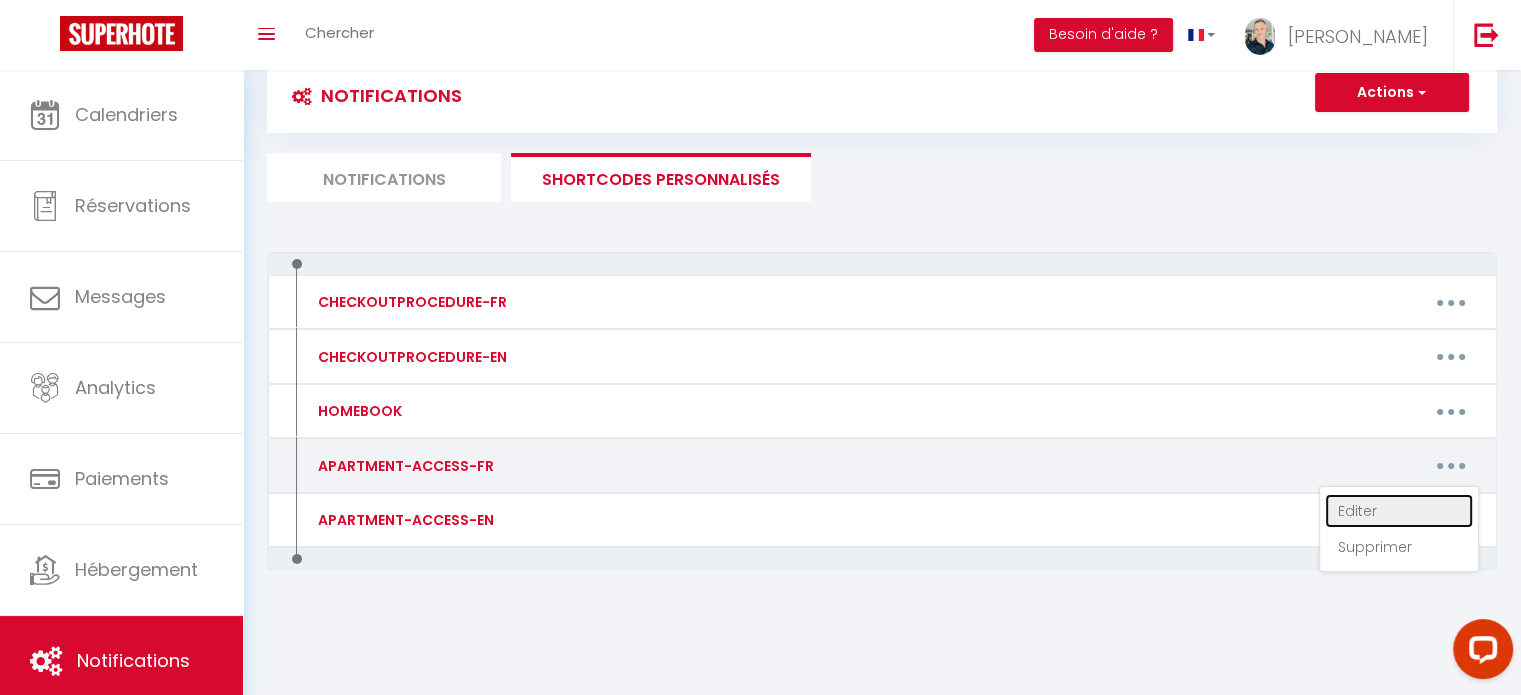click on "Editer" at bounding box center [1399, 511] 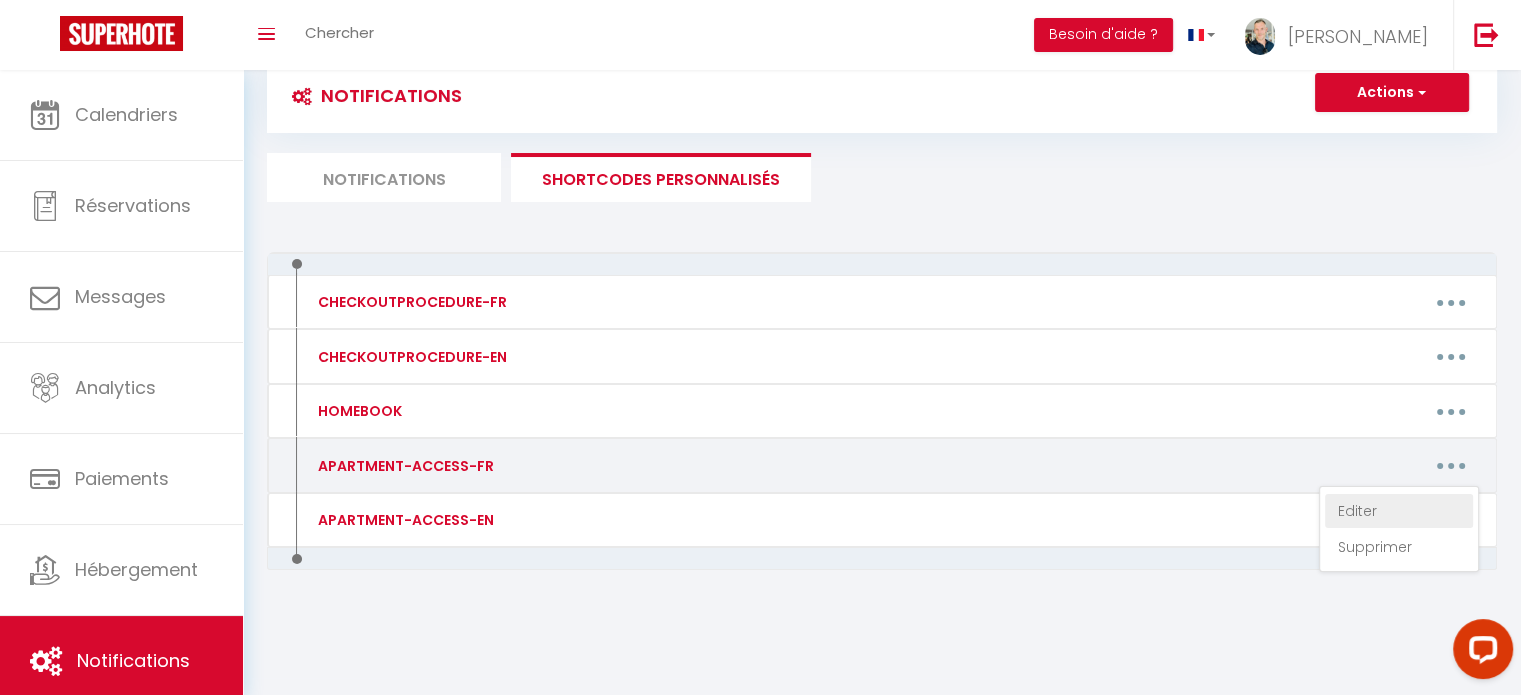 type on "APARTMENT-ACCESS-FR" 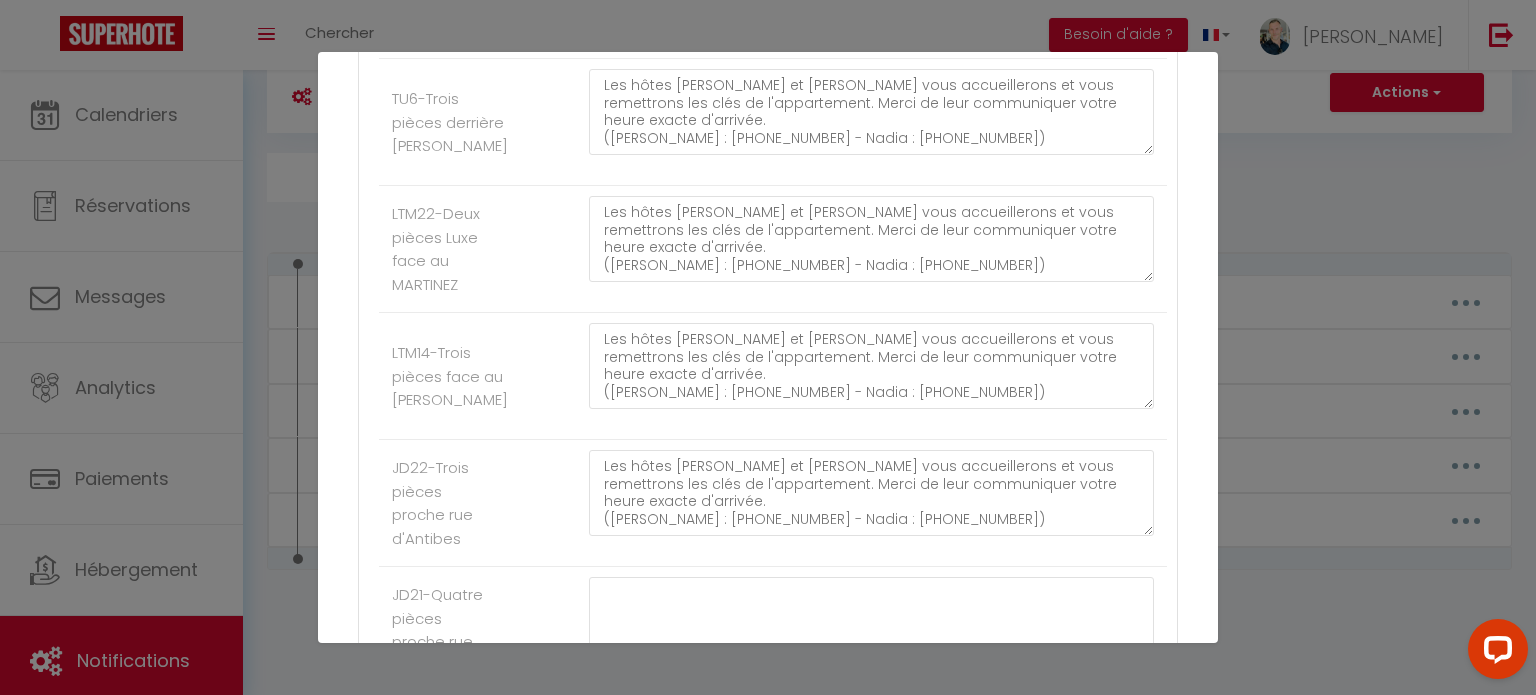scroll, scrollTop: 1170, scrollLeft: 0, axis: vertical 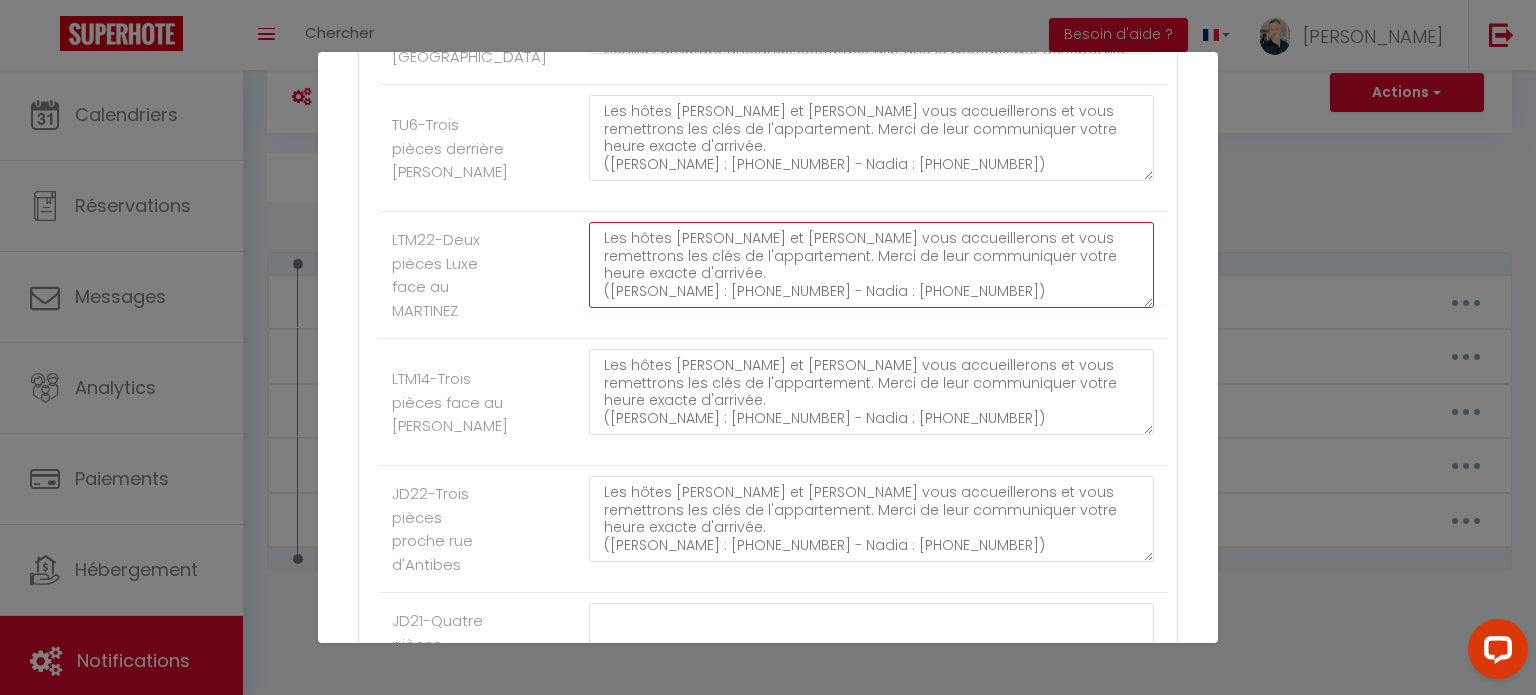 drag, startPoint x: 1033, startPoint y: 258, endPoint x: 771, endPoint y: 220, distance: 264.7414 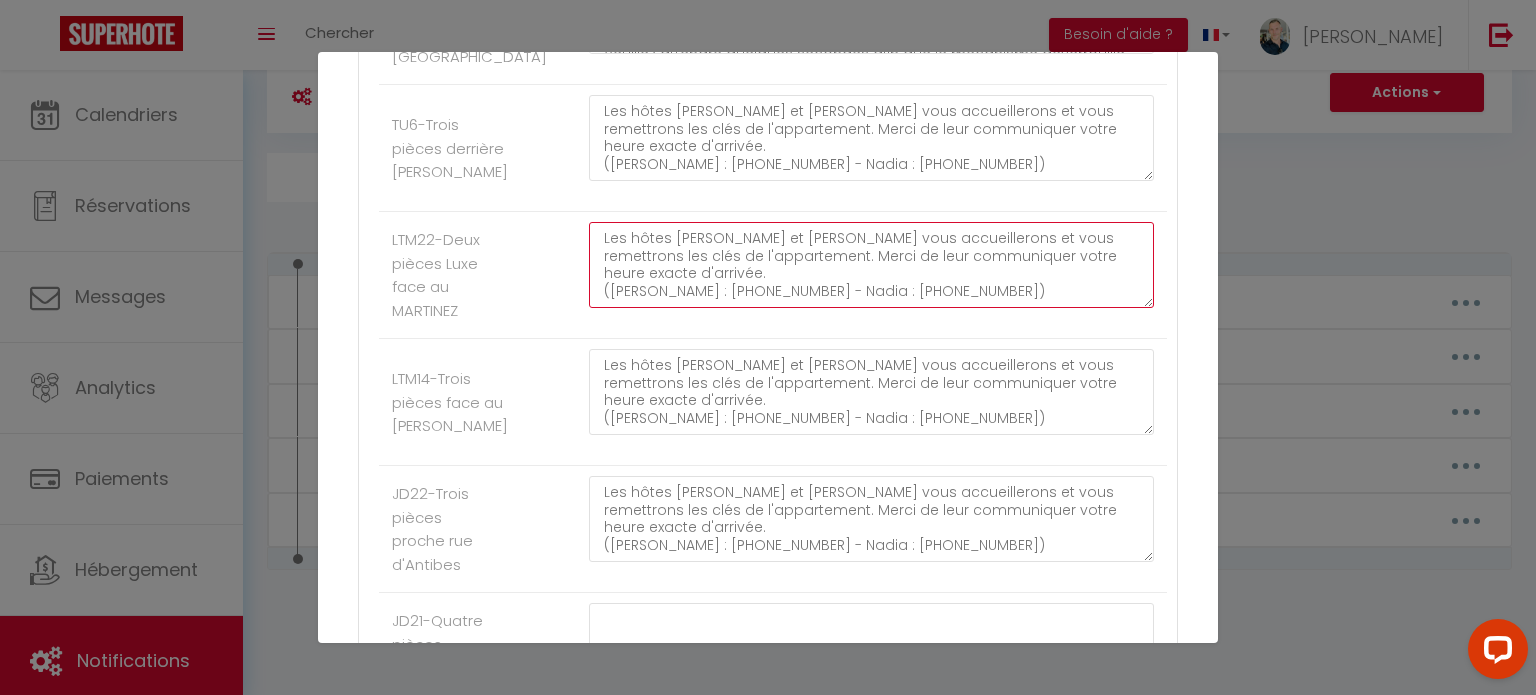 drag, startPoint x: 971, startPoint y: 271, endPoint x: 544, endPoint y: 184, distance: 435.7729 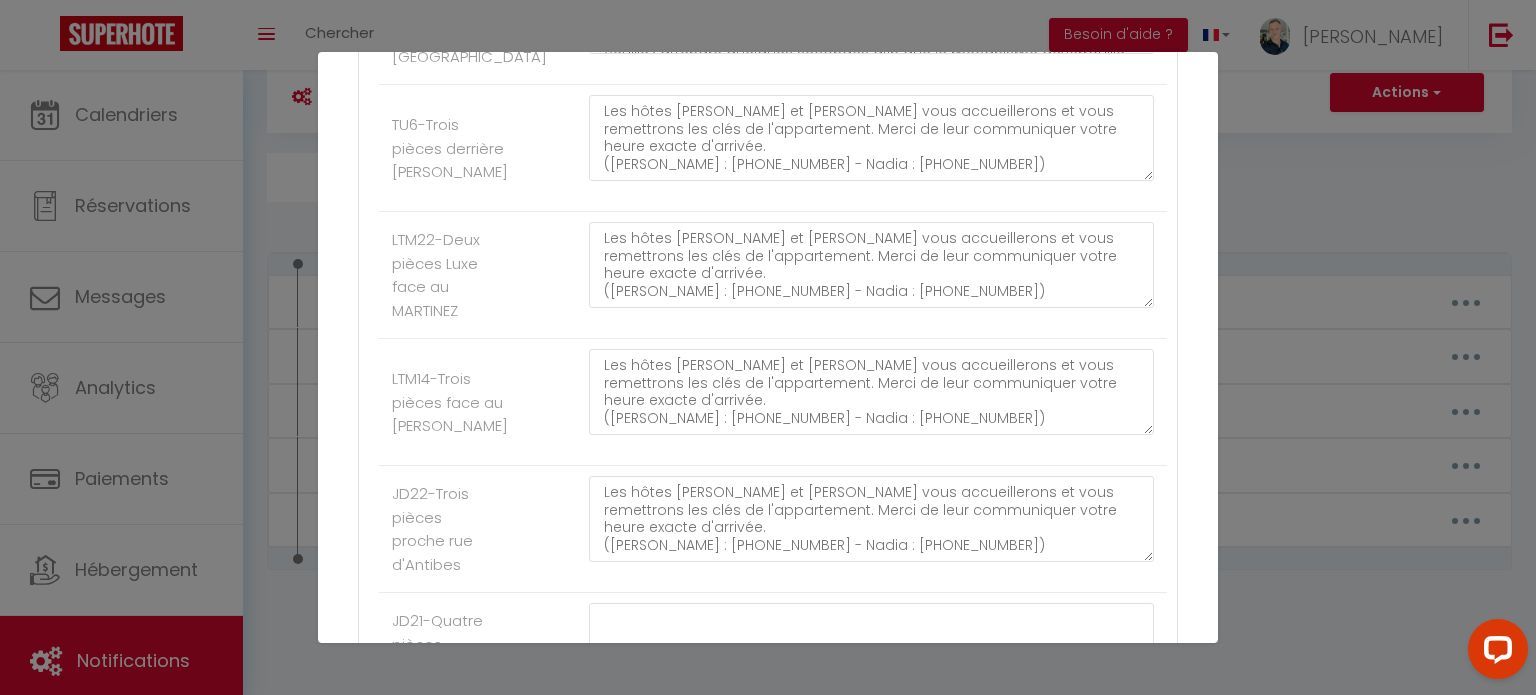 click on "Mettre à jour le code court personnalisé   ×   Nom   *     APARTMENT-ACCESS-FR   Contenu   *     Veuillez trouver les codes d'accès pour entrer dans l'appartement   Pour cet hébergement     Afficher les shortcodes   Autres   CROIS6-Deux pièces Luxe face Palais     MAC101-Deux pièces rue Macé     Code d'accès immeuble : 9743A
Le code d'accès de la porte d'entrée de l'appartement 101 est : [RENTALDOOR:CODE], puis cliquez sur le bouton Déverrouiller.
Veuillez attendre quelques secondes afin que le mécanisme déverrouille la serrure avant de pousser la porte de l'appartement.
La serrure se vérouille automatiquement 10 secondes après la fermeture de la porte. Pour sortir de l'appartement, vous n'avez qu'à appuyer sur le bouton central gris pour déverrouiller la porte.
Attention : Veillez à ce que la serrure soit déverrouillée avant de fermer la porte. MAC103-[GEOGRAPHIC_DATA] à côté de [GEOGRAPHIC_DATA]" at bounding box center [768, 347] 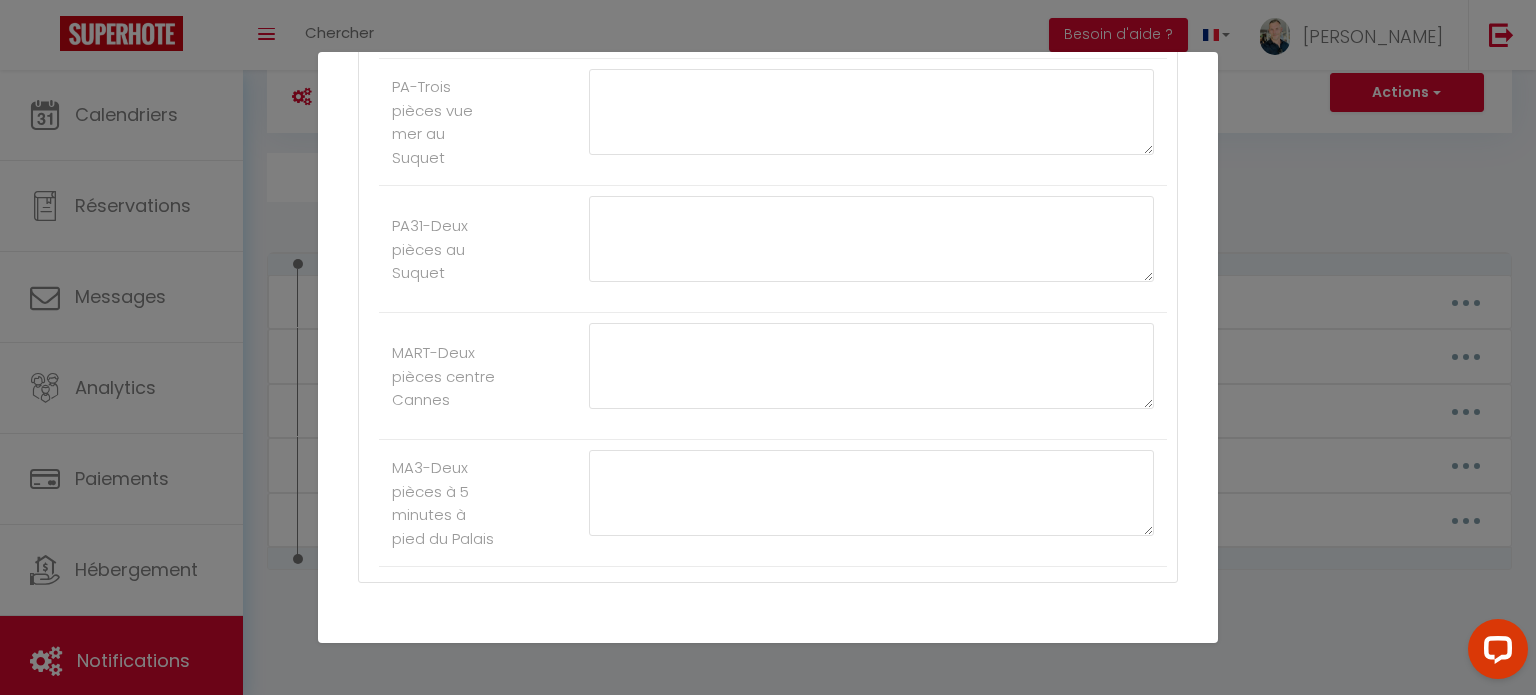 scroll, scrollTop: 3931, scrollLeft: 0, axis: vertical 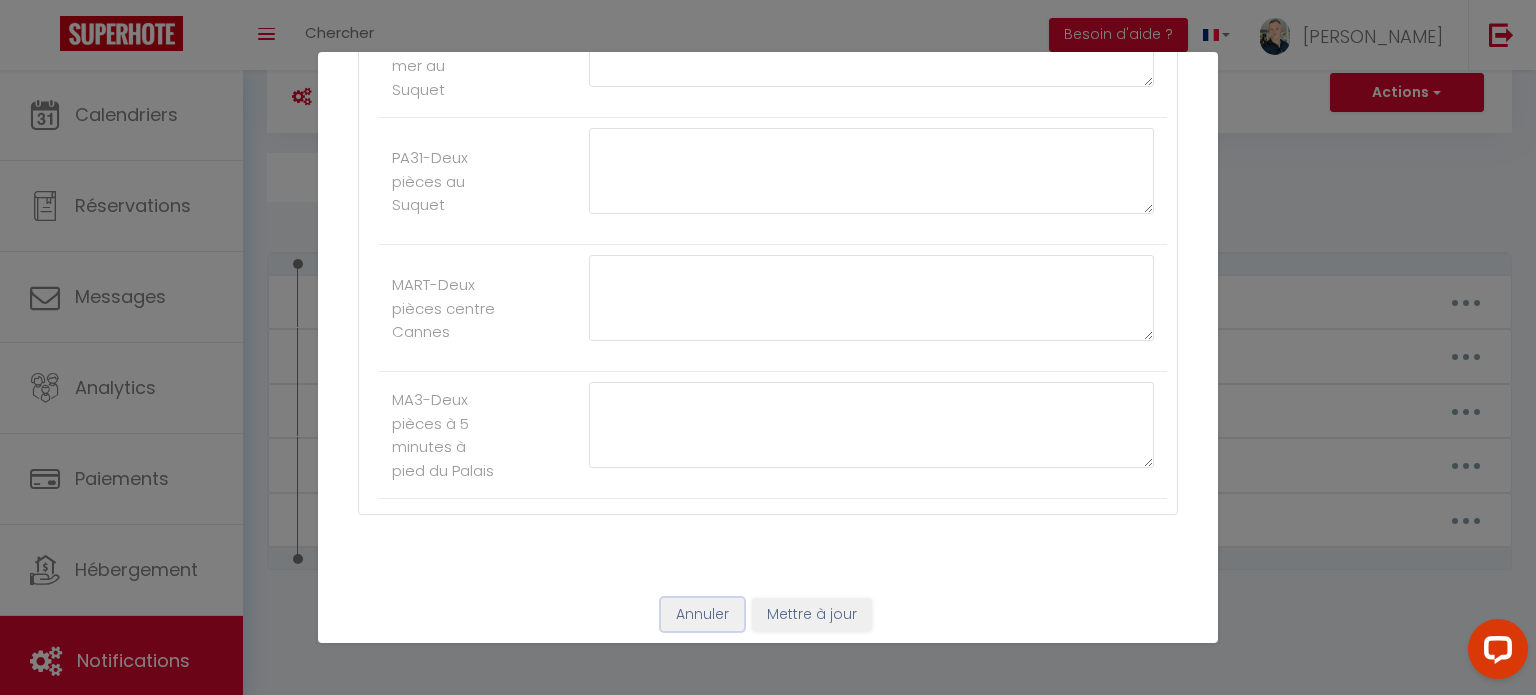 click on "Annuler" at bounding box center (702, 615) 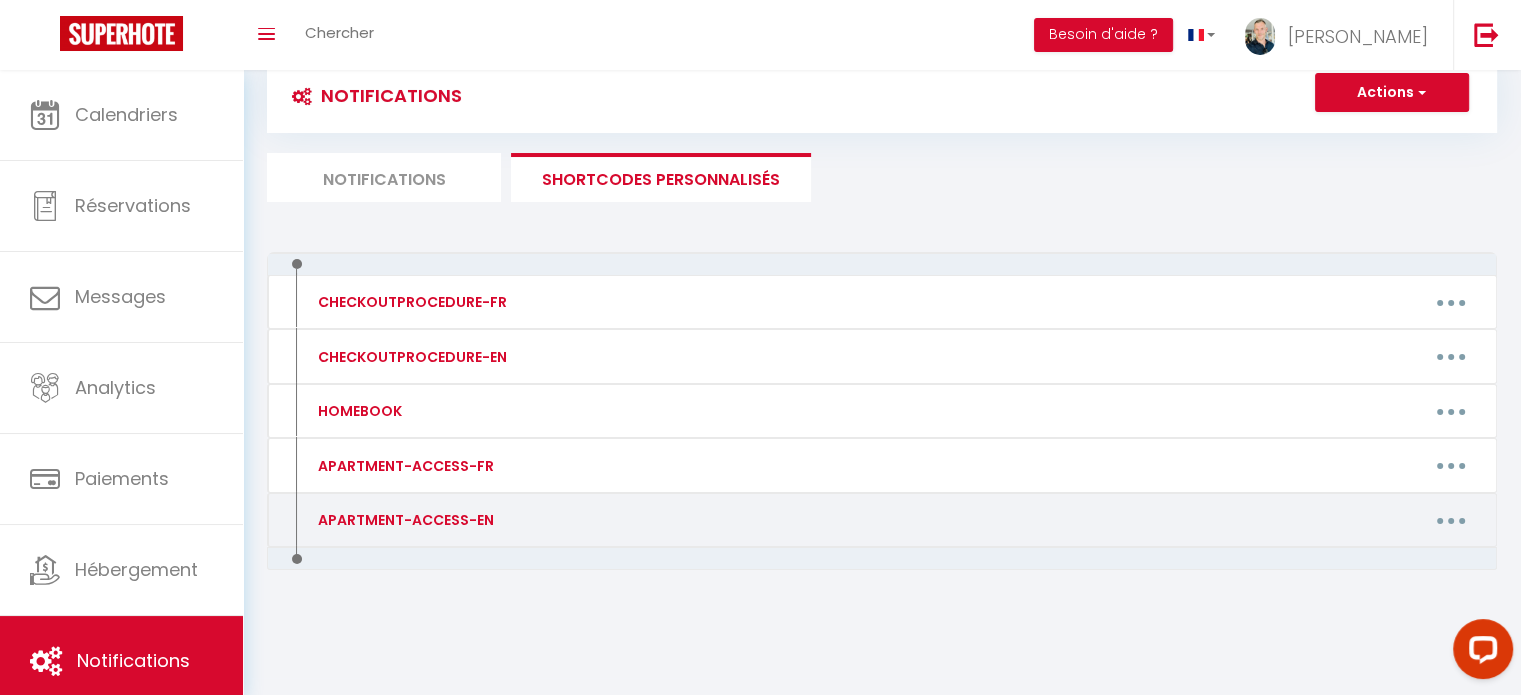 click at bounding box center [1451, 520] 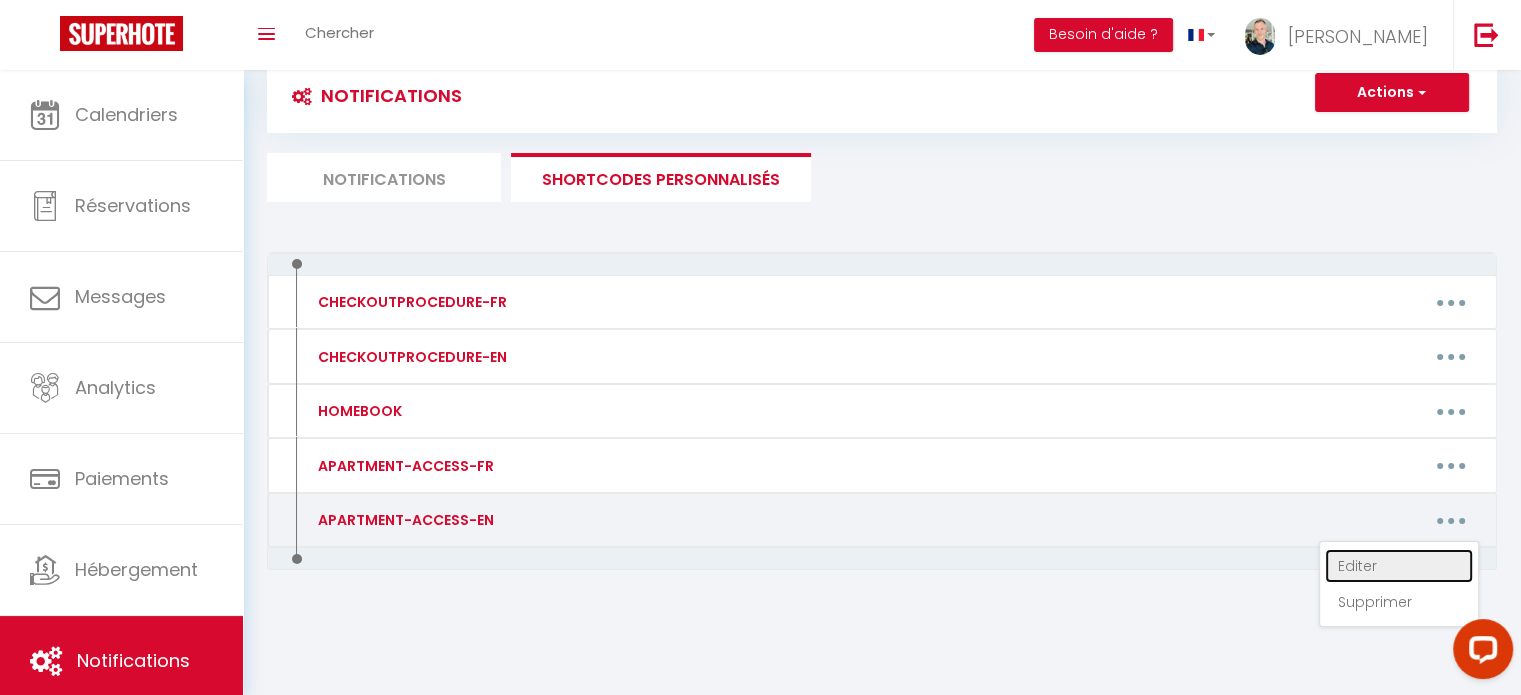 click on "Editer" at bounding box center (1399, 566) 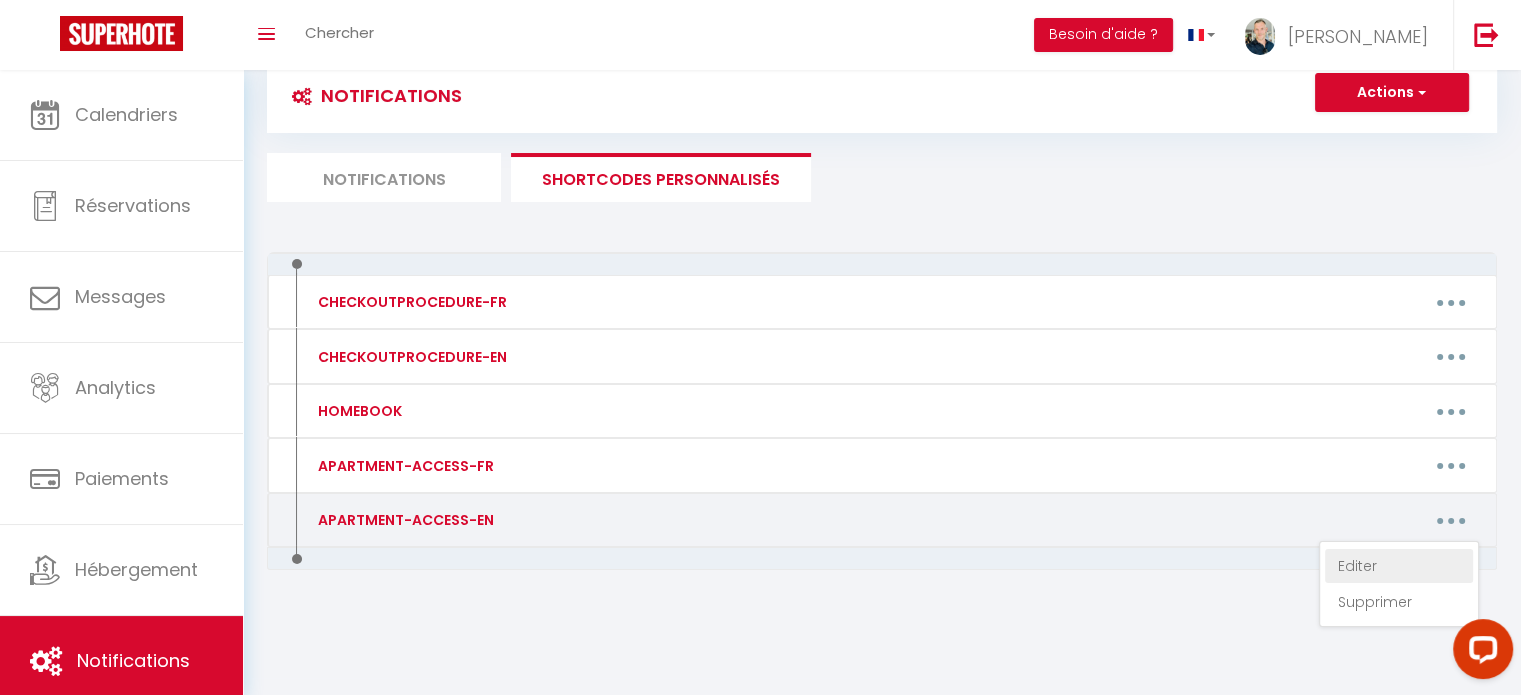 type on "APARTMENT-ACCESS-EN" 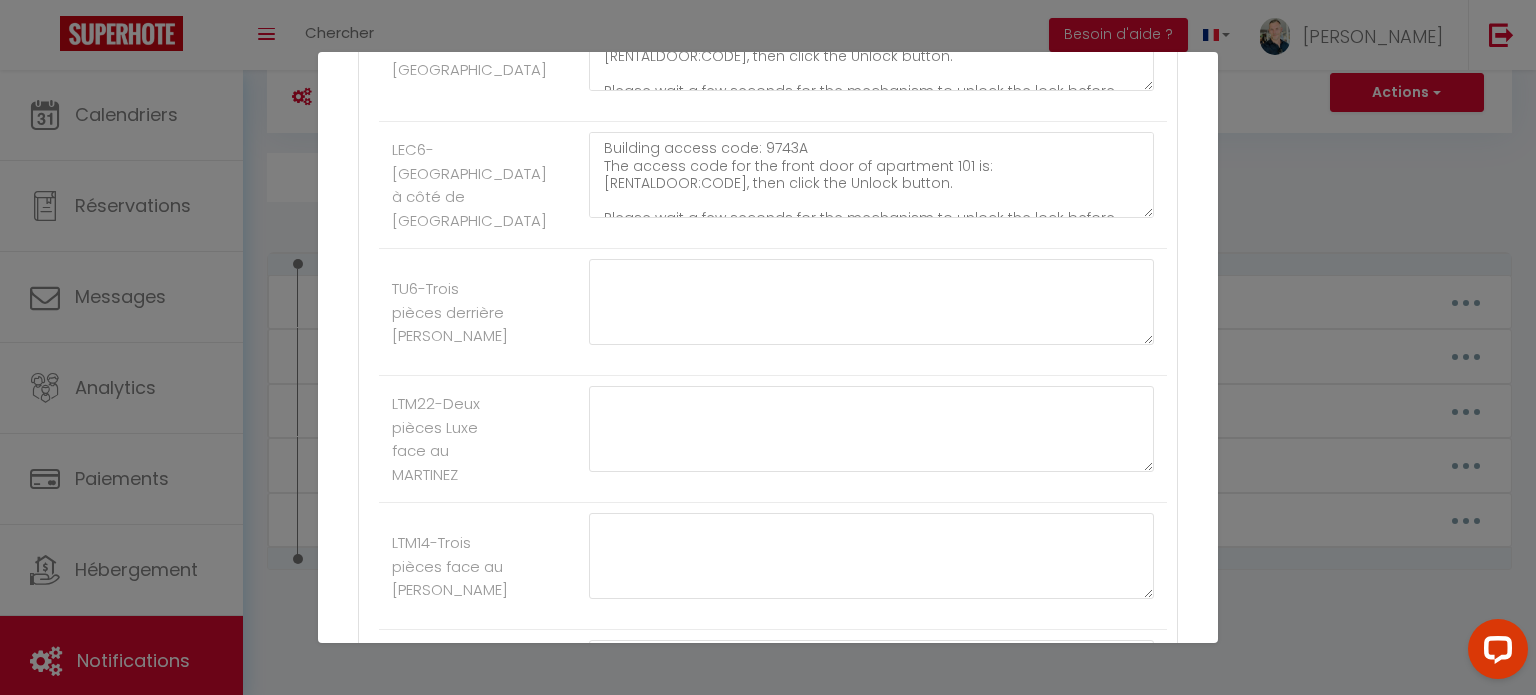 scroll, scrollTop: 1020, scrollLeft: 0, axis: vertical 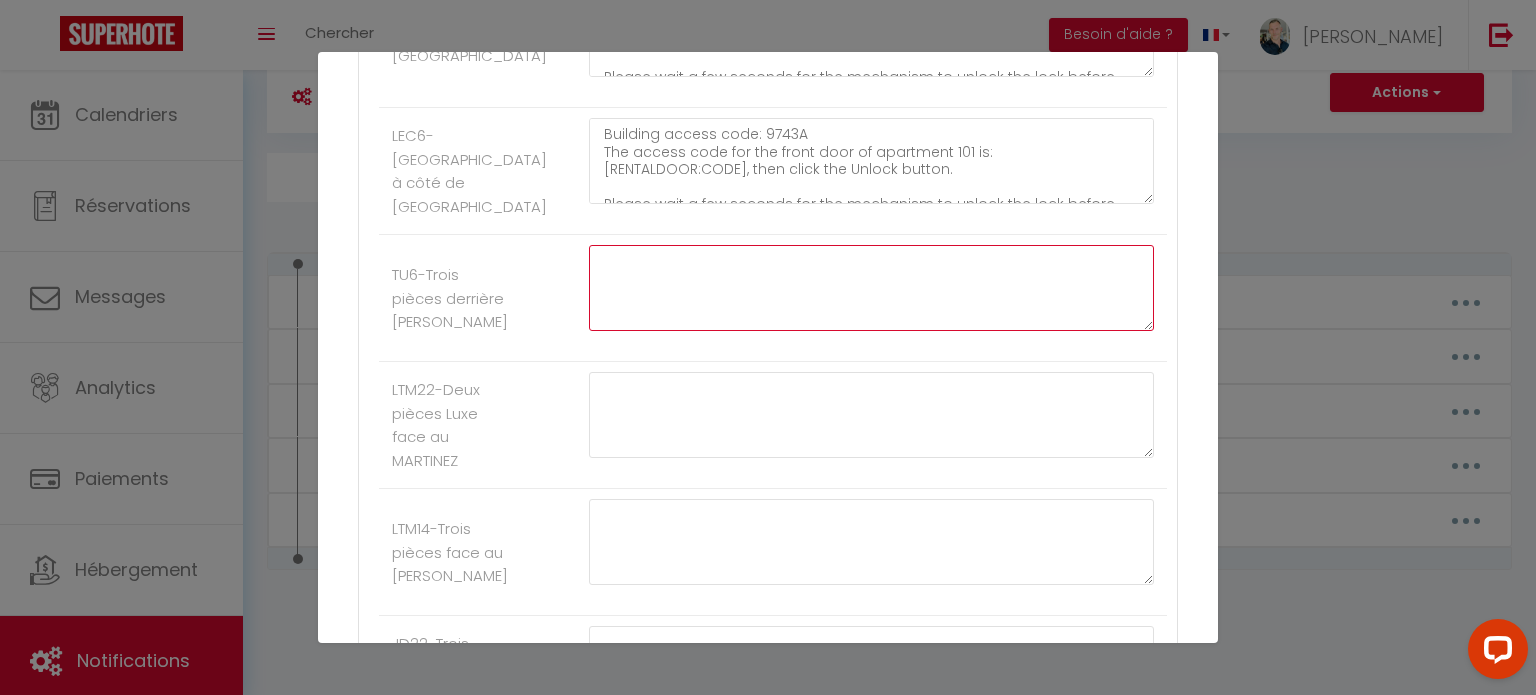 click at bounding box center (871, 288) 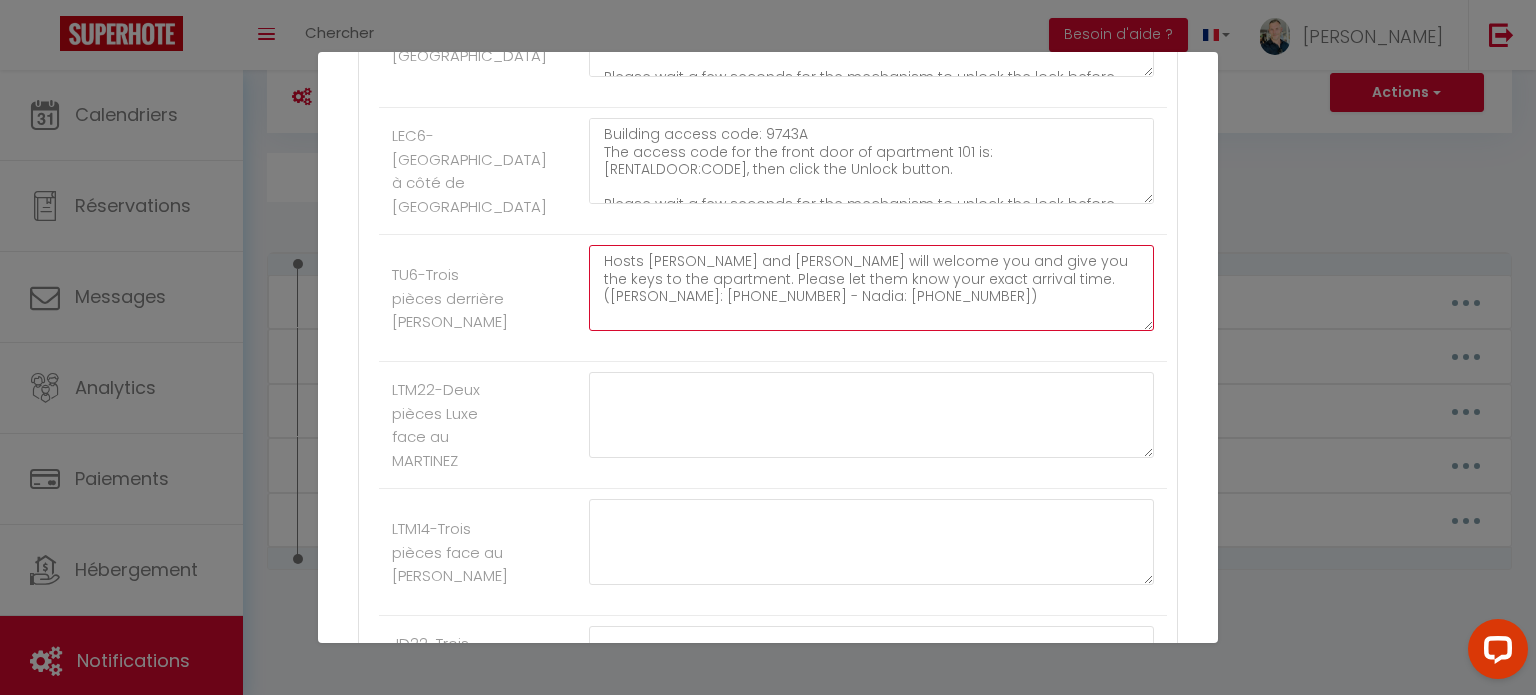type on "Hosts [PERSON_NAME] and [PERSON_NAME] will welcome you and give you the keys to the apartment. Please let them know your exact arrival time.
([PERSON_NAME]: [PHONE_NUMBER] - Nadia: [PHONE_NUMBER])" 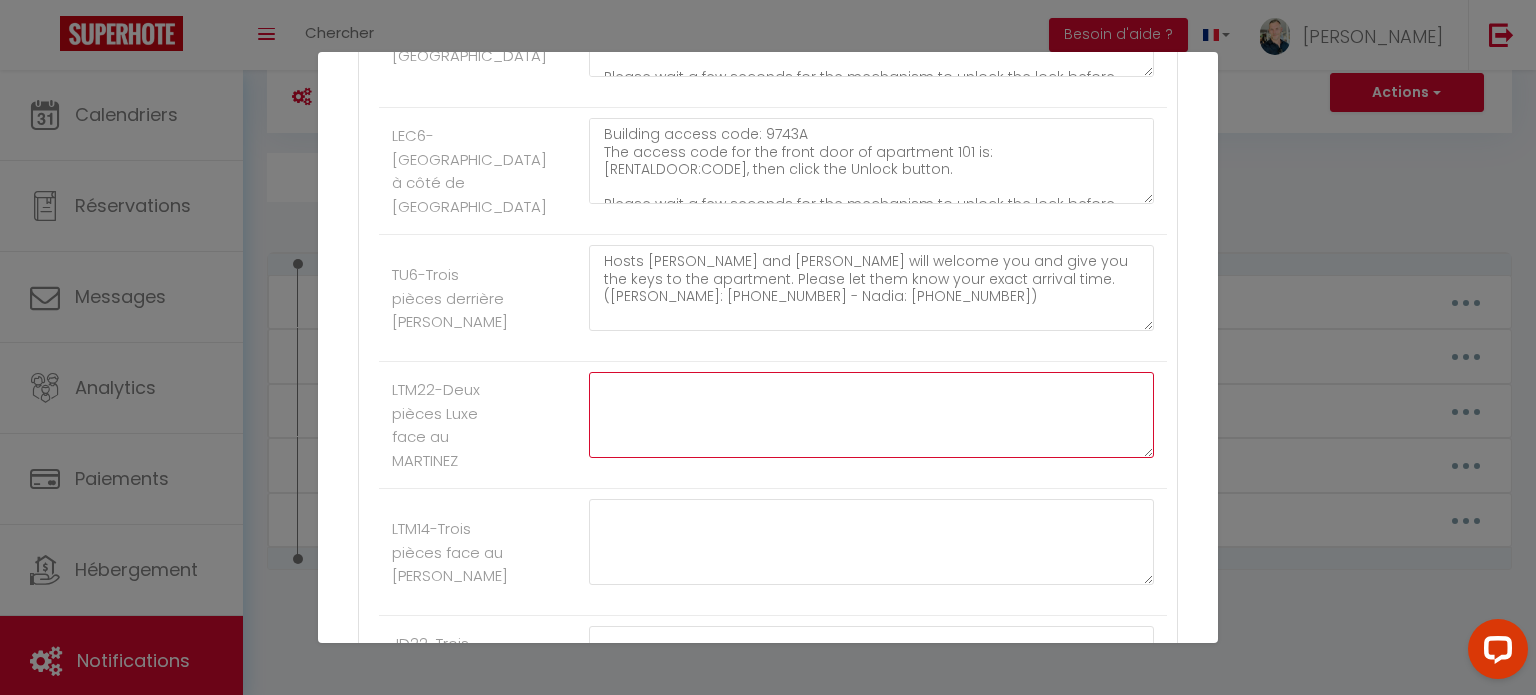 click at bounding box center (871, 415) 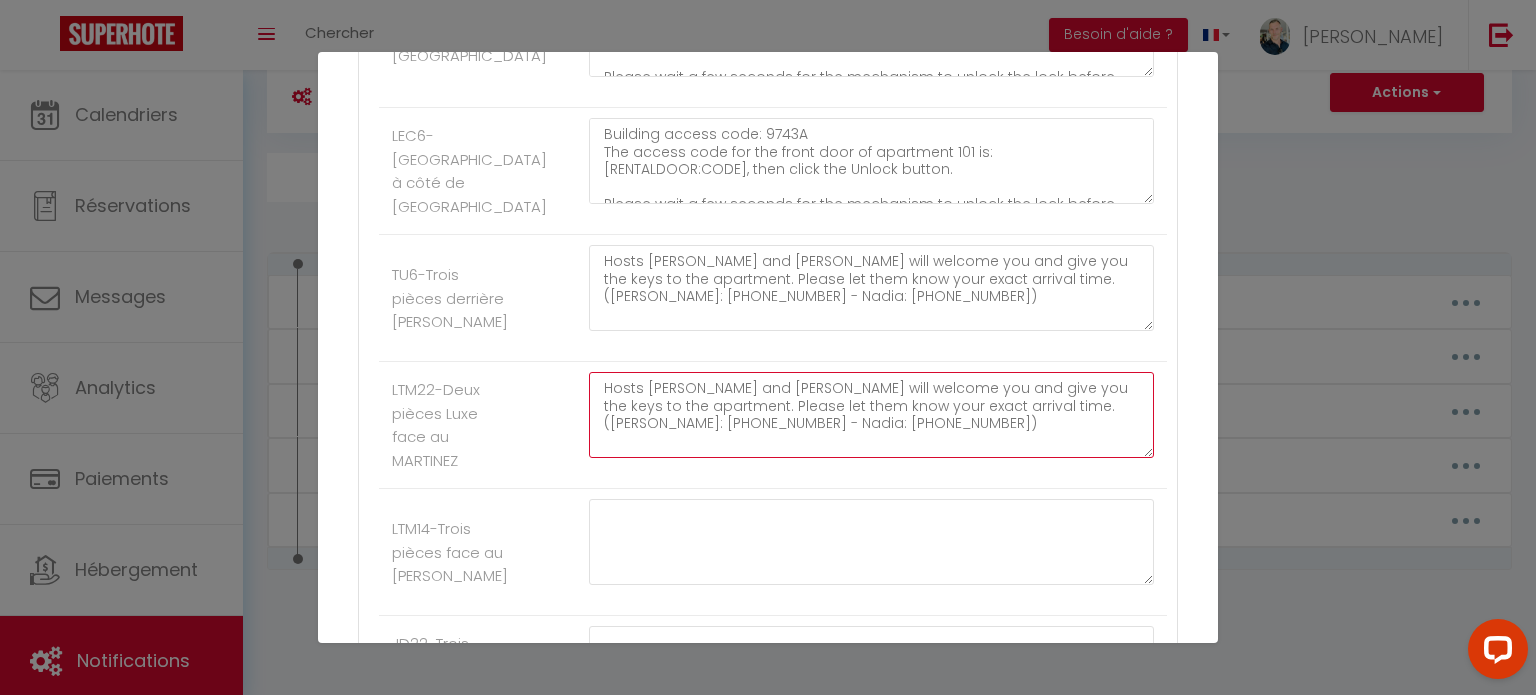 type on "Hosts [PERSON_NAME] and [PERSON_NAME] will welcome you and give you the keys to the apartment. Please let them know your exact arrival time.
([PERSON_NAME]: [PHONE_NUMBER] - Nadia: [PHONE_NUMBER])" 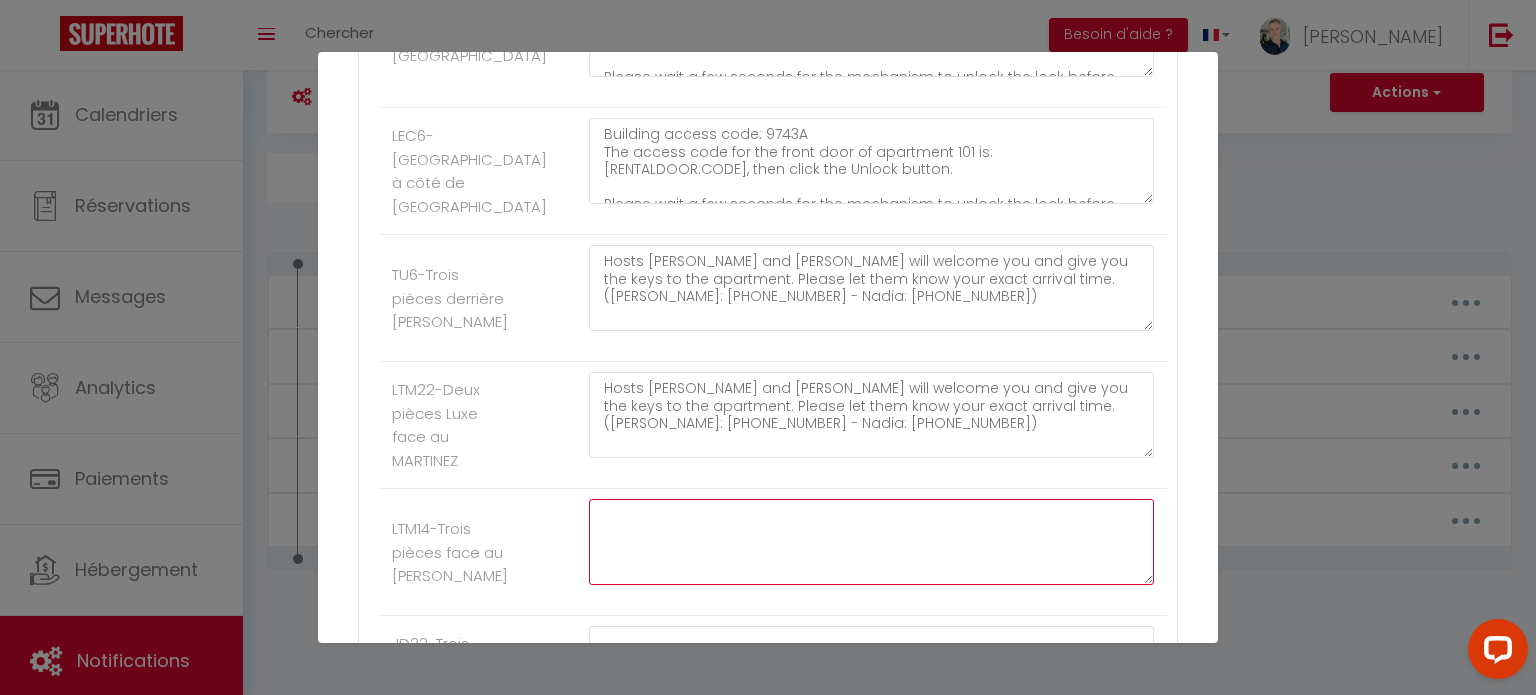 click at bounding box center (871, 542) 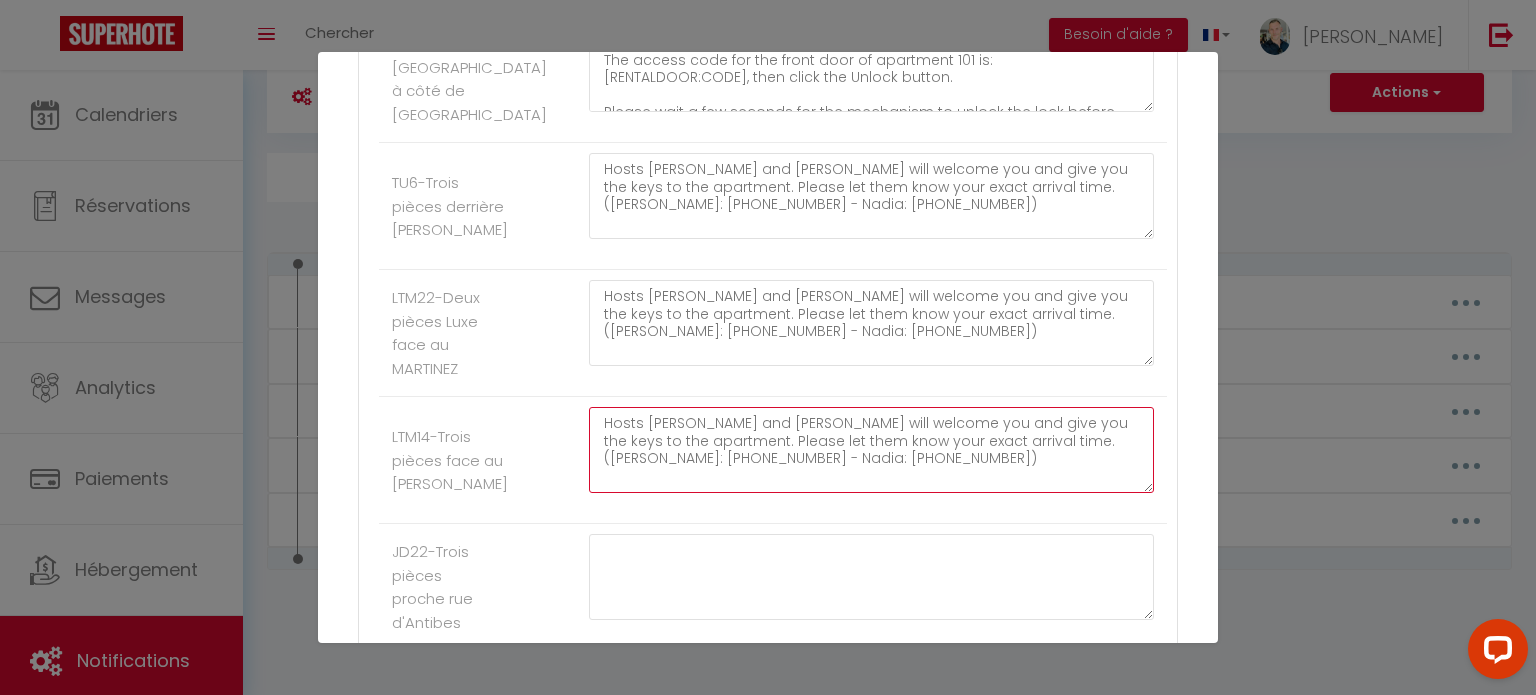 scroll, scrollTop: 1125, scrollLeft: 0, axis: vertical 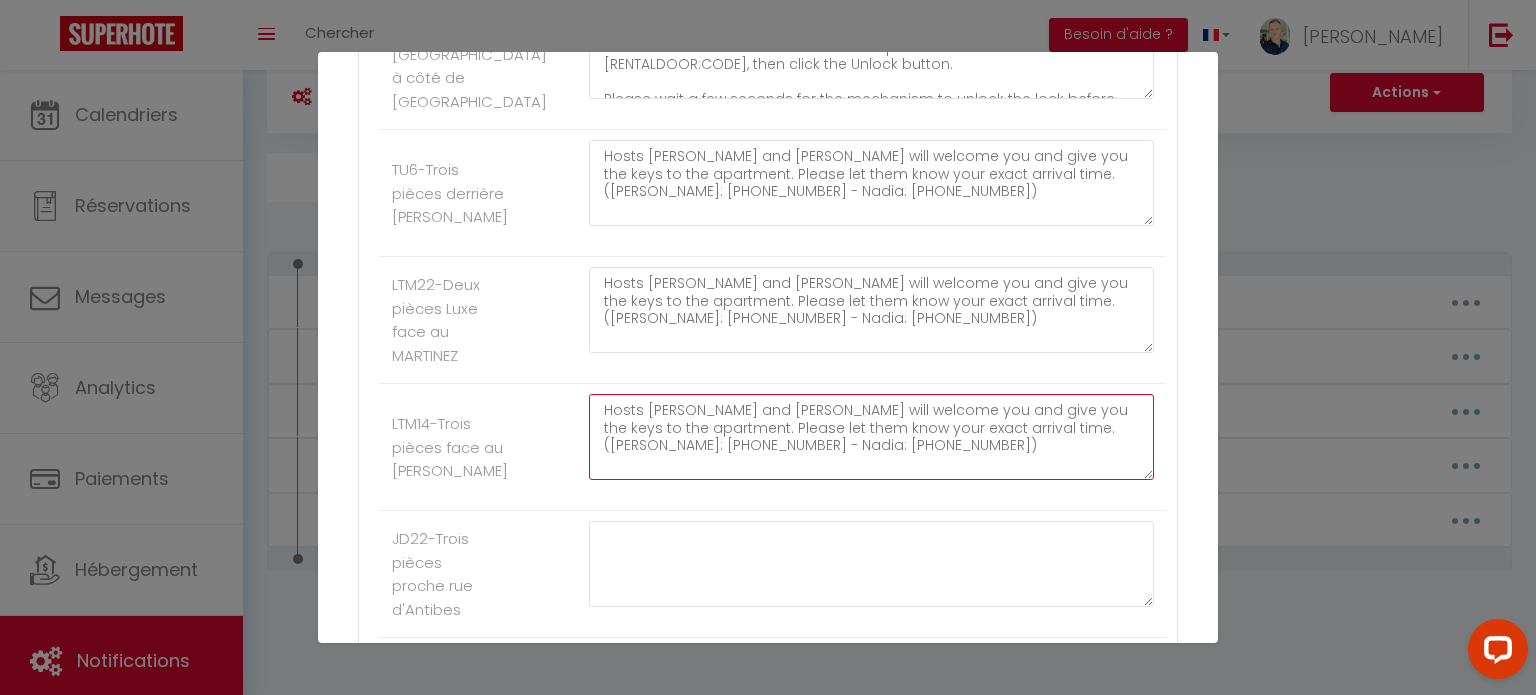 type on "Hosts [PERSON_NAME] and [PERSON_NAME] will welcome you and give you the keys to the apartment. Please let them know your exact arrival time.
([PERSON_NAME]: [PHONE_NUMBER] - Nadia: [PHONE_NUMBER])" 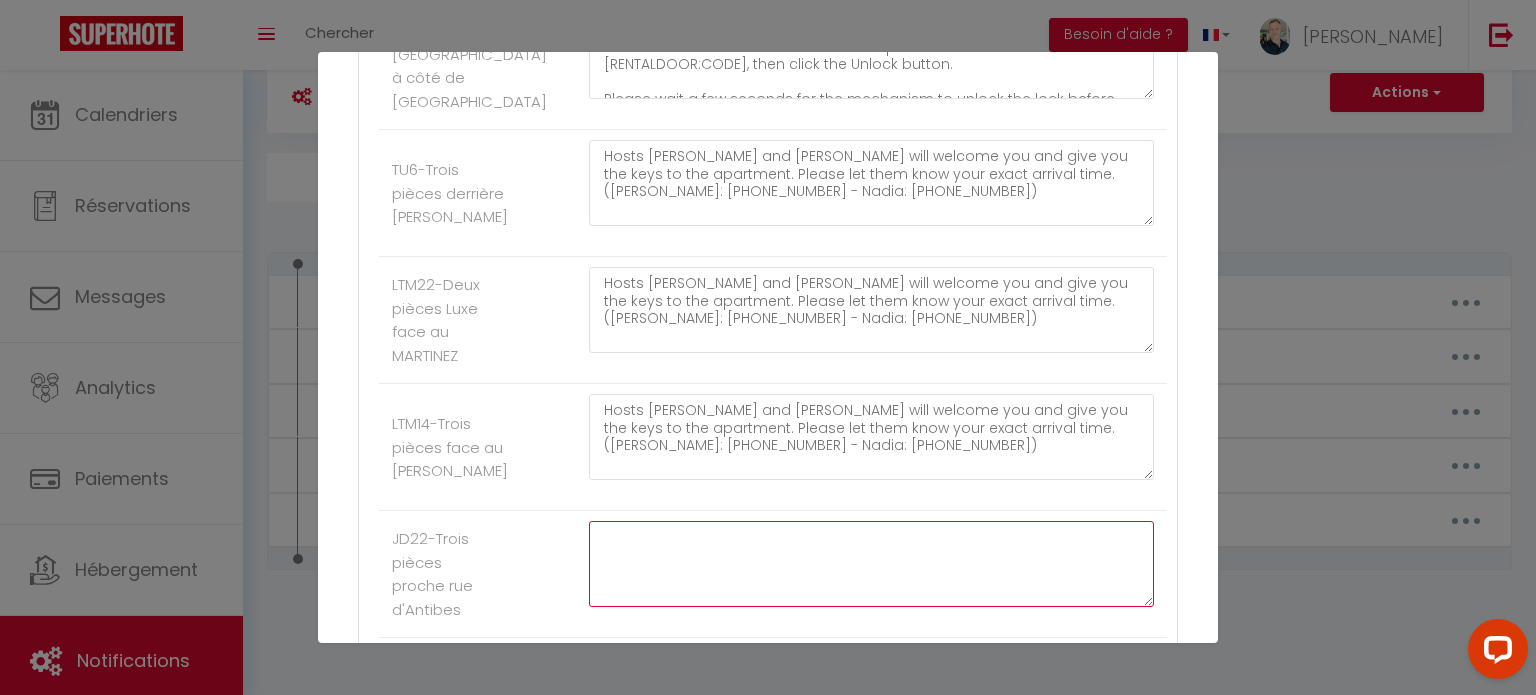click at bounding box center (871, 564) 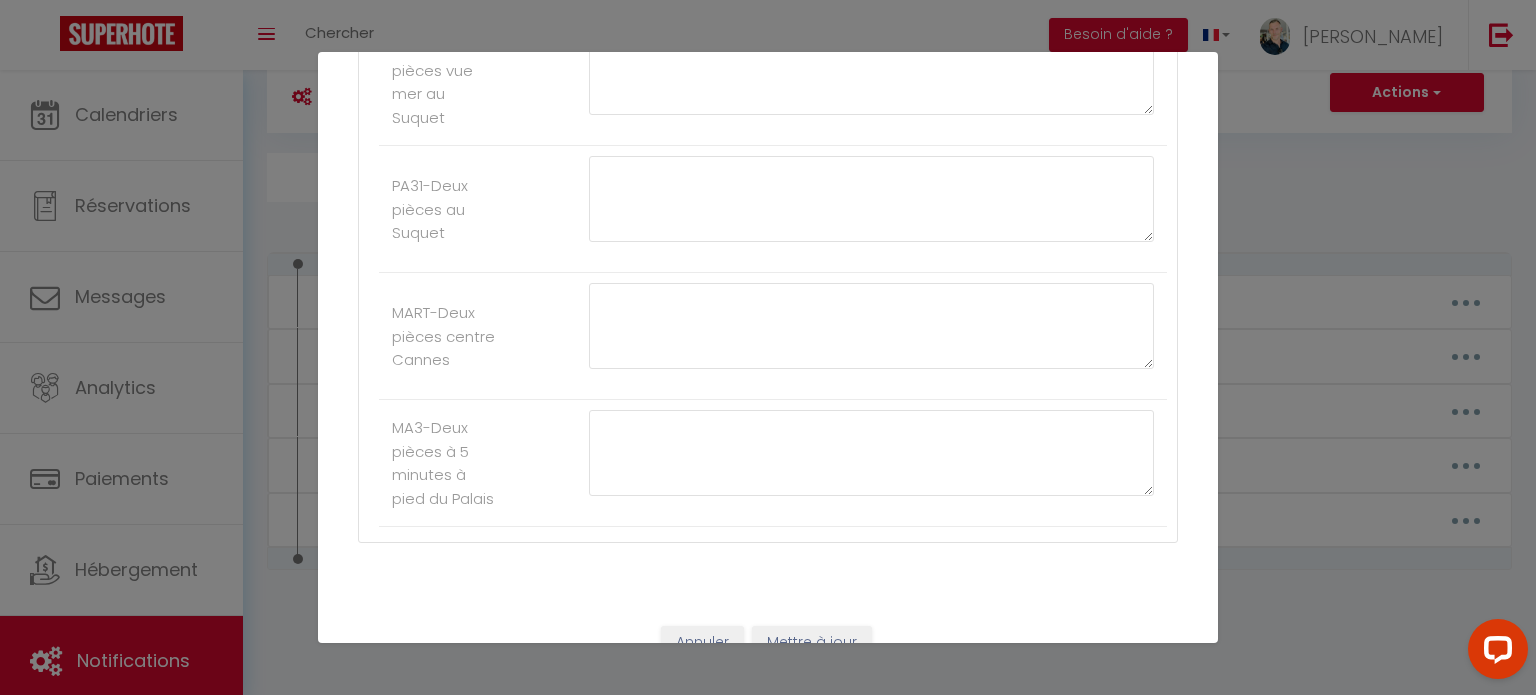 scroll, scrollTop: 3931, scrollLeft: 0, axis: vertical 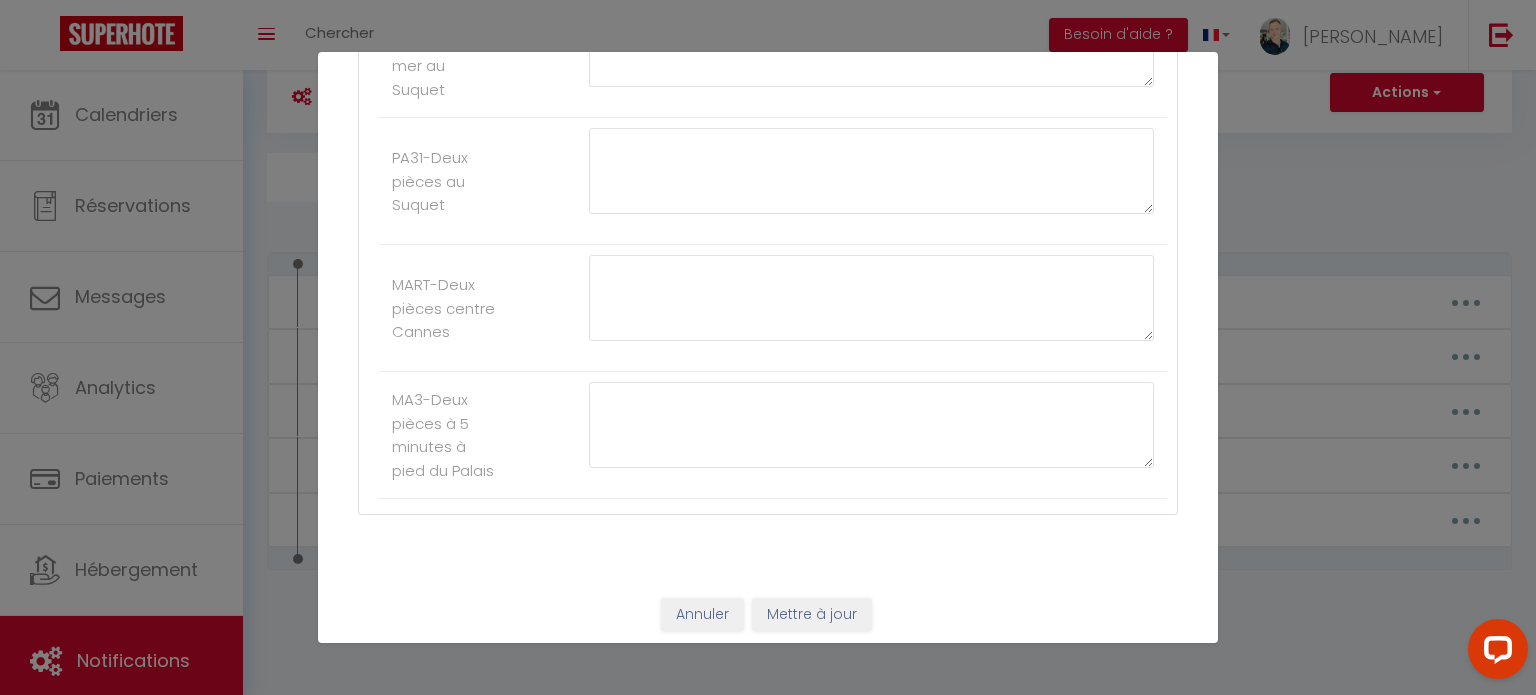 type on "Hosts [PERSON_NAME] and [PERSON_NAME] will welcome you and give you the keys to the apartment. Please let them know your exact arrival time.
([PERSON_NAME]: [PHONE_NUMBER] - Nadia: [PHONE_NUMBER])" 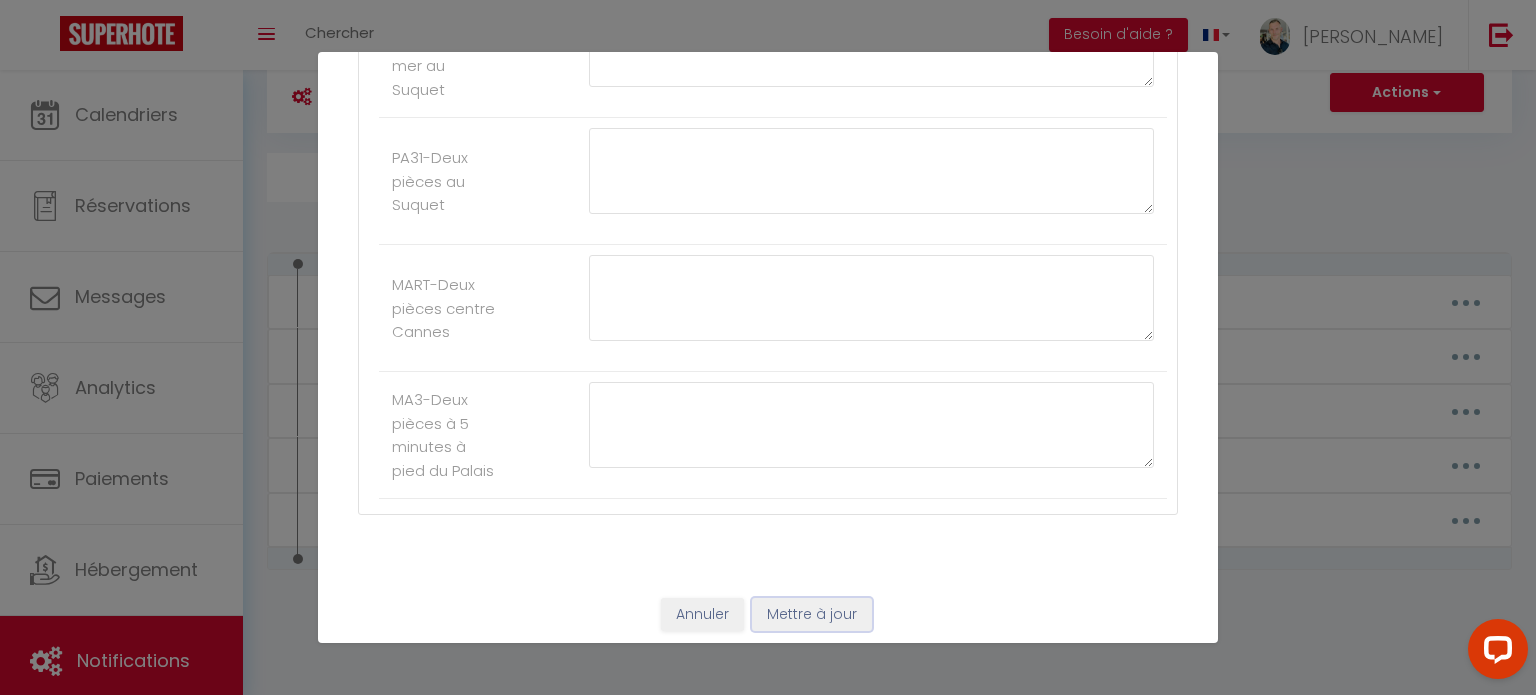 click on "Mettre à jour" at bounding box center [812, 615] 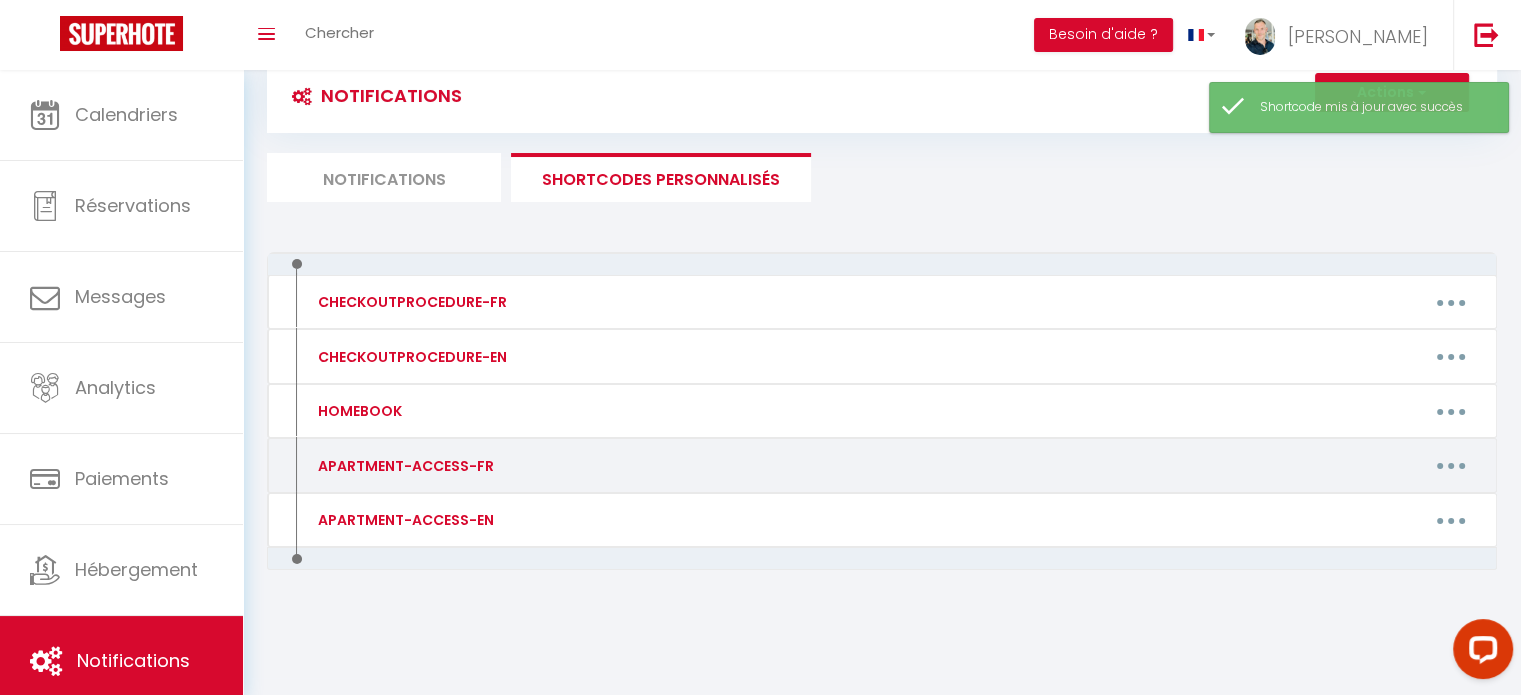 click at bounding box center [1451, 466] 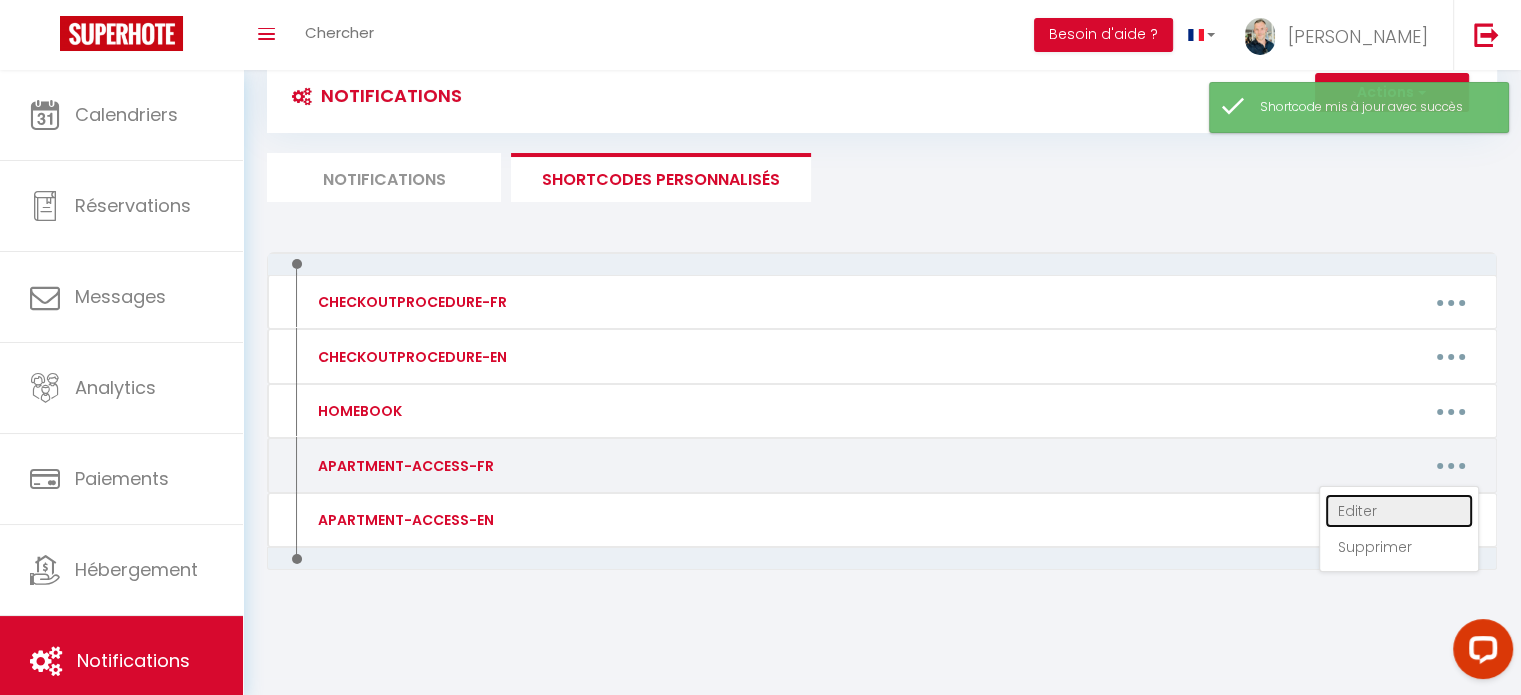 click on "Editer" at bounding box center (1399, 511) 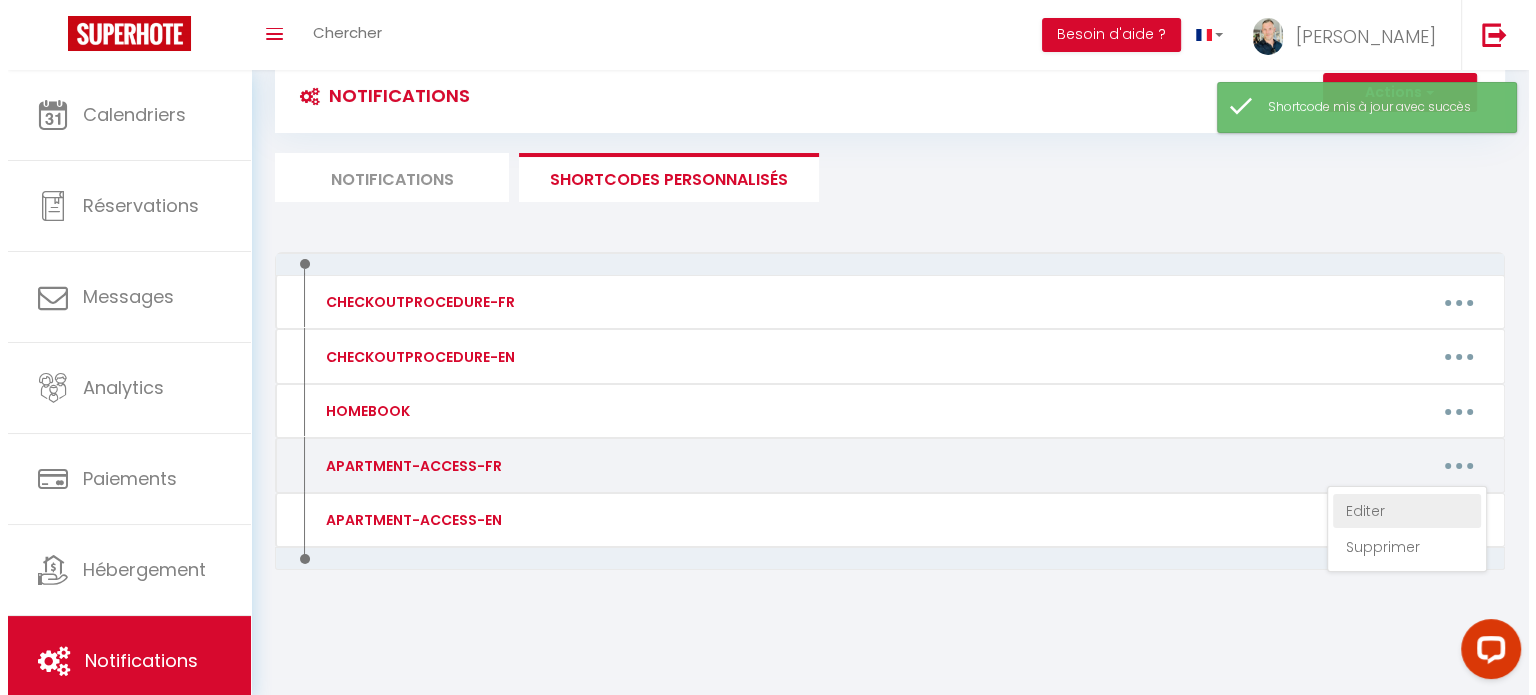 type on "APARTMENT-ACCESS-FR" 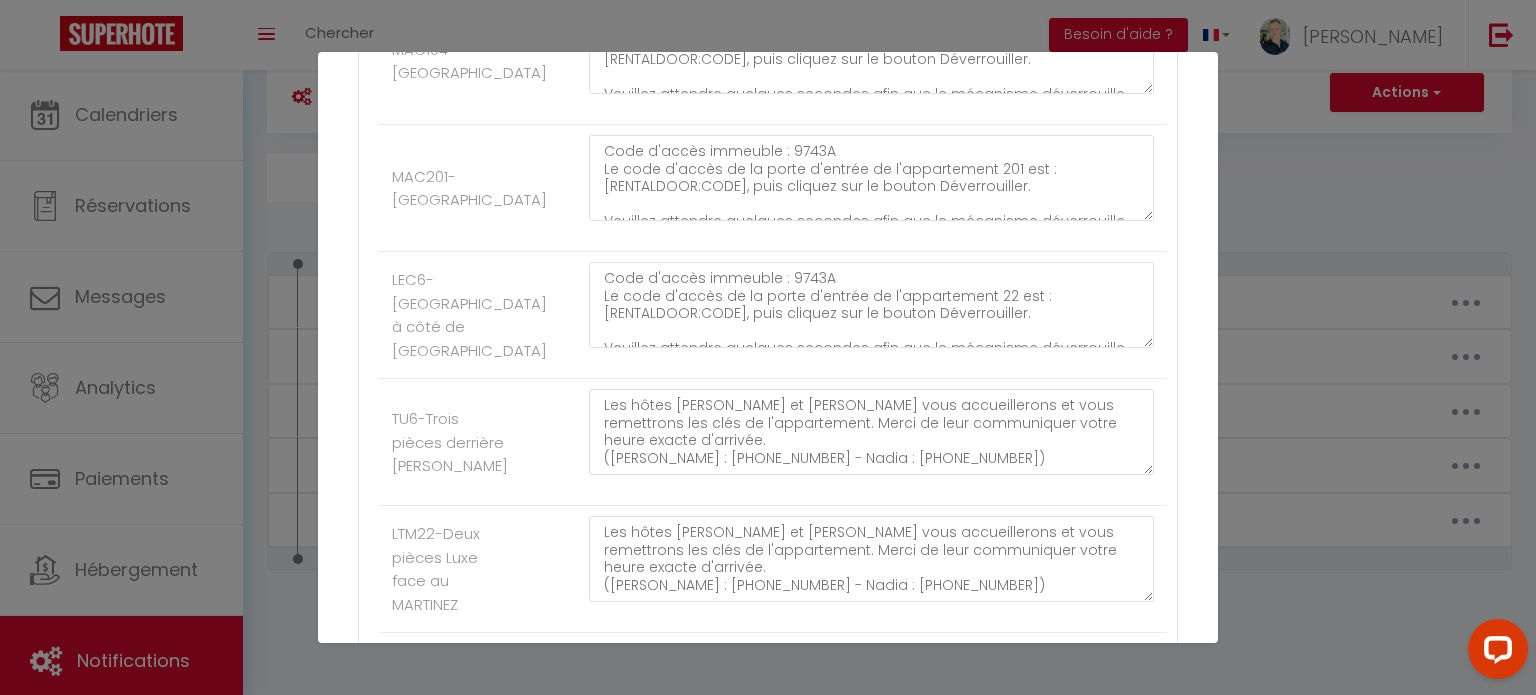 scroll, scrollTop: 888, scrollLeft: 0, axis: vertical 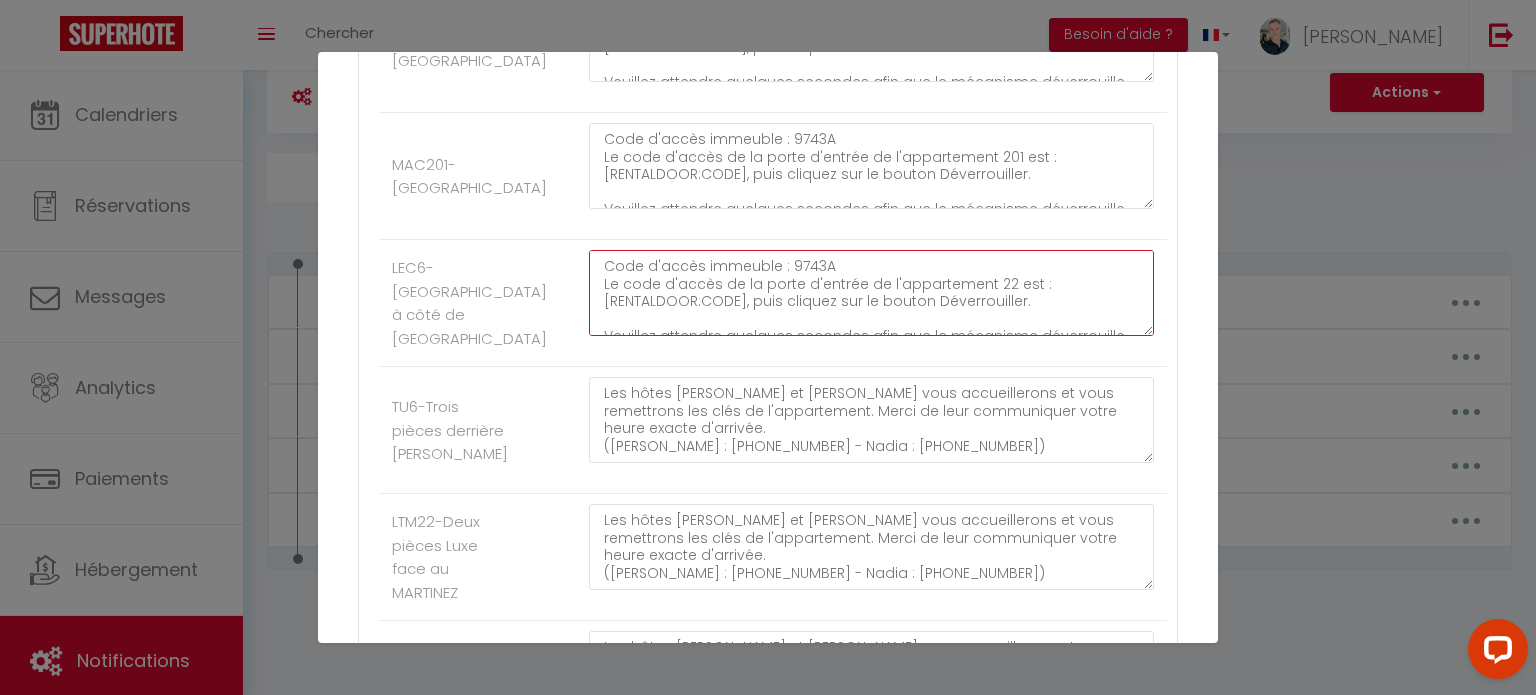 drag, startPoint x: 923, startPoint y: 258, endPoint x: 584, endPoint y: 267, distance: 339.11945 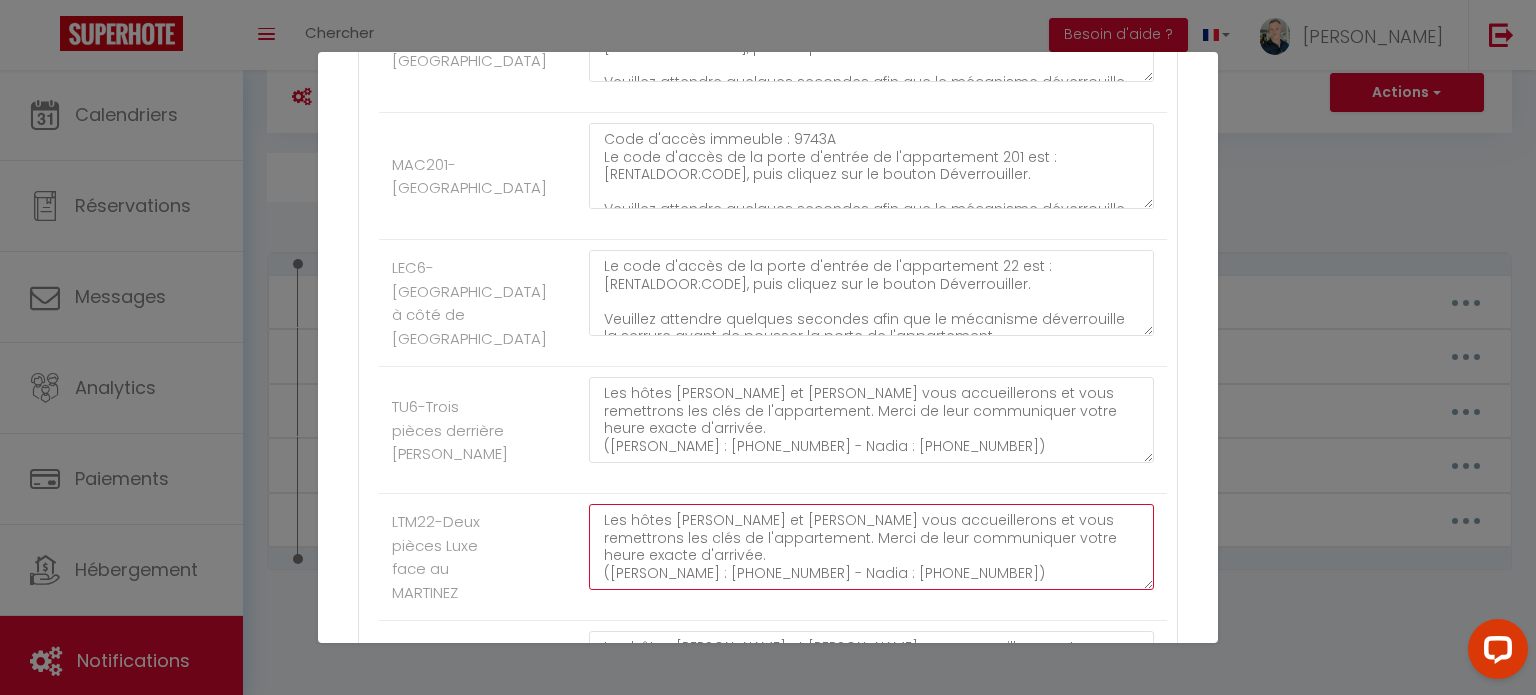 drag, startPoint x: 966, startPoint y: 547, endPoint x: 585, endPoint y: 507, distance: 383.094 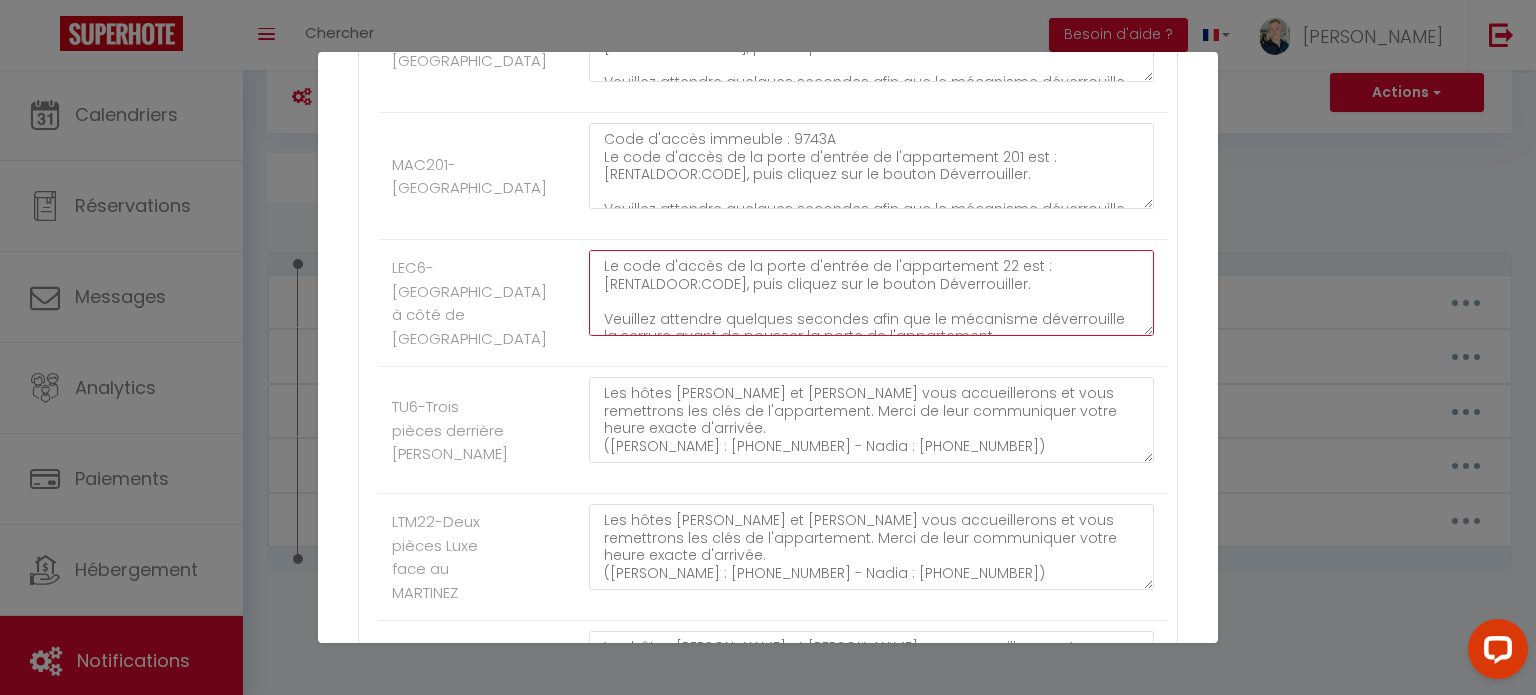 click on "Le code d'accès de la porte d'entrée de l'appartement 22 est : [RENTALDOOR:CODE], puis cliquez sur le bouton Déverrouiller.
Veuillez attendre quelques secondes afin que le mécanisme déverrouille la serrure avant de pousser la porte de l'appartement.
La serrure se vérouille automatiquement 10 secondes après la fermeture de la porte. Pour sortir de l'appartement, vous n'avez qu'à appuyer sur le bouton central gris pour déverrouiller la porte.
Attention : Veillez à ce que la serrure soit déverrouillée avant de fermer la porte." at bounding box center (871, 293) 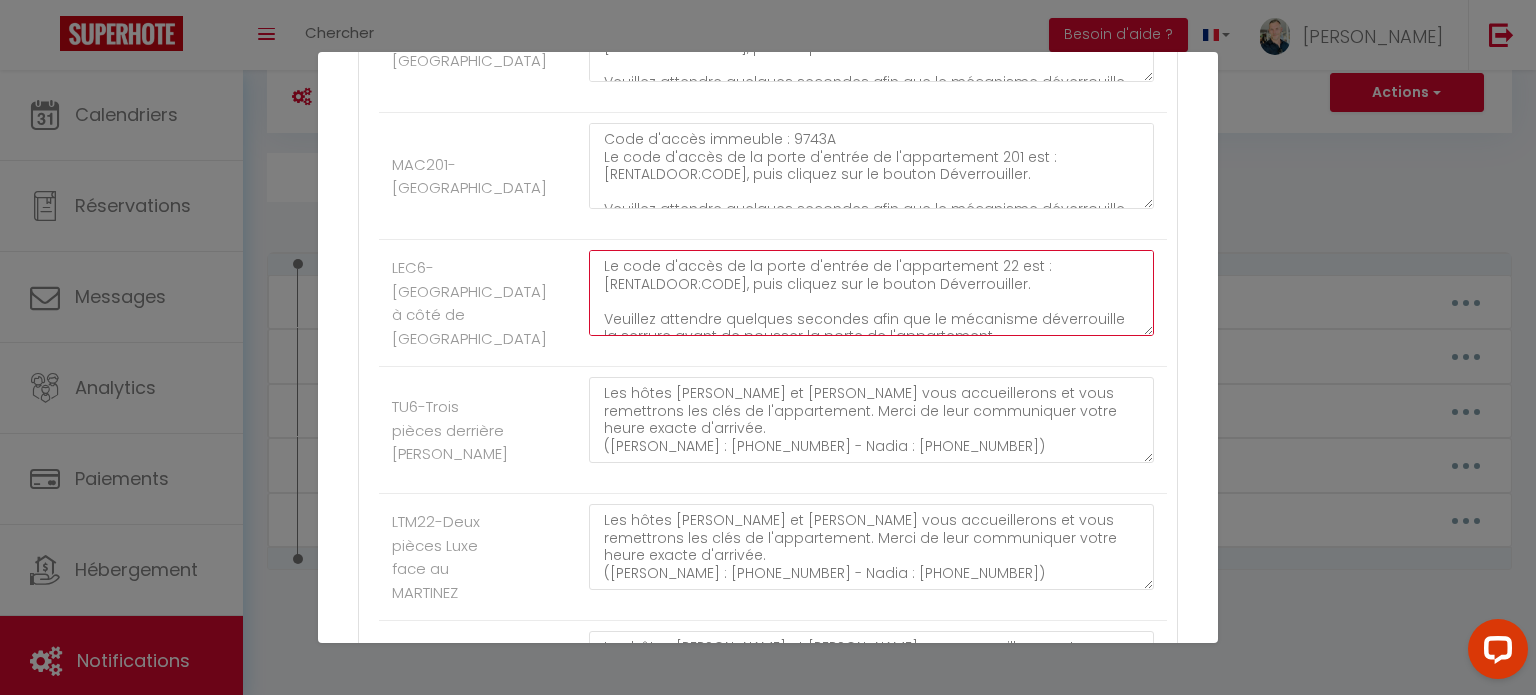 paste on "Les hôtes [PERSON_NAME] et [PERSON_NAME] vous accueillerons et vous remettrons les clés de l'appartement. Merci de leur communiquer votre heure exacte d'arrivée.
([PERSON_NAME] : [PHONE_NUMBER] - Nadia : [PHONE_NUMBER])" 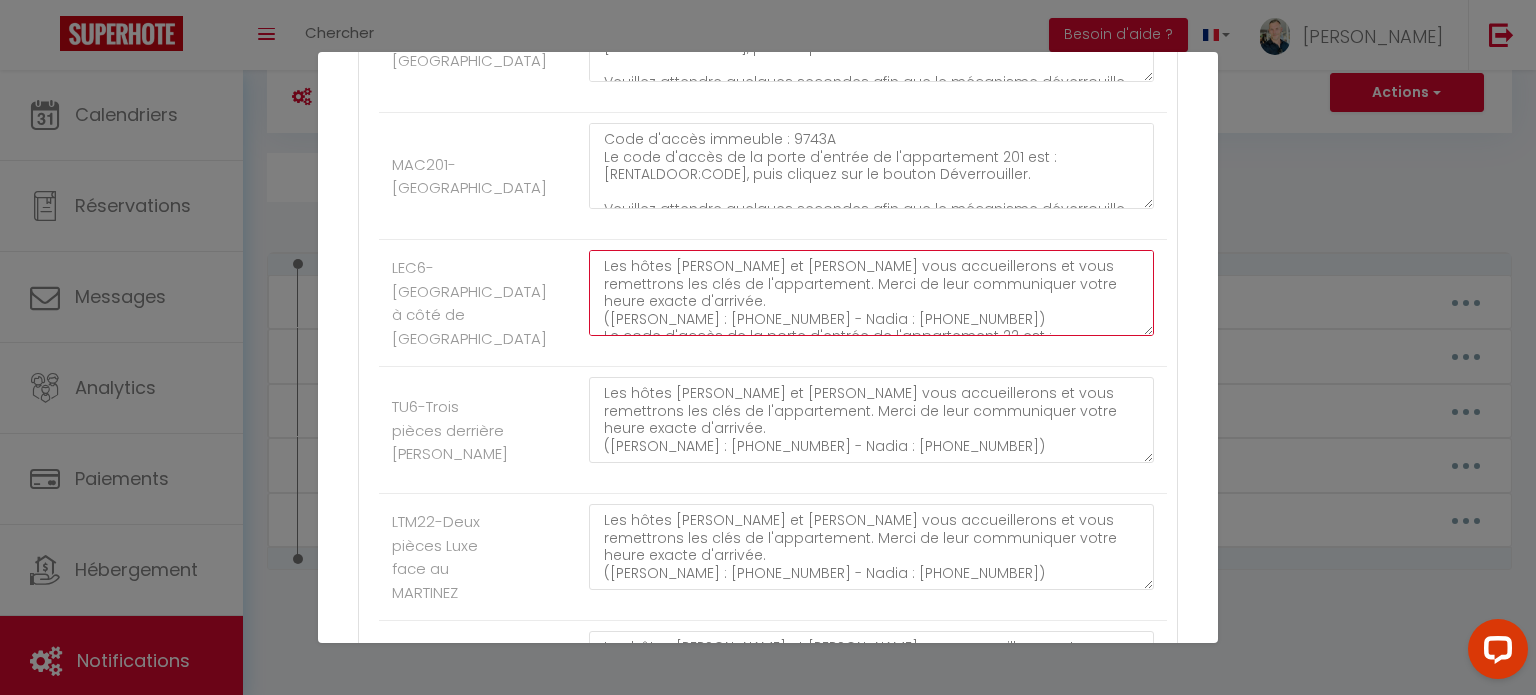 click on "Les hôtes [PERSON_NAME] et [PERSON_NAME] vous accueillerons et vous remettrons les clés de l'appartement. Merci de leur communiquer votre heure exacte d'arrivée.
([PERSON_NAME] : [PHONE_NUMBER] - Nadia : [PHONE_NUMBER])
Le code d'accès de la porte d'entrée de l'appartement 22 est : [RENTALDOOR:CODE], puis cliquez sur le bouton Déverrouiller.
Veuillez attendre quelques secondes afin que le mécanisme déverrouille la serrure avant de pousser la porte de l'appartement.
La serrure se vérouille automatiquement 10 secondes après la fermeture de la porte. Pour sortir de l'appartement, vous n'avez qu'à appuyer sur le bouton central gris pour déverrouiller la porte.
Attention : Veillez à ce que la serrure soit déverrouillée avant de fermer la porte." at bounding box center (871, 293) 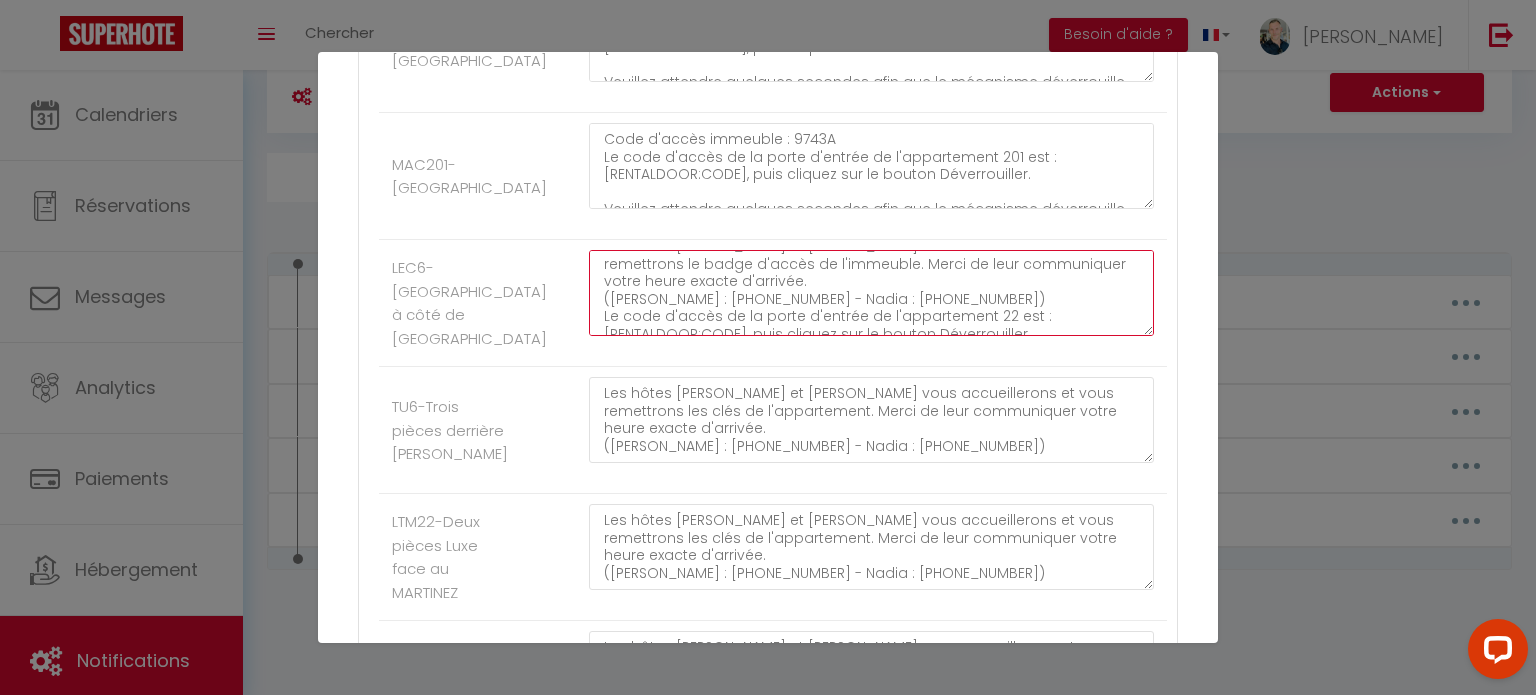 scroll, scrollTop: 11, scrollLeft: 0, axis: vertical 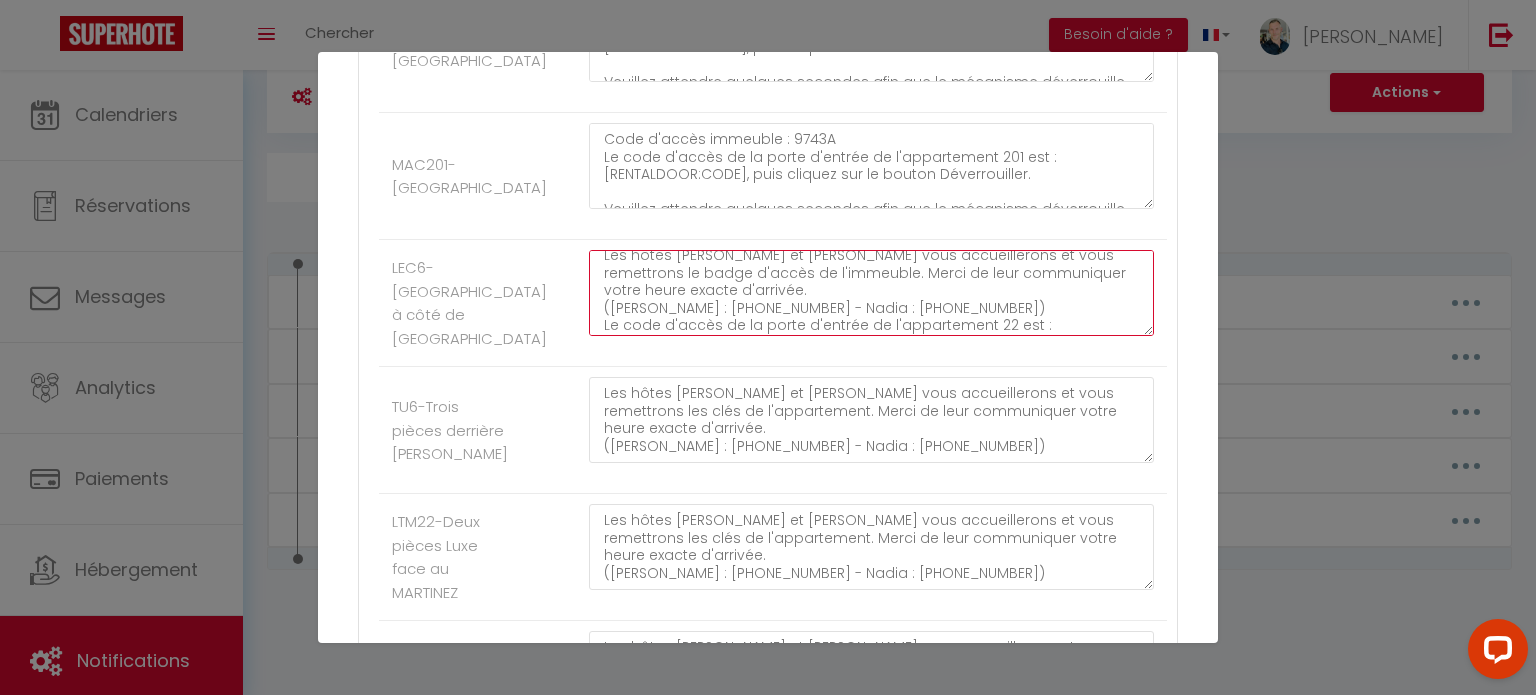 click on "Les hôtes [PERSON_NAME] et [PERSON_NAME] vous accueillerons et vous remettrons le badge d'accès de l'immeuble. Merci de leur communiquer votre heure exacte d'arrivée.
([PERSON_NAME] : [PHONE_NUMBER] - Nadia : [PHONE_NUMBER])
Le code d'accès de la porte d'entrée de l'appartement 22 est : [RENTALDOOR:CODE], puis cliquez sur le bouton Déverrouiller.
Veuillez attendre quelques secondes afin que le mécanisme déverrouille la serrure avant de pousser la porte de l'appartement.
La serrure se vérouille automatiquement 10 secondes après la fermeture de la porte. Pour sortir de l'appartement, vous n'avez qu'à appuyer sur le bouton central gris pour déverrouiller la porte.
Attention : Veillez à ce que la serrure soit déverrouillée avant de fermer la porte." at bounding box center [871, 293] 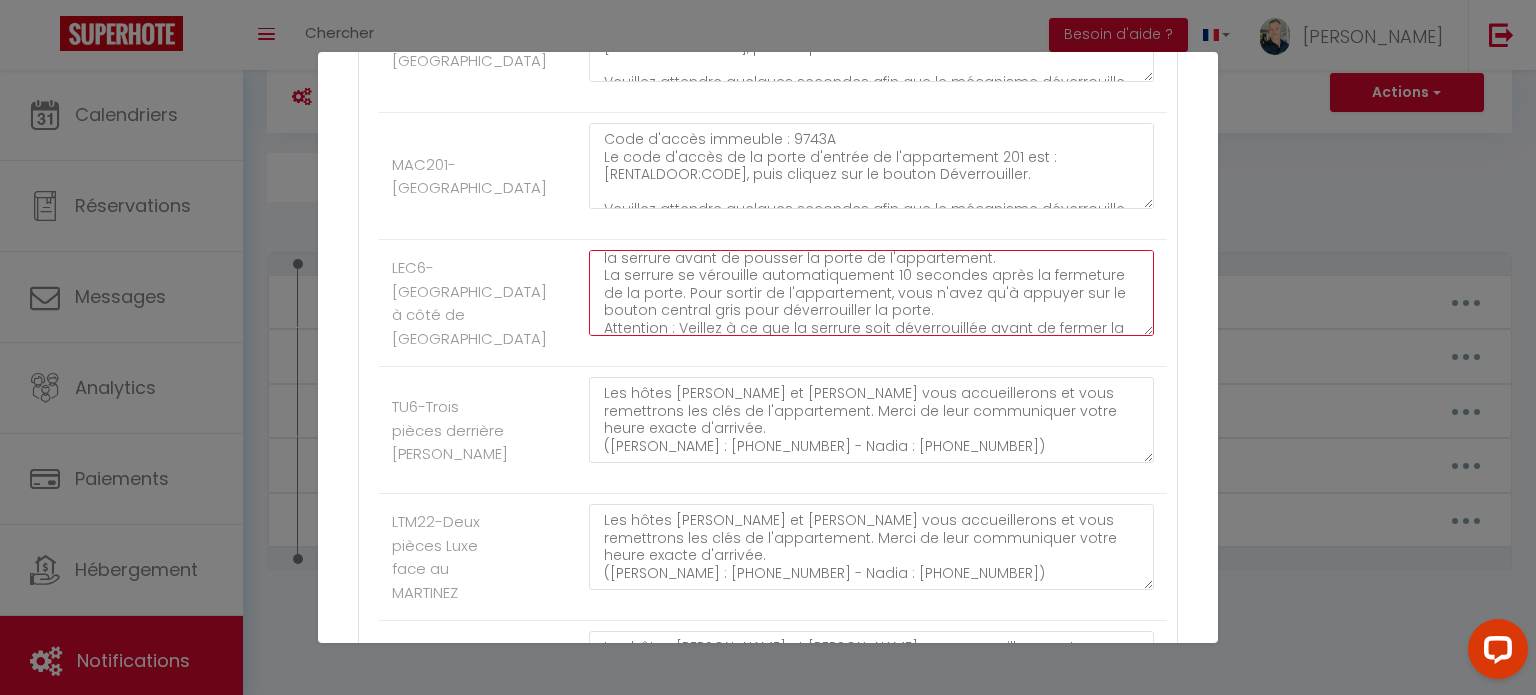 scroll, scrollTop: 192, scrollLeft: 0, axis: vertical 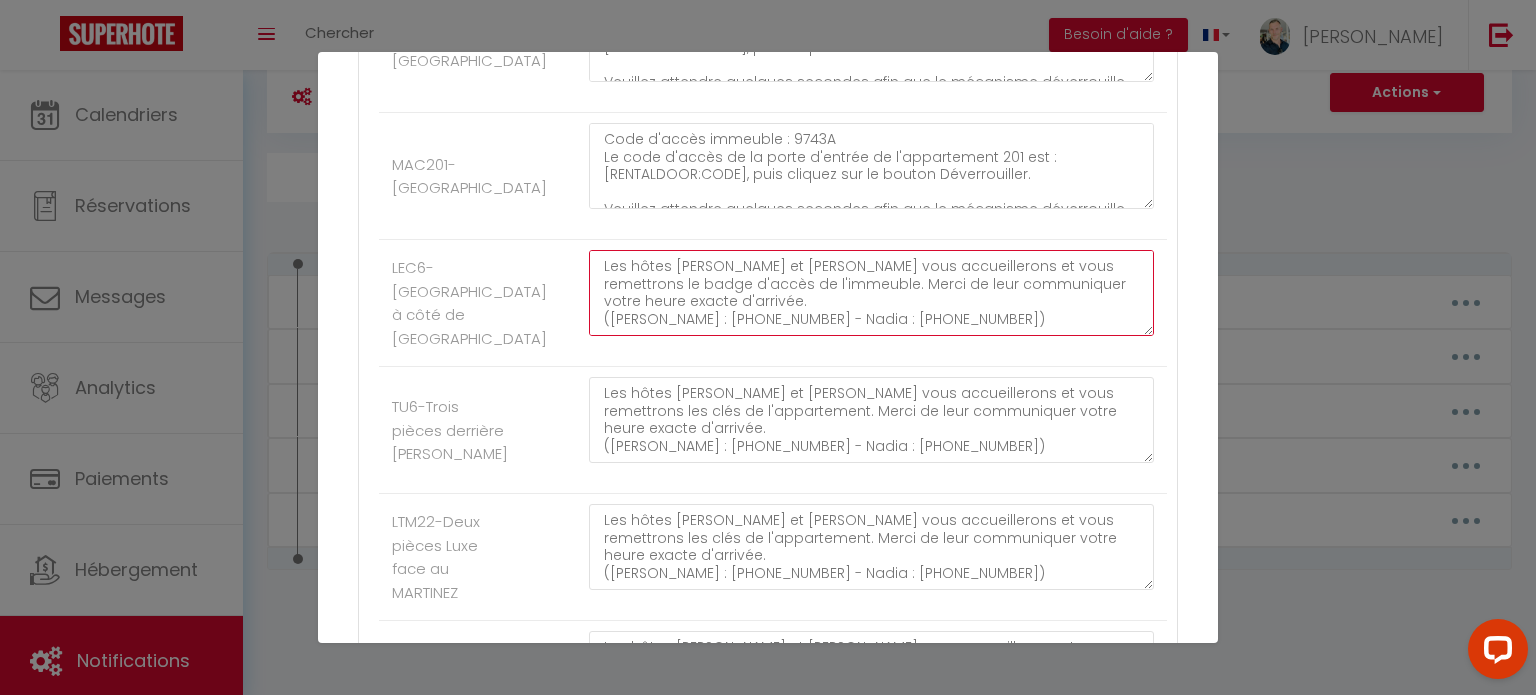 drag, startPoint x: 887, startPoint y: 322, endPoint x: 518, endPoint y: 205, distance: 387.10464 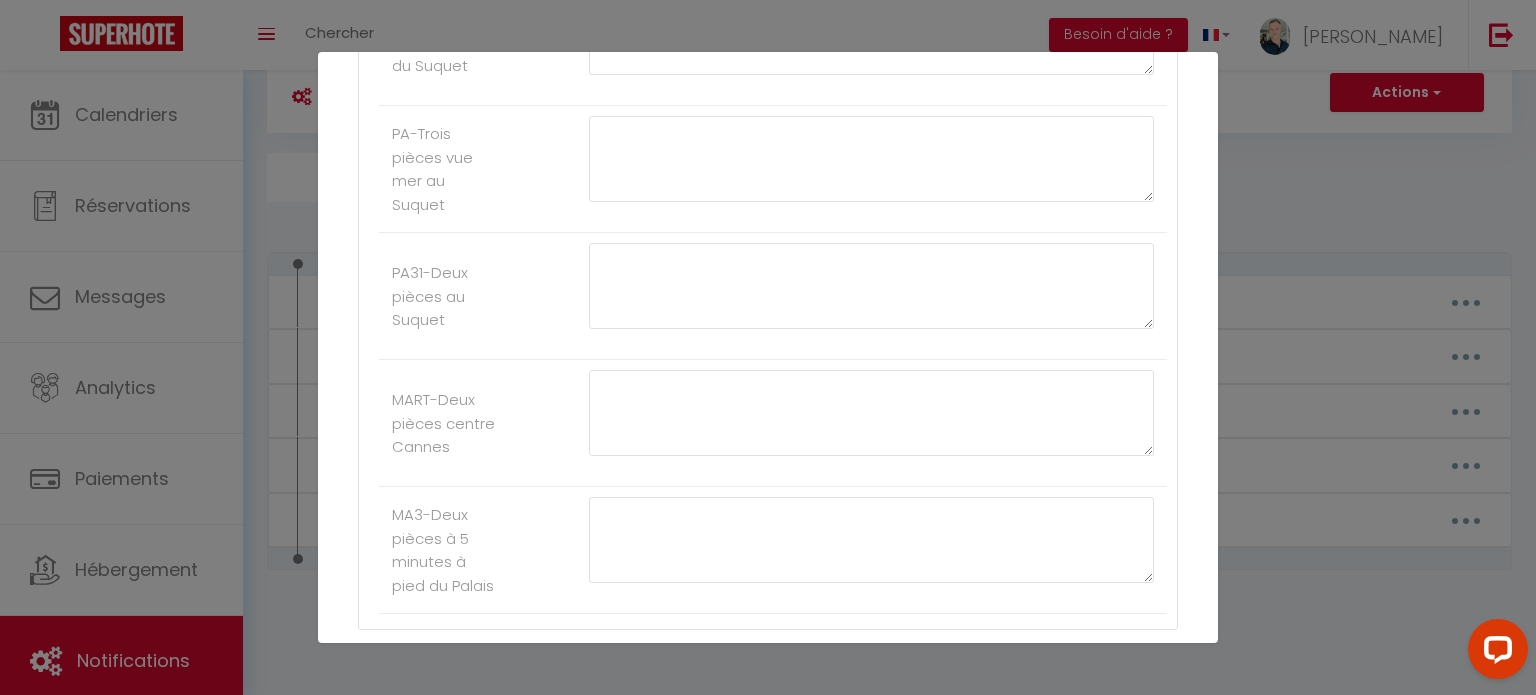 scroll, scrollTop: 3931, scrollLeft: 0, axis: vertical 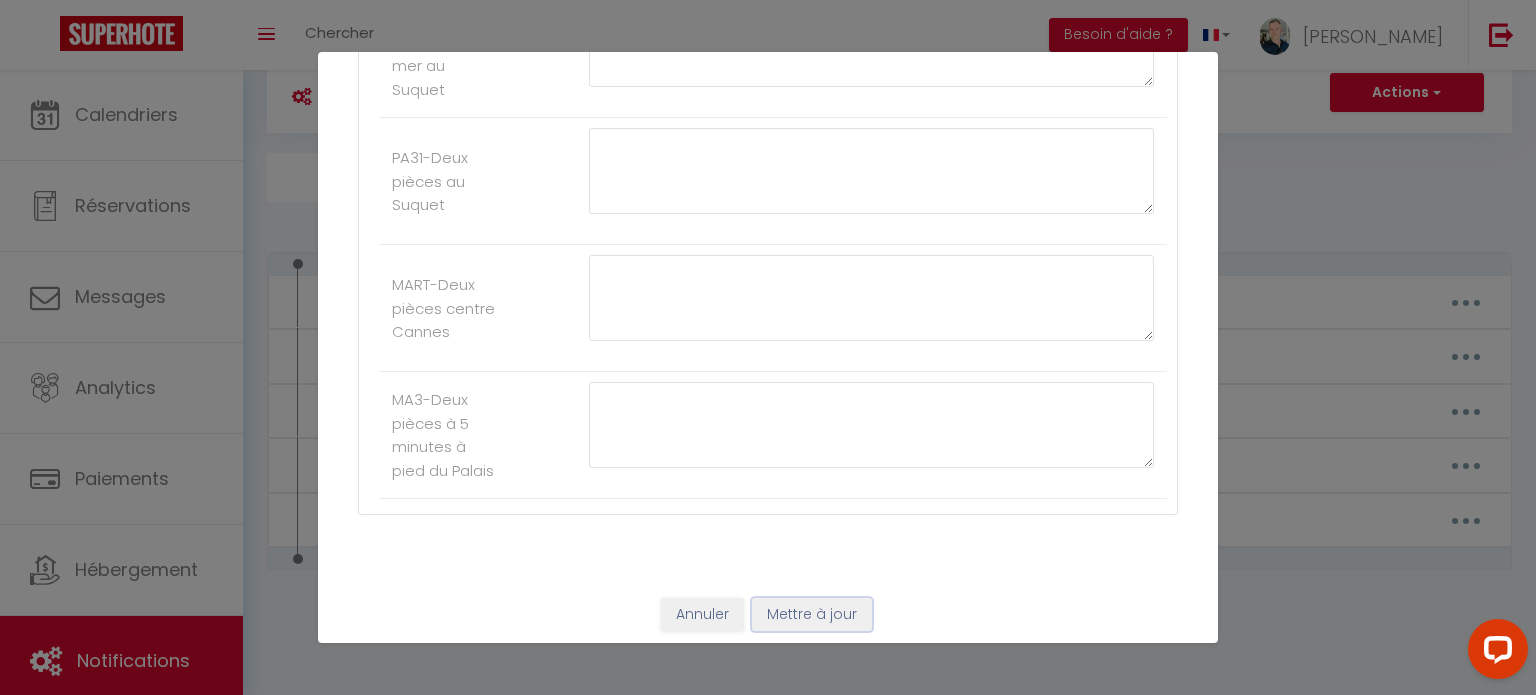 click on "Mettre à jour" at bounding box center (812, 615) 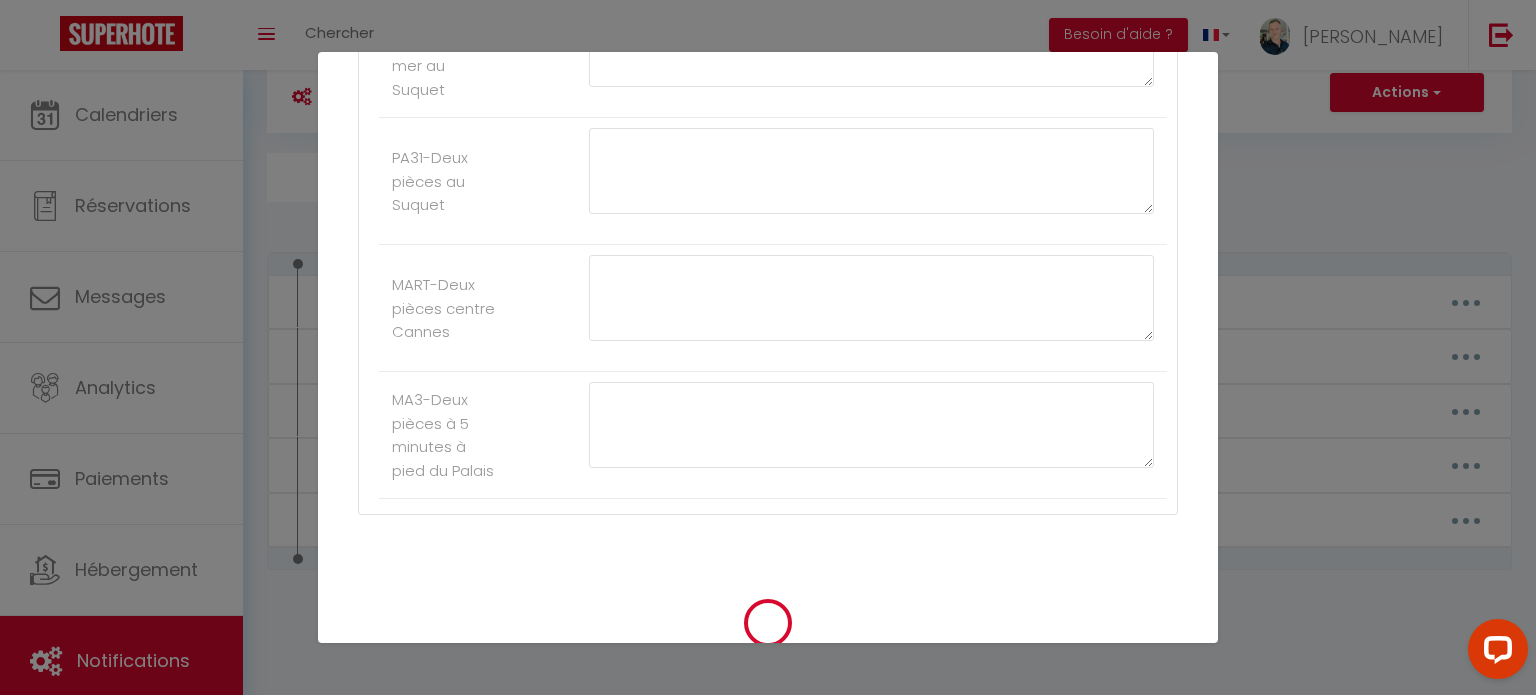 type 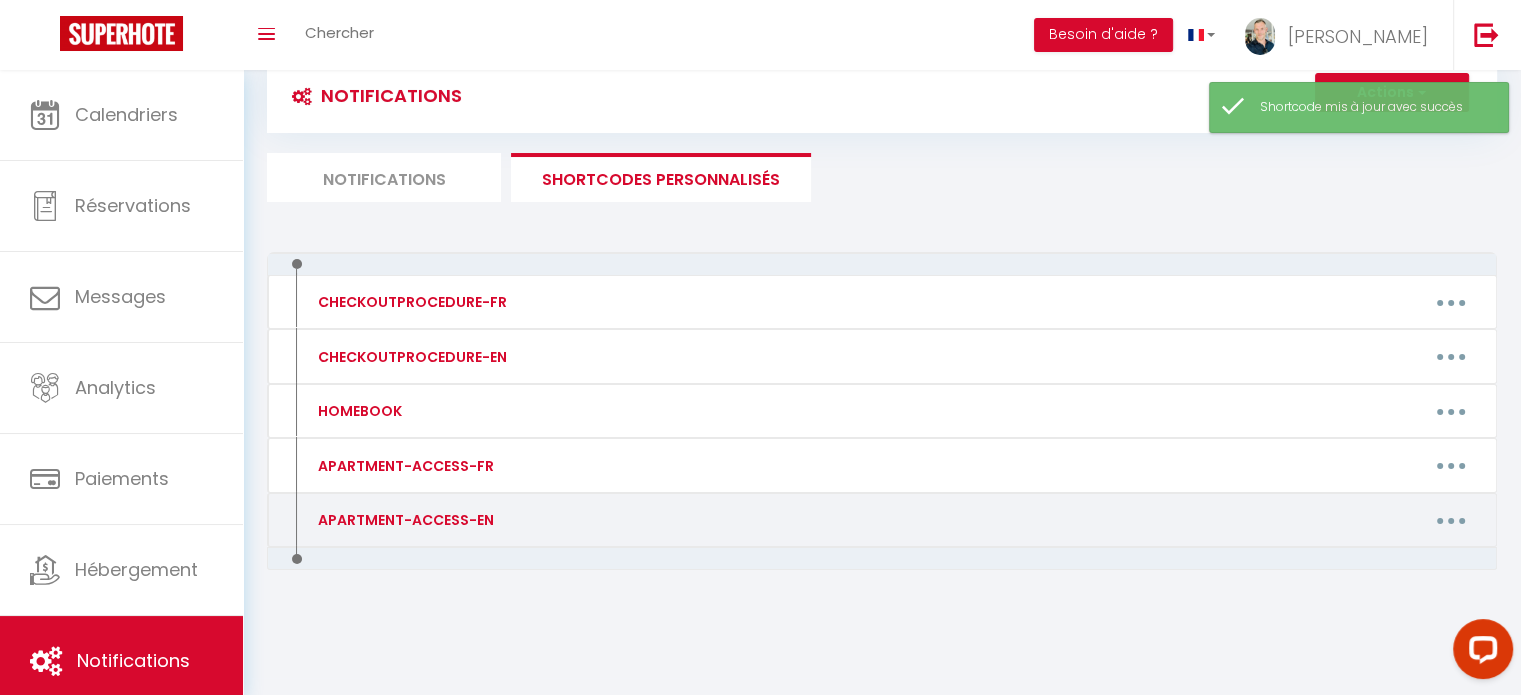 click at bounding box center [1451, 521] 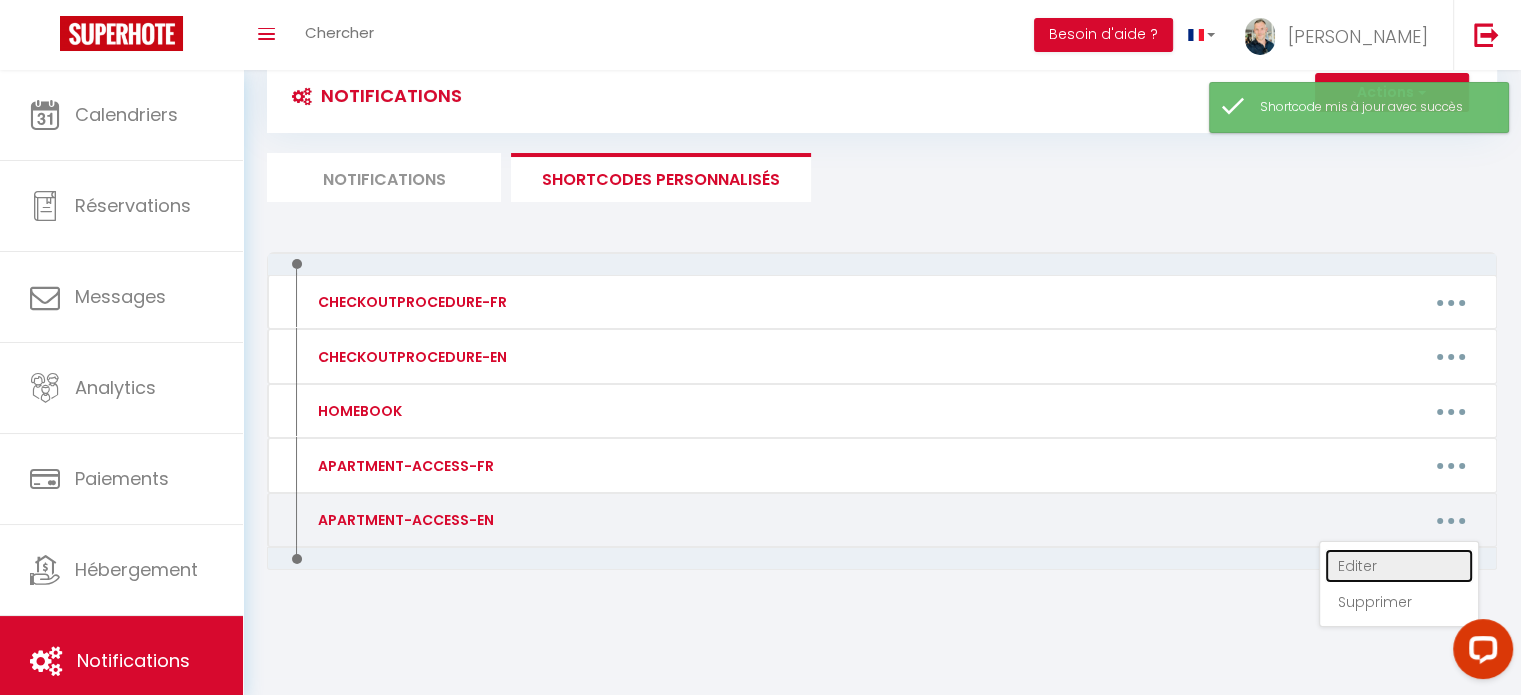 click on "Editer" at bounding box center (1399, 566) 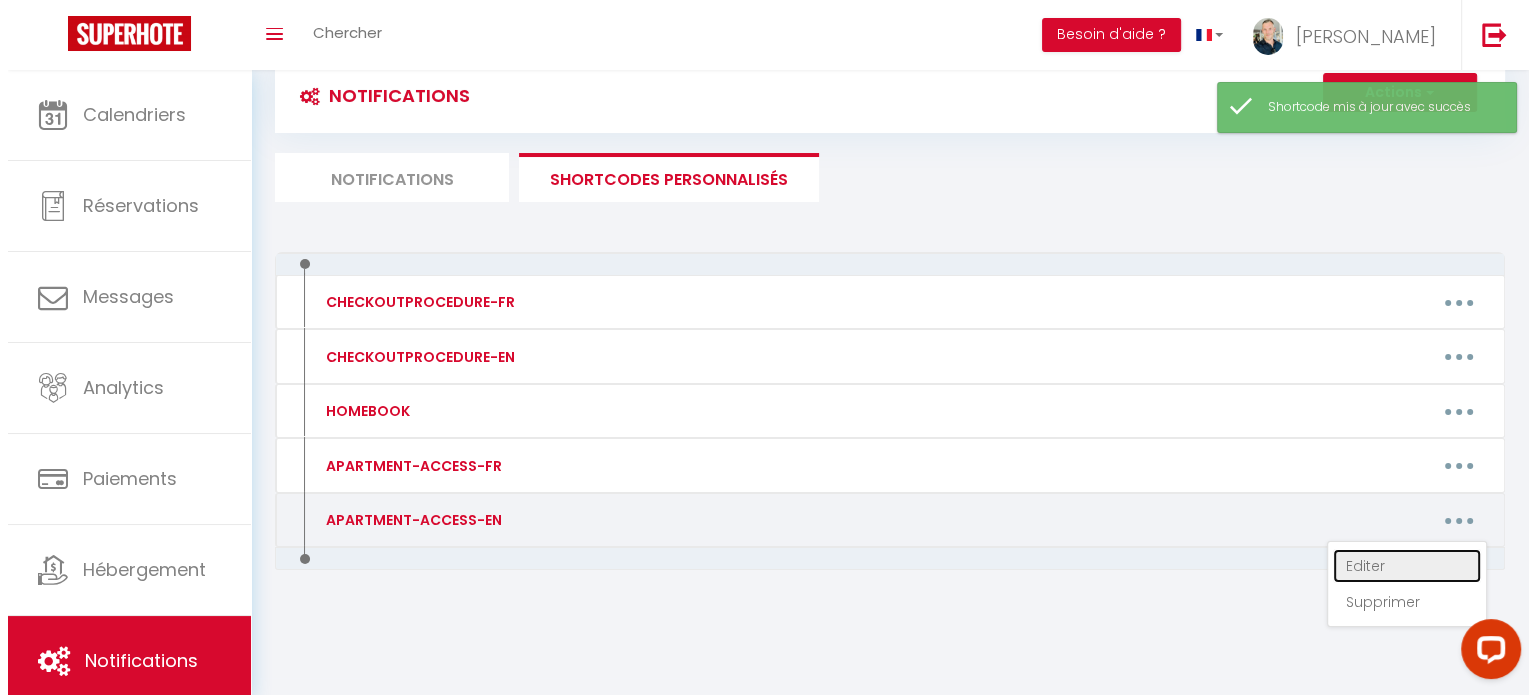 type on "APARTMENT-ACCESS-EN" 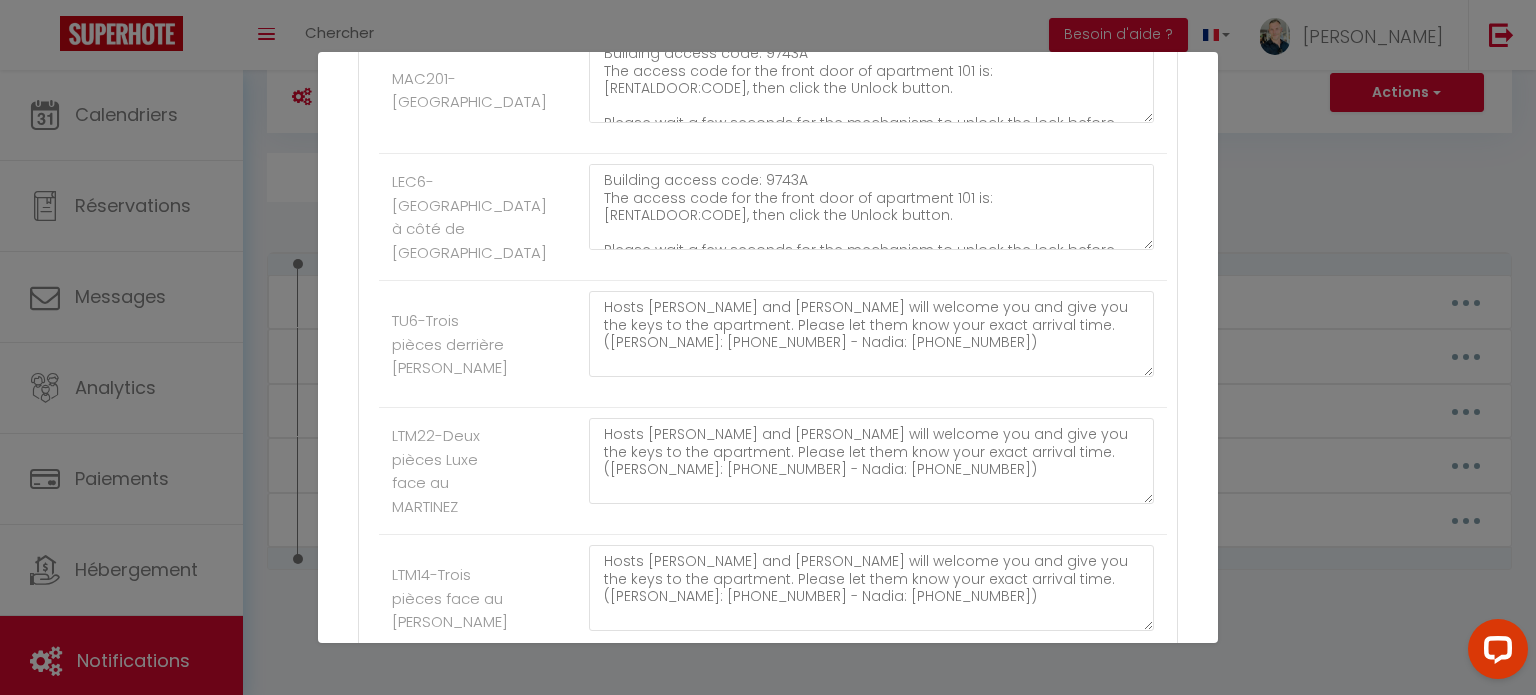 scroll, scrollTop: 856, scrollLeft: 0, axis: vertical 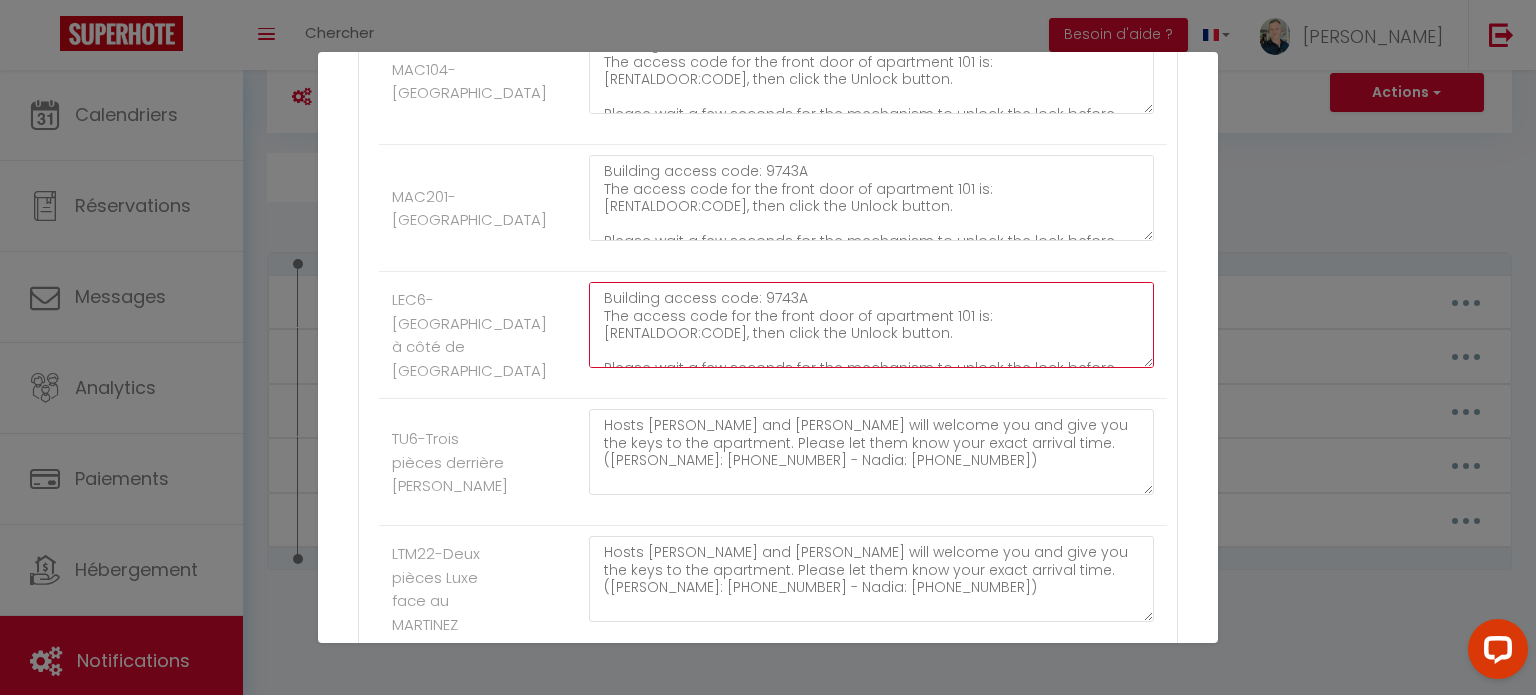 click on "Building access code: 9743A
The access code for the front door of apartment 101 is: [RENTALDOOR:CODE], then click the Unlock button.
Please wait a few seconds for the mechanism to unlock the lock before pushing the apartment door open.
The lock will automatically relock 10 seconds after the door closes. To exit the apartment, simply press the central gray button to unlock the door.
CAUTION : Ensure the lock is unlocked before closing the door." at bounding box center (871, 325) 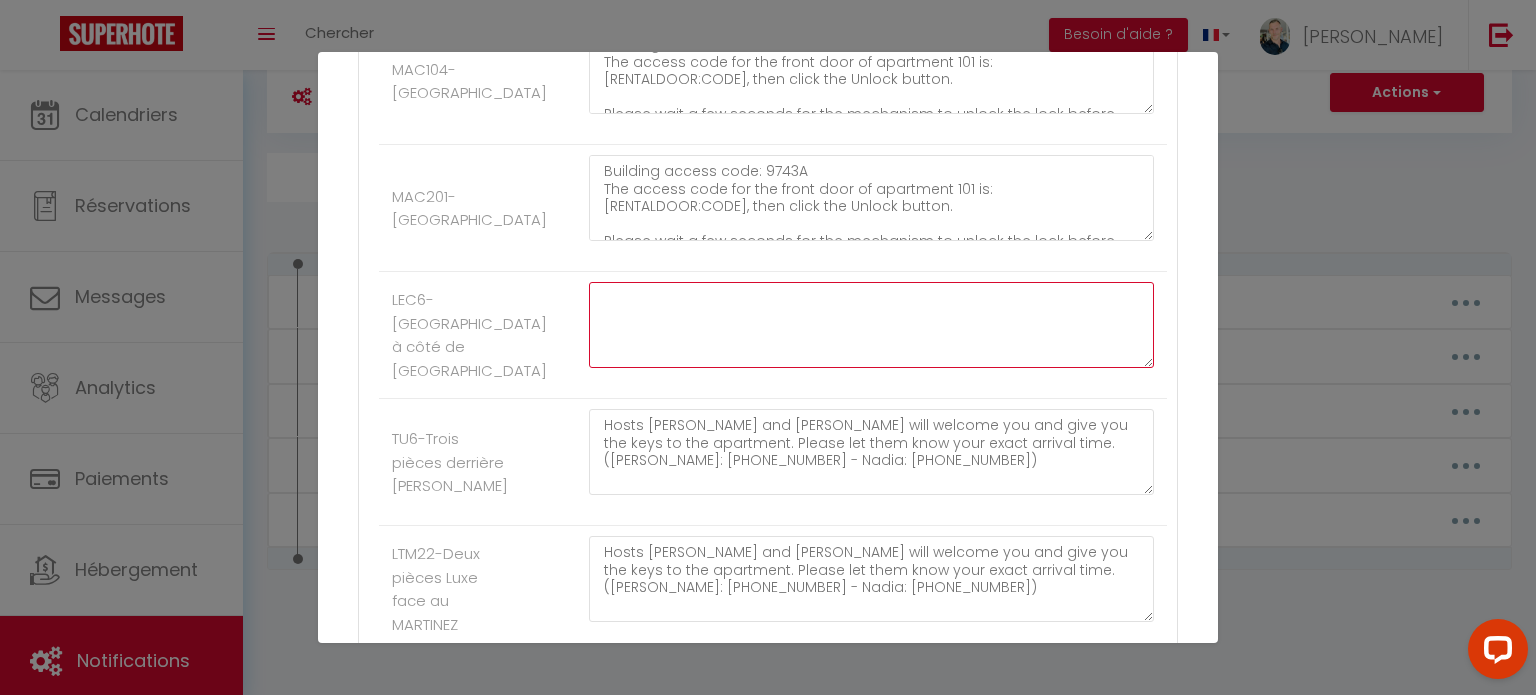 paste on "Hosts [PERSON_NAME] and [PERSON_NAME] will welcome you and give you your building access badge. Please let them know your exact arrival time.
([PERSON_NAME]: [PHONE_NUMBER] - Nadia: [PHONE_NUMBER])
The access code for the front door of apartment 22 is: [RENTALDOOR:CODE], then click the Unlock button.
Please wait a few seconds for the mechanism to unlock the lock before pushing the apartment door.
The lock automatically re-engages 10 seconds after closing the door. To exit the apartment, simply press the central gray button to unlock the door.
Caution: Ensure the lock is unlocked before closing the door." 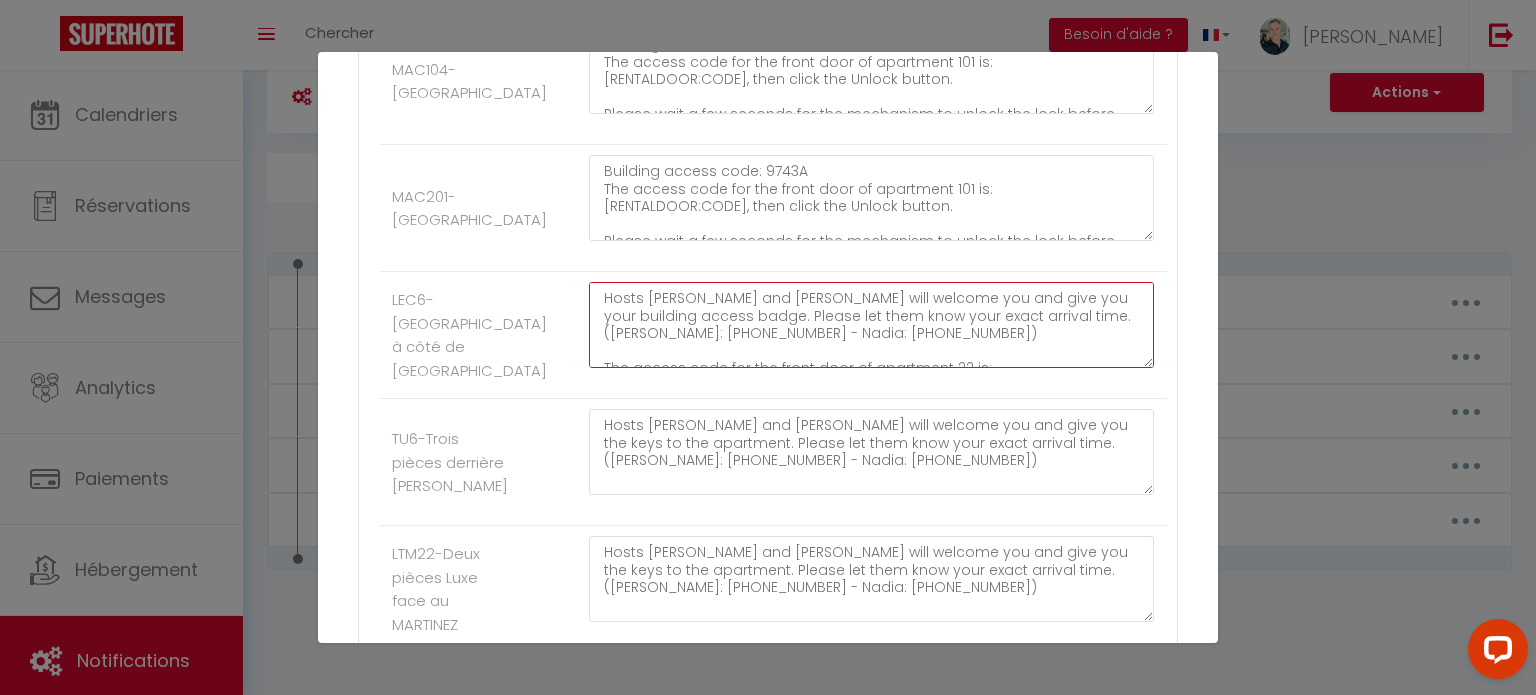 scroll, scrollTop: 151, scrollLeft: 0, axis: vertical 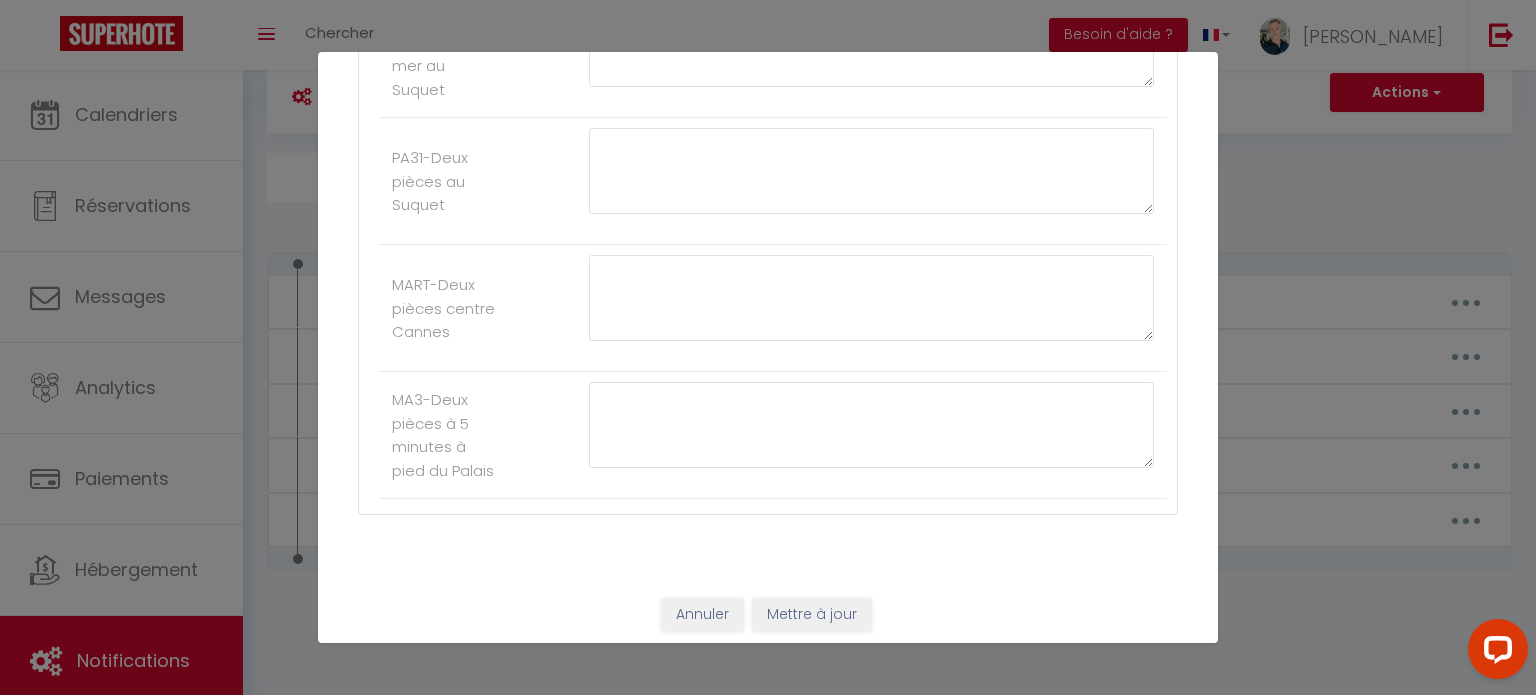 type on "Hosts [PERSON_NAME] and [PERSON_NAME] will welcome you and give you your building access badge. Please let them know your exact arrival time.
([PERSON_NAME]: [PHONE_NUMBER] - Nadia: [PHONE_NUMBER])
The access code for the front door of apartment 22 is: [RENTALDOOR:CODE], then click the Unlock button.
Please wait a few seconds for the mechanism to unlock the lock before pushing the apartment door.
The lock automatically re-engages 10 seconds after closing the door. To exit the apartment, simply press the central gray button to unlock the door.
Caution: Ensure the lock is unlocked before closing the door." 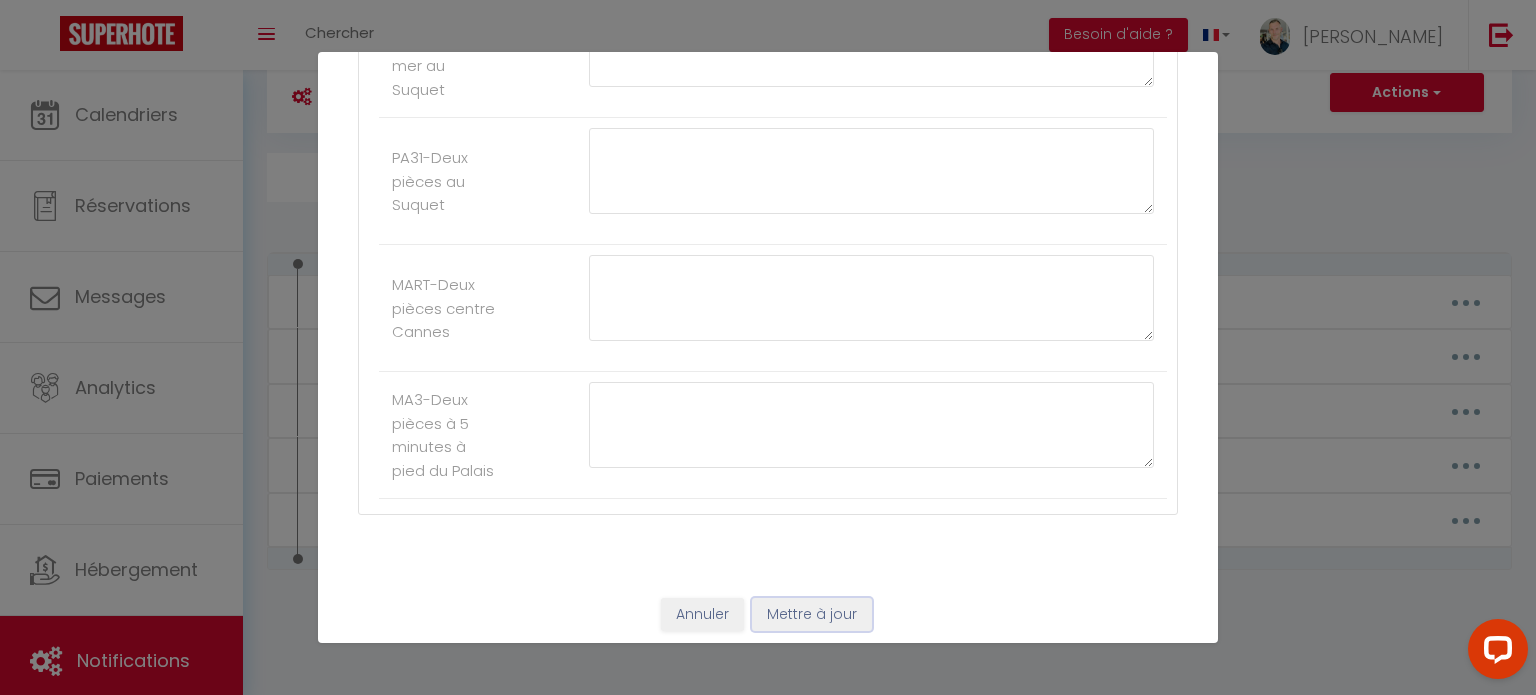 click on "Mettre à jour" at bounding box center (812, 615) 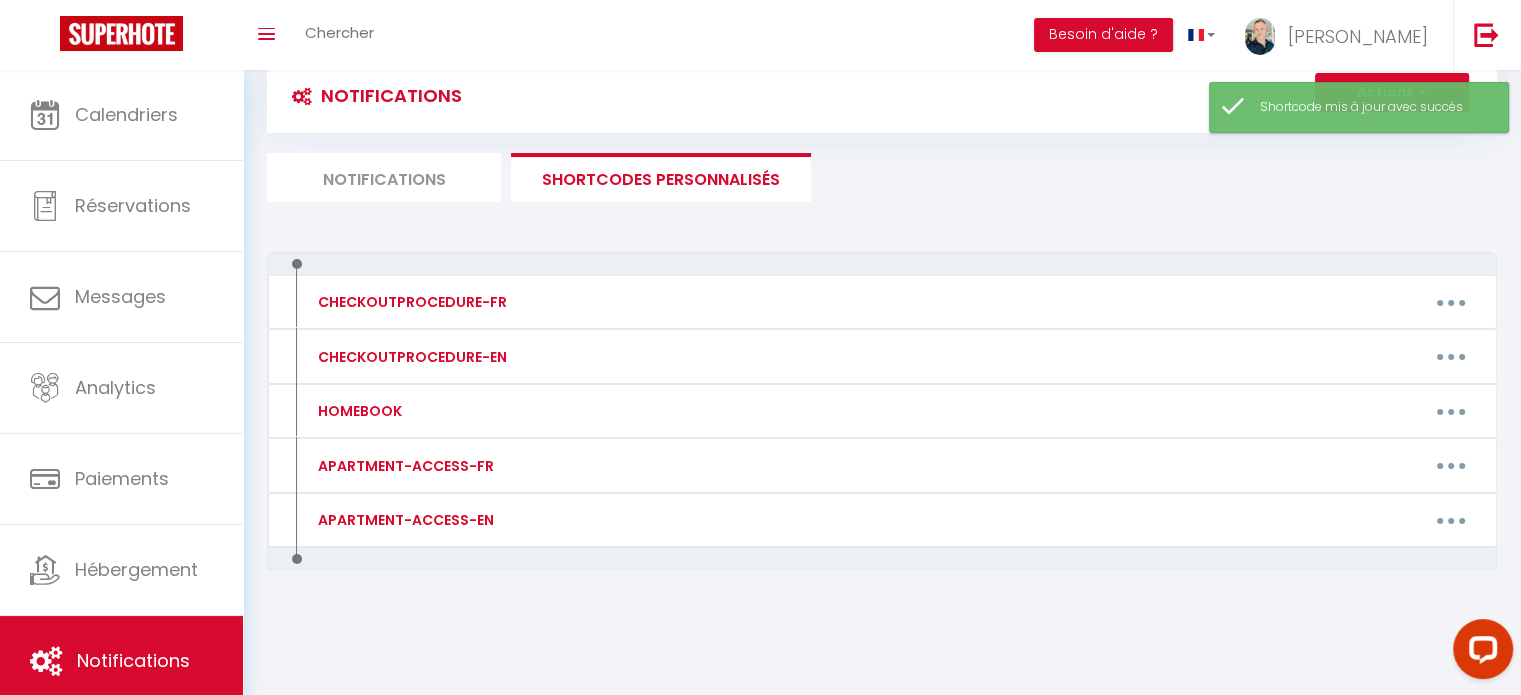 click on "Notifications
Actions
Nouvelle Notification    Exporter    Importer    Tous les apparts    CROIS6-Deux pièces Luxe face Palais MAC101-[GEOGRAPHIC_DATA] à côté de [GEOGRAPHIC_DATA] TU6-Trois pièces derrière CARLTON LTM22-Deux pièces Luxe face au MARTINEZ LTM14-Trois pièces face au MARTINEZ JD22-Trois pièces proche [GEOGRAPHIC_DATA] JD21-Quatre pièces proche [GEOGRAPHIC_DATA] MAC105-[GEOGRAPHIC_DATA]- Quatre pièces à coté du [PERSON_NAME] AS1-Quatre pièces Villa Meynadier 1er ASG-Quatre pièces Villa Meynadier RDJ GEN3-Trois pièces derrière le CARLTON GEN19-Trois pièces proche MARTINEZ SC2K-Studio face au MARTINEZ SC6N-Deux pièces face au MARTINEZ 16J14-Deux pièces proche MARTINEZ LOR-Trois pièces centre Cannes PO5A-Deux pièces derrière le CARLTON PO5AC-Deux pièces derrière le CARLTON" at bounding box center [882, 346] 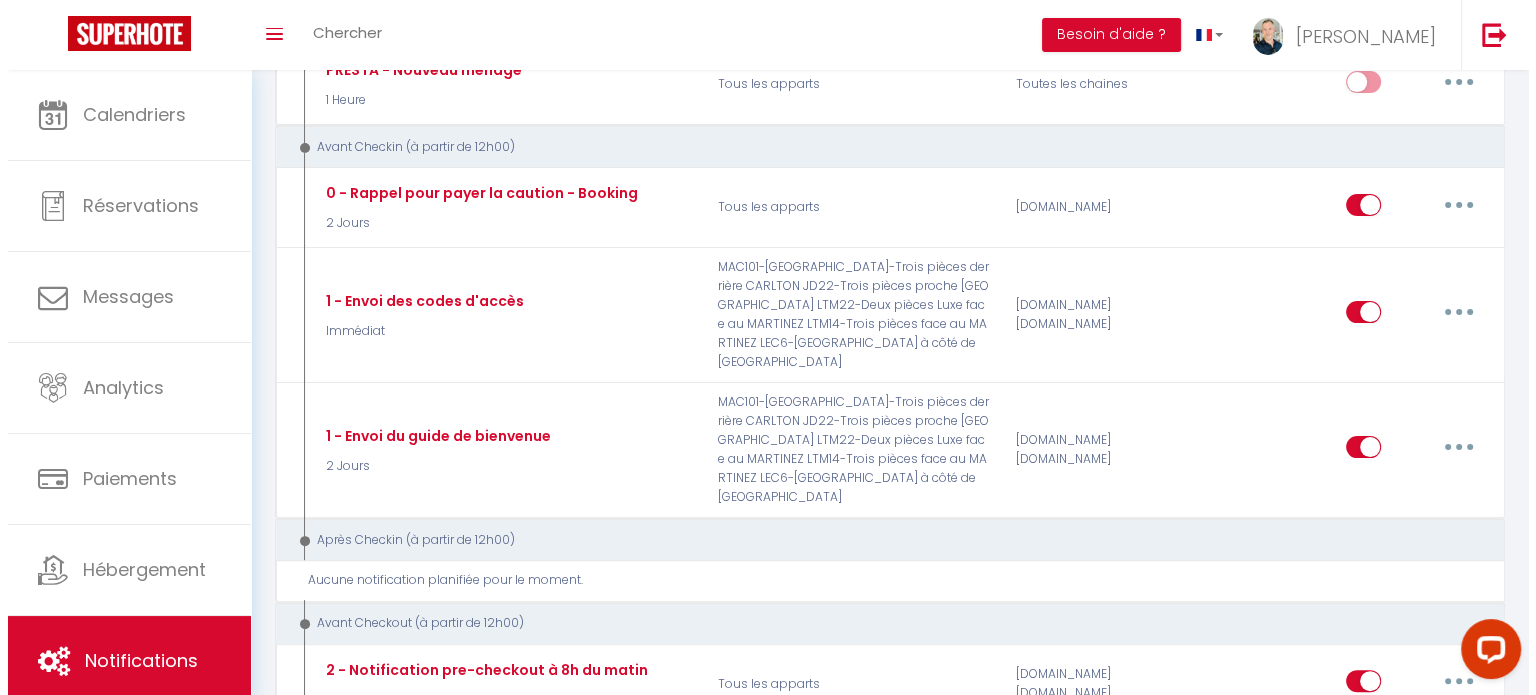 scroll, scrollTop: 485, scrollLeft: 0, axis: vertical 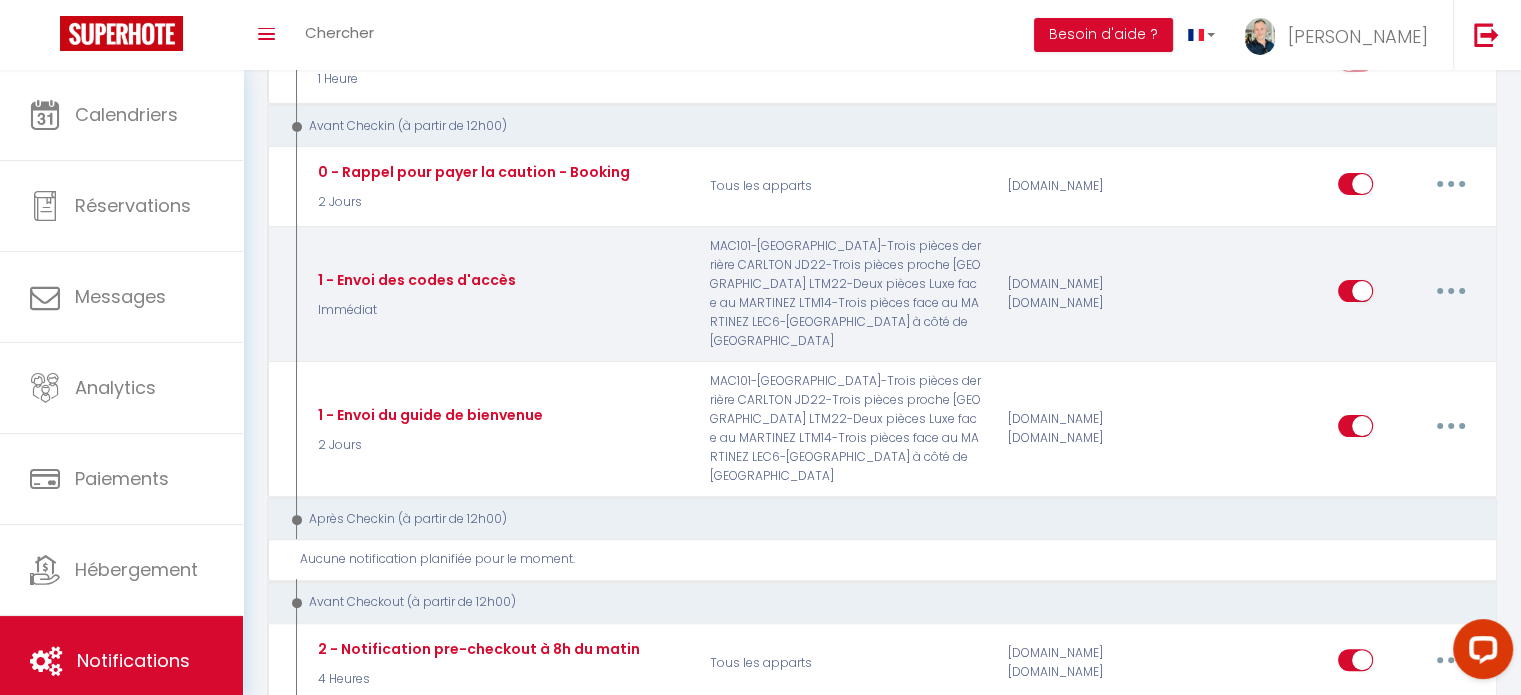 click at bounding box center [1451, 291] 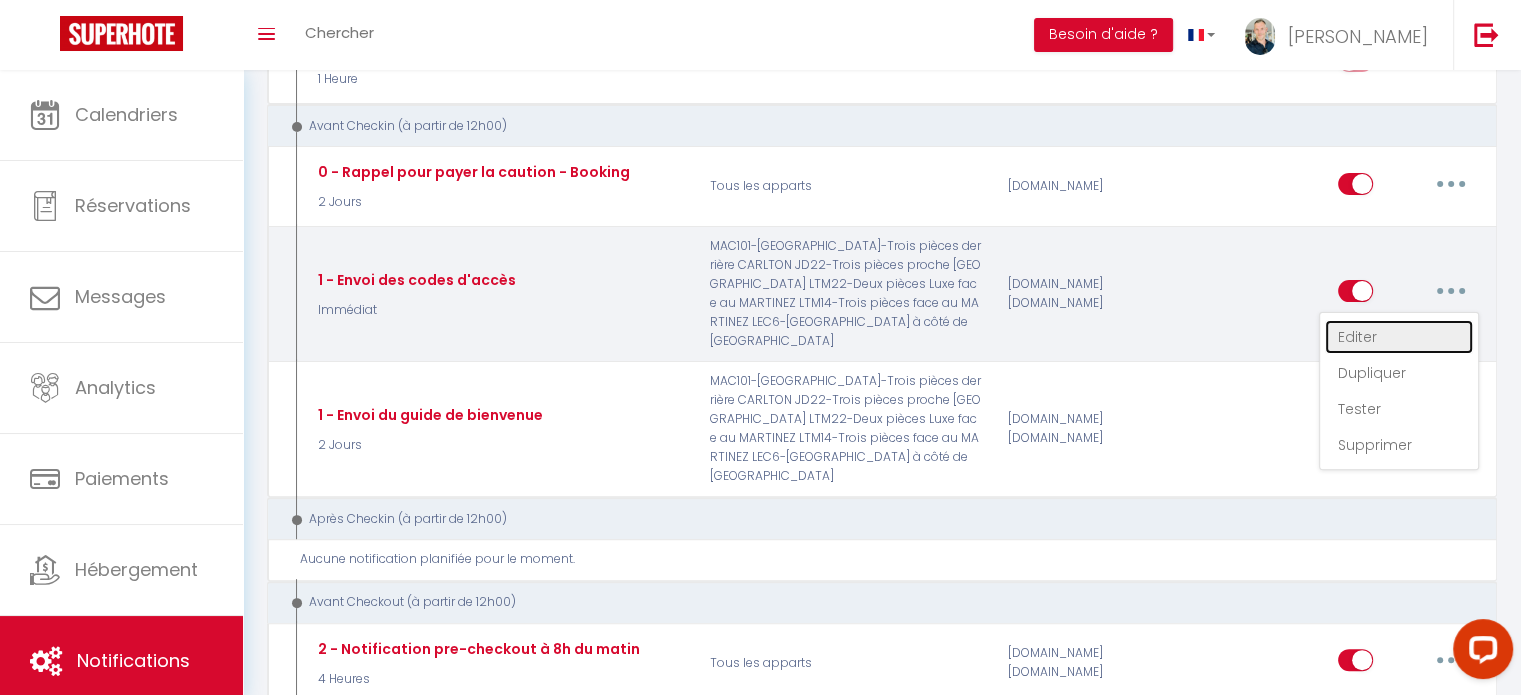 click on "Editer" at bounding box center [1399, 337] 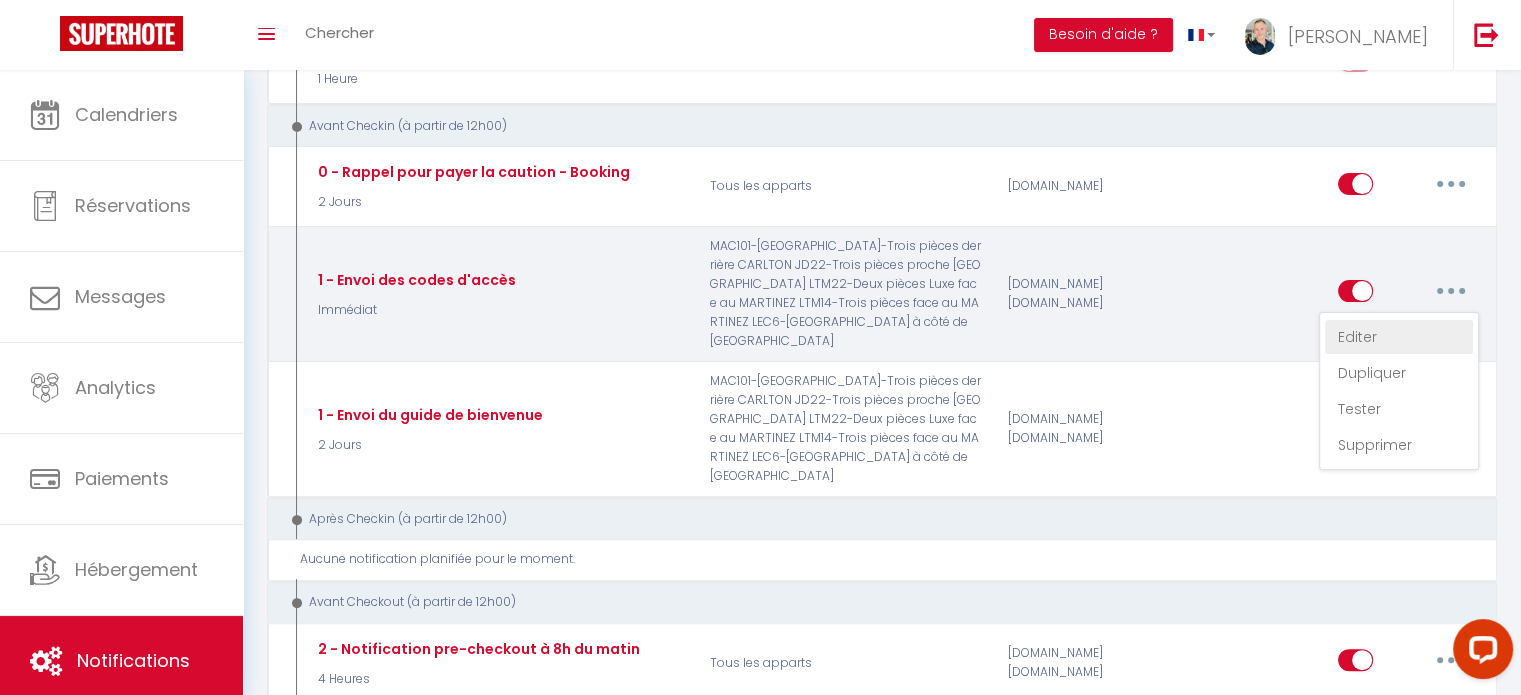 type on "1 - Envoi des codes d'accès" 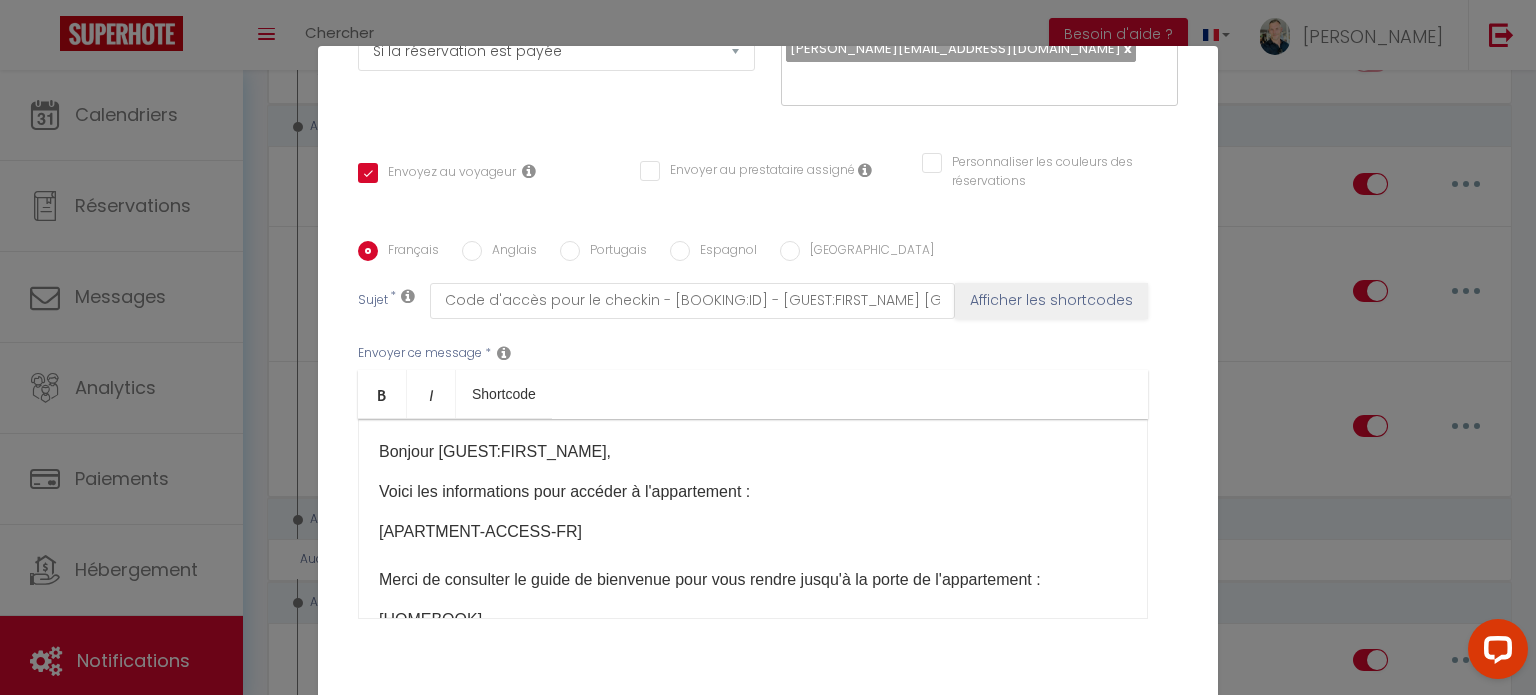 scroll, scrollTop: 362, scrollLeft: 0, axis: vertical 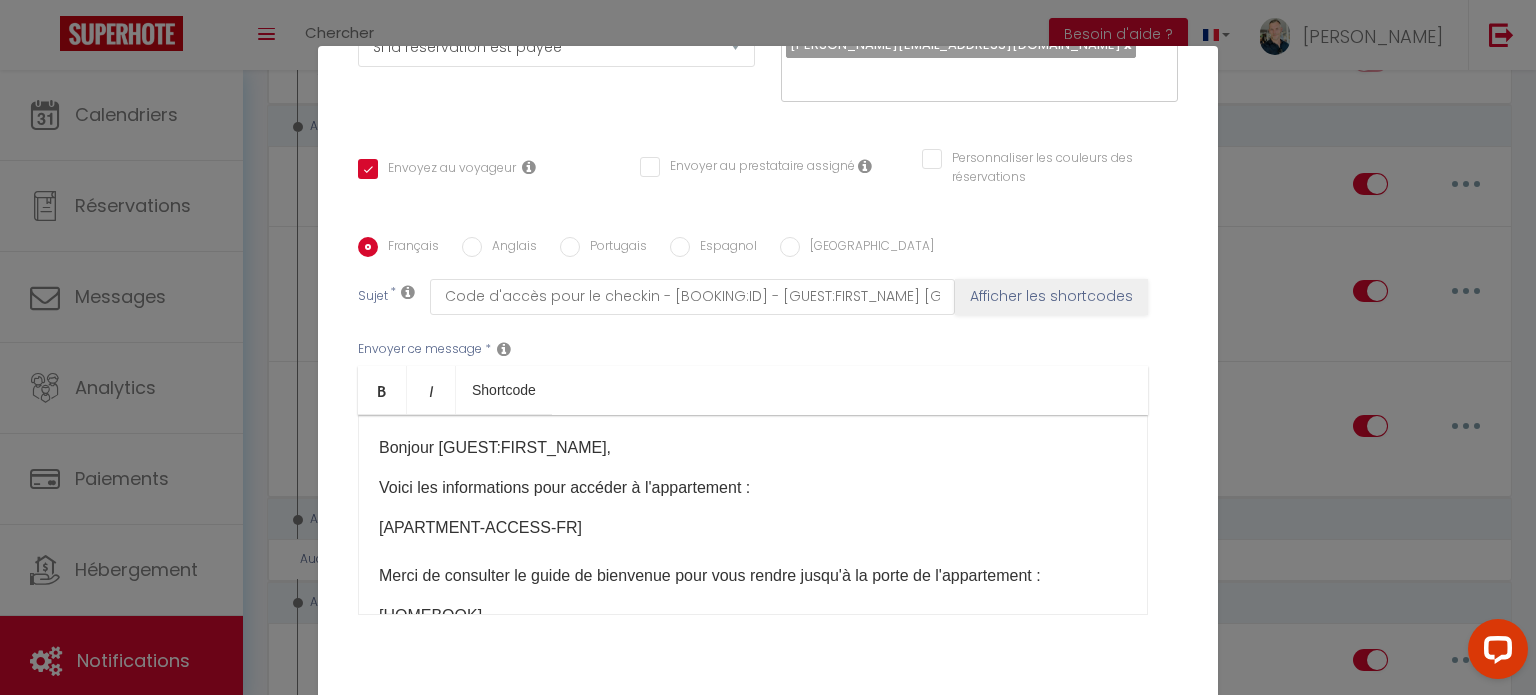 click on "Anglais" at bounding box center [509, 248] 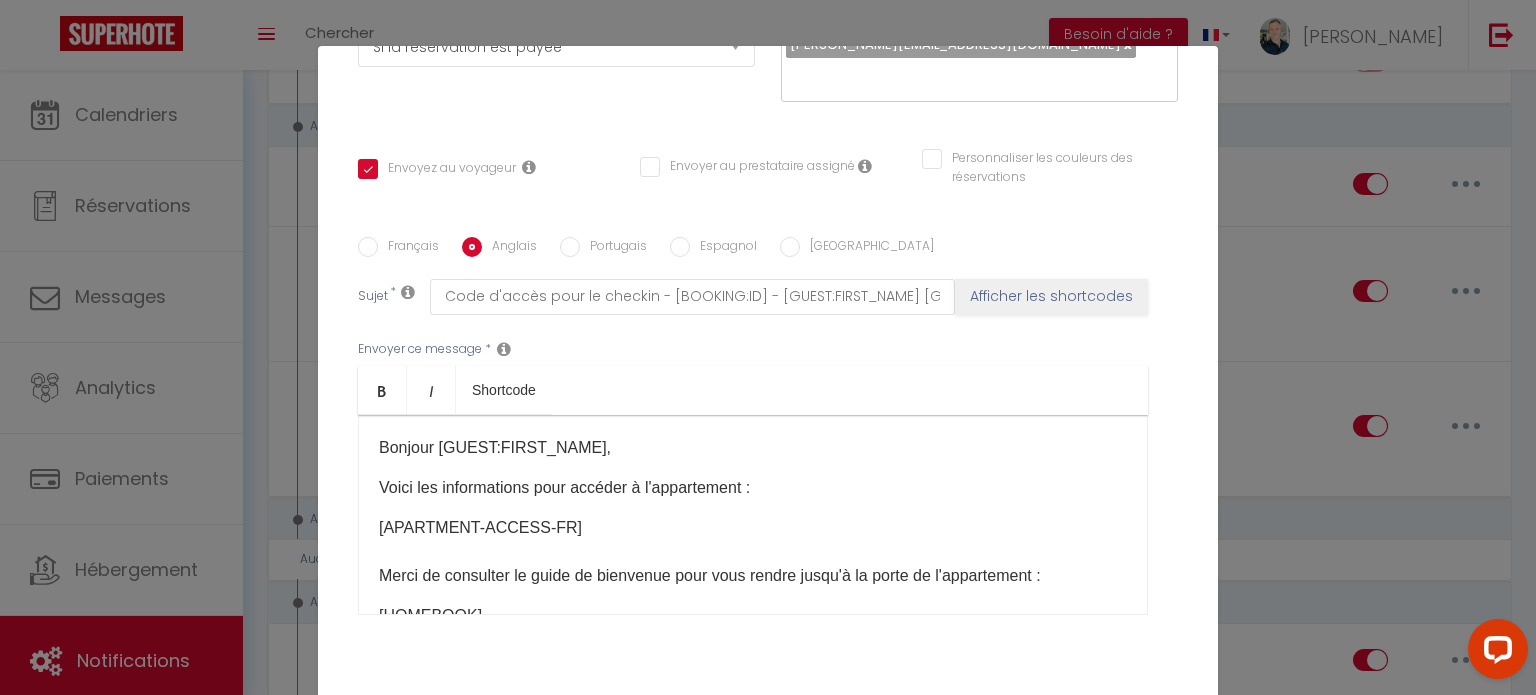 checkbox on "true" 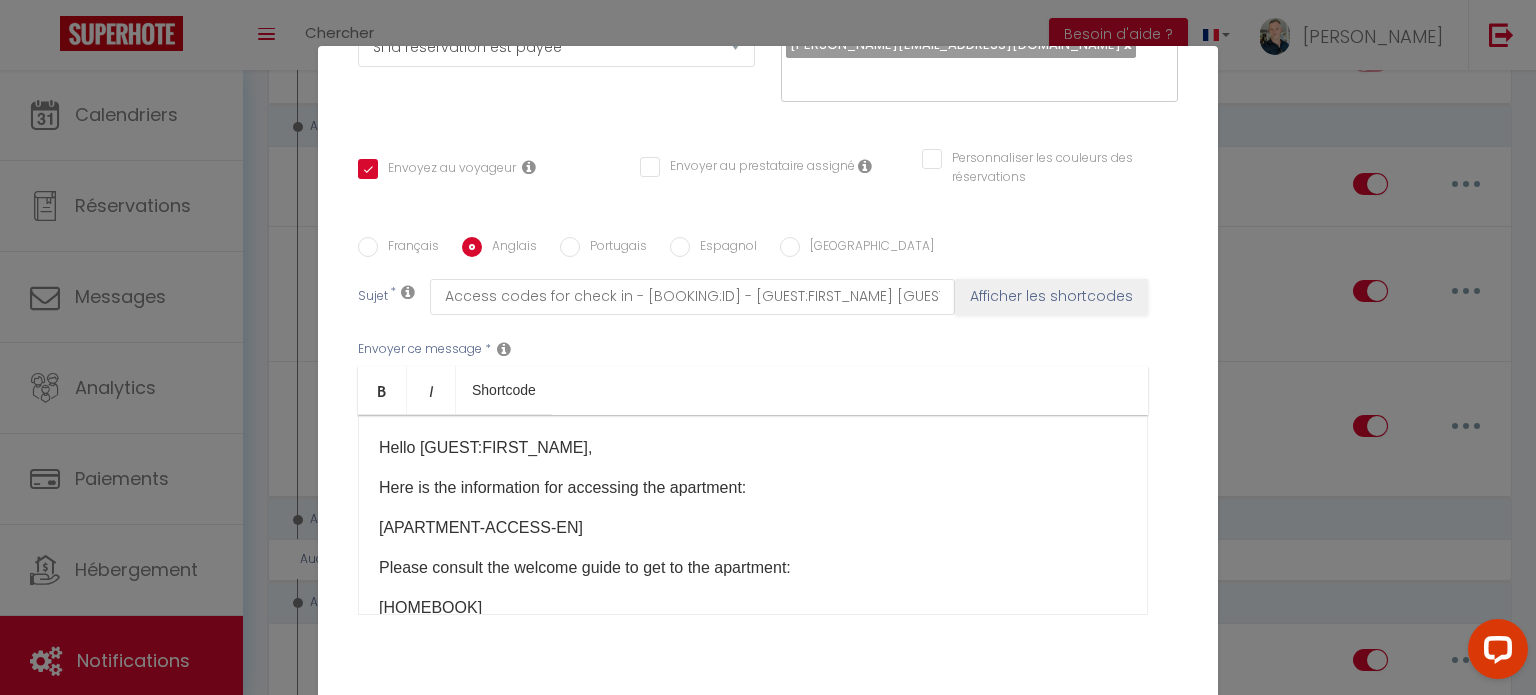 click on "Français" at bounding box center (408, 248) 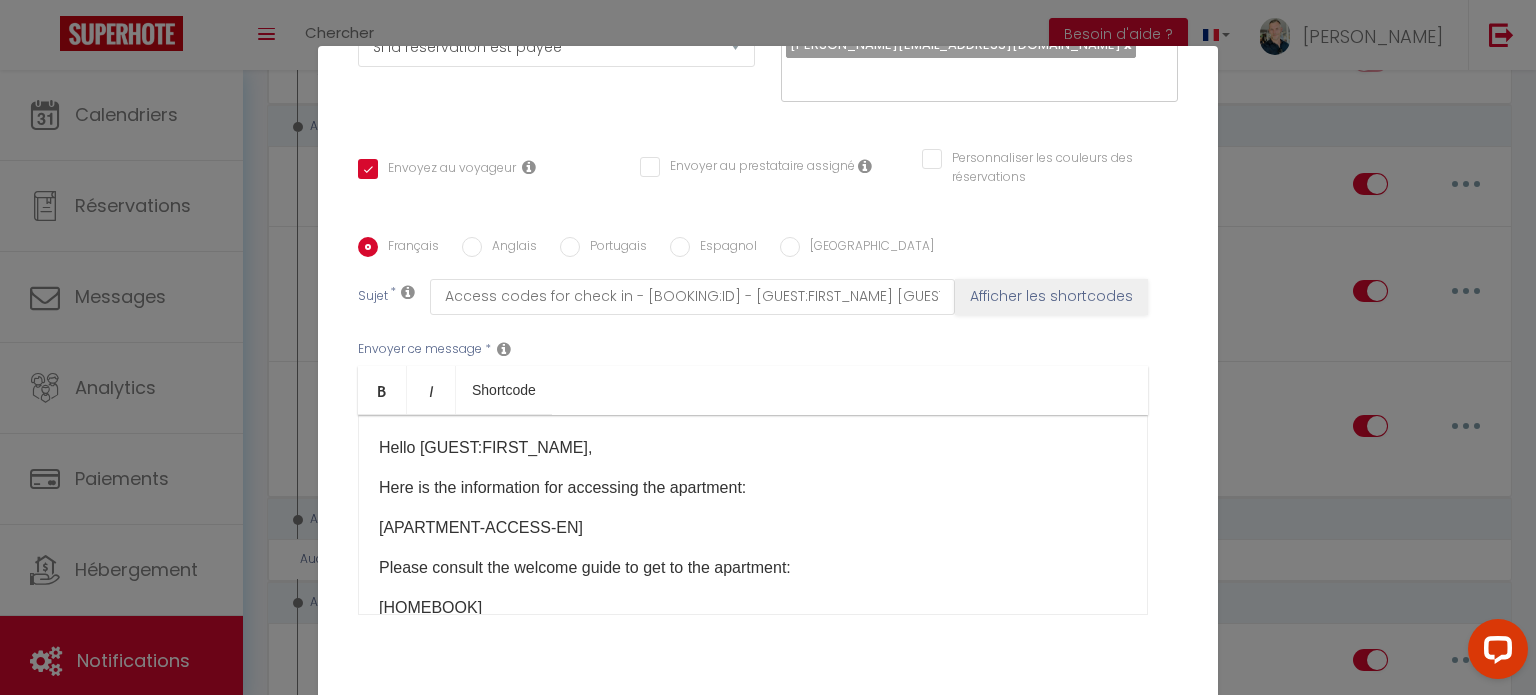 checkbox on "true" 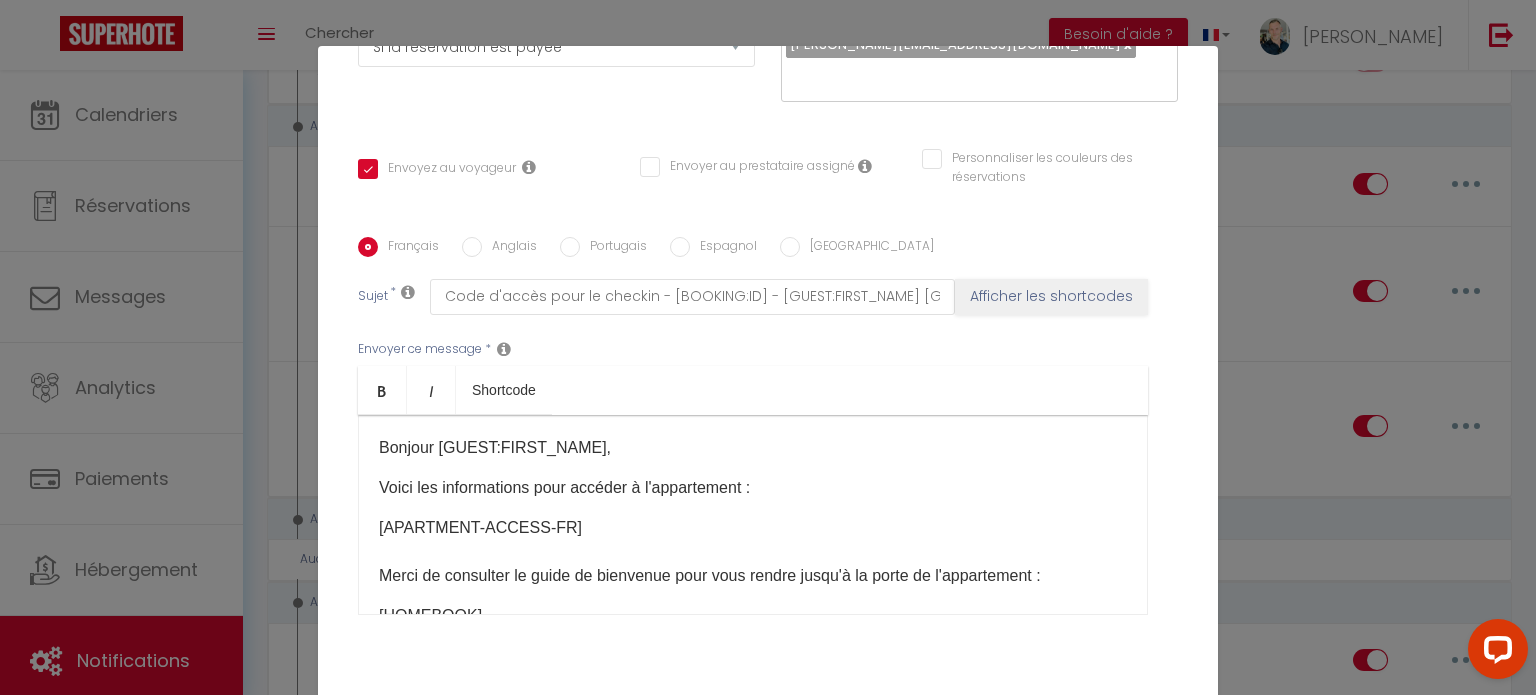 click on "Anglais" at bounding box center [472, 247] 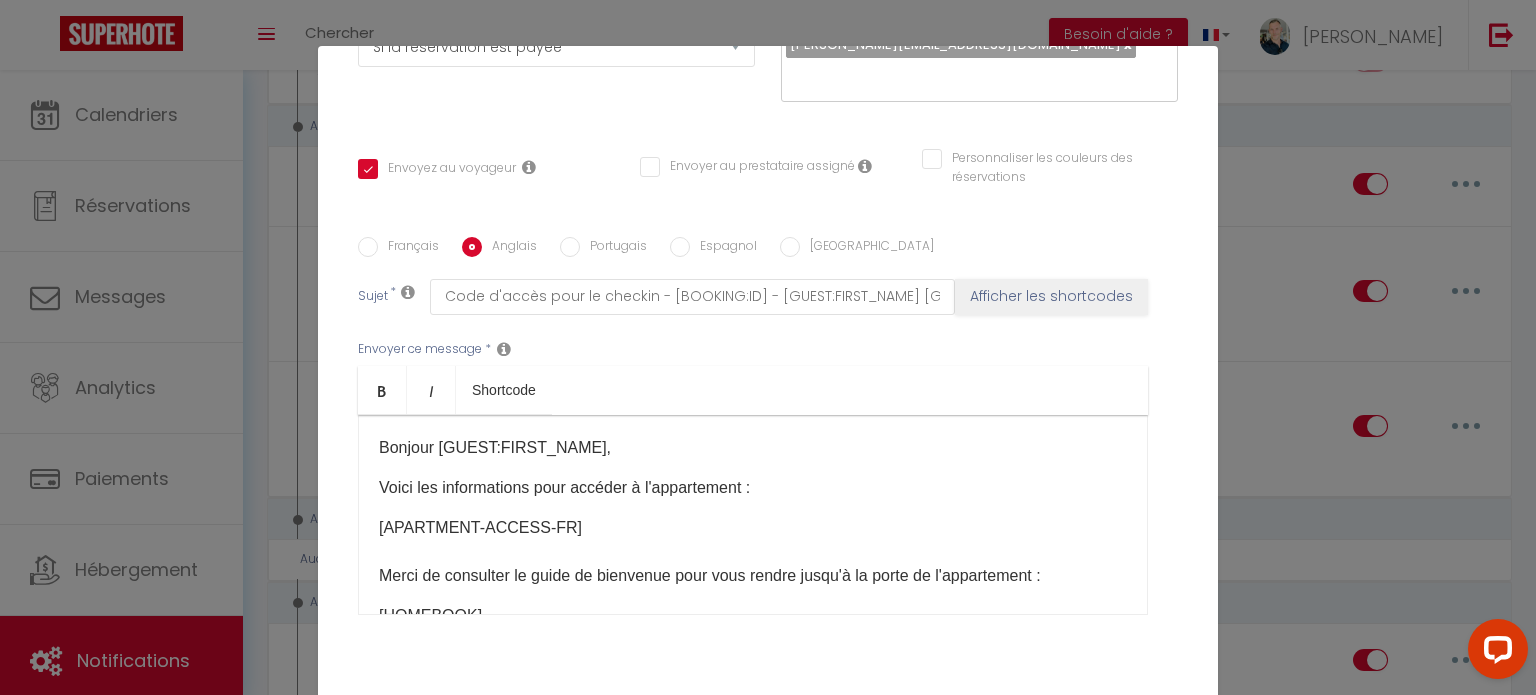 checkbox on "true" 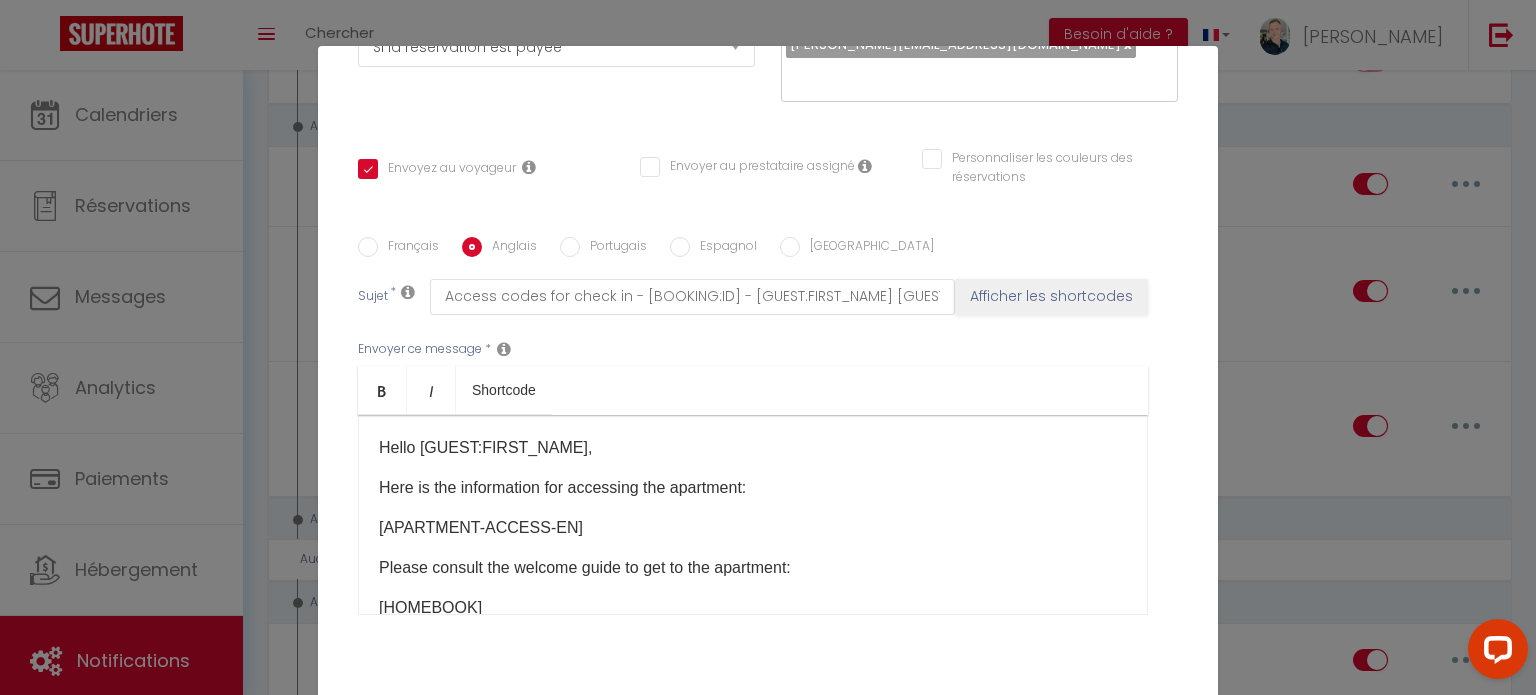 click on "Français" at bounding box center (408, 248) 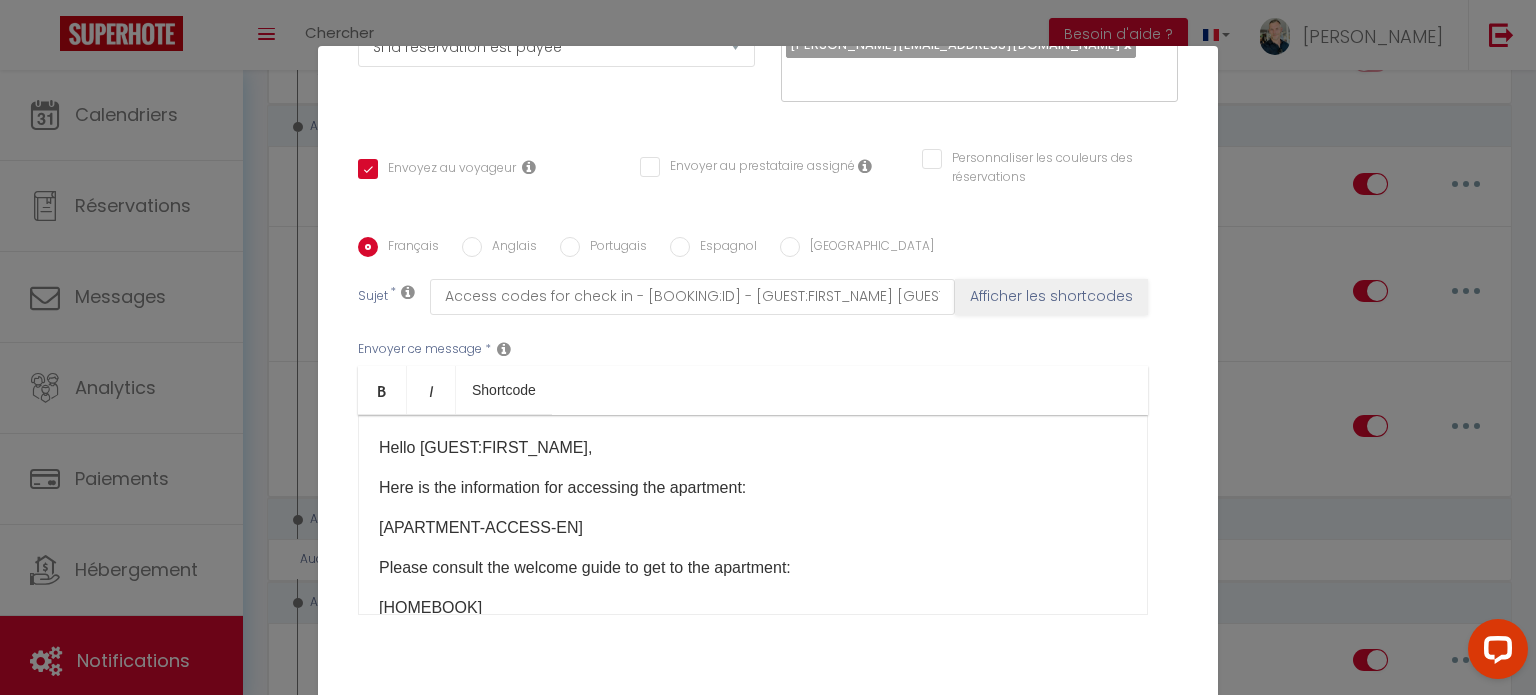 checkbox on "true" 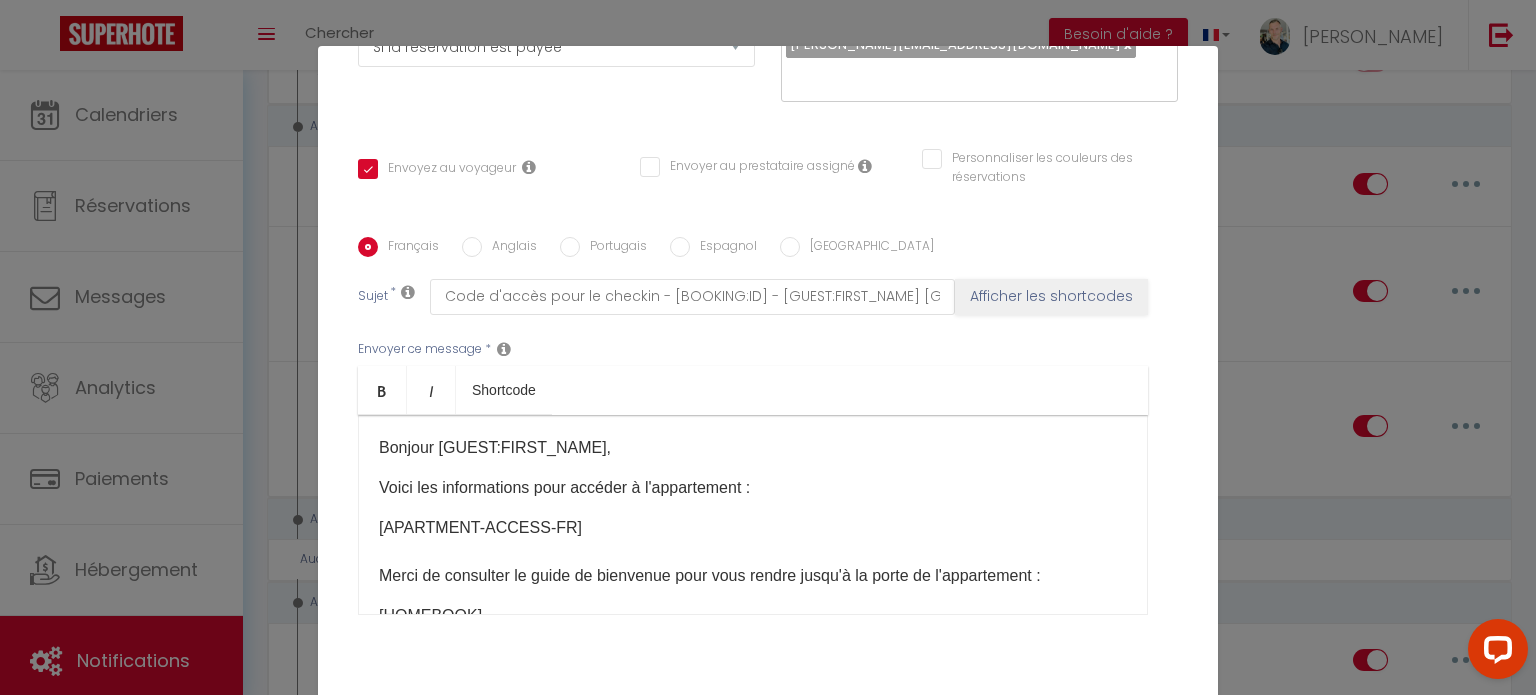 click on "Anglais" at bounding box center [472, 247] 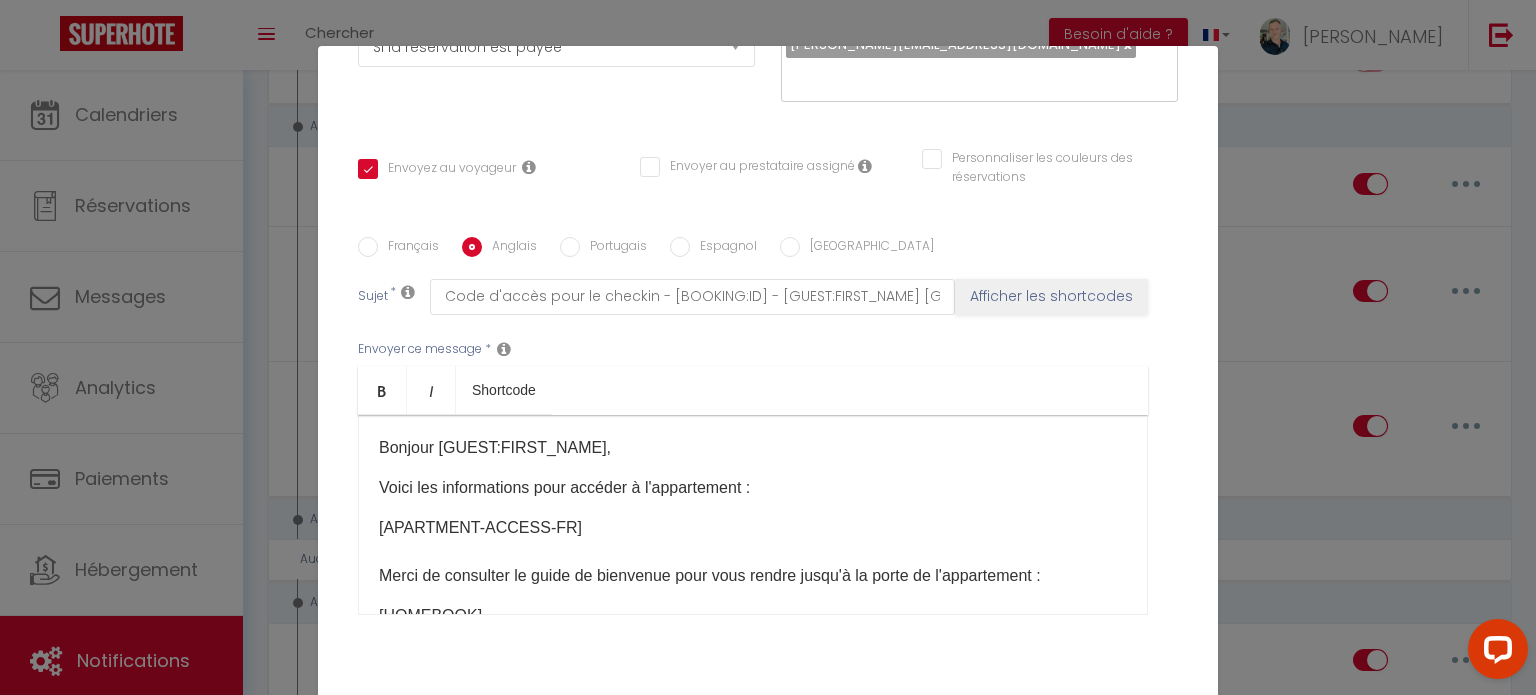 checkbox on "true" 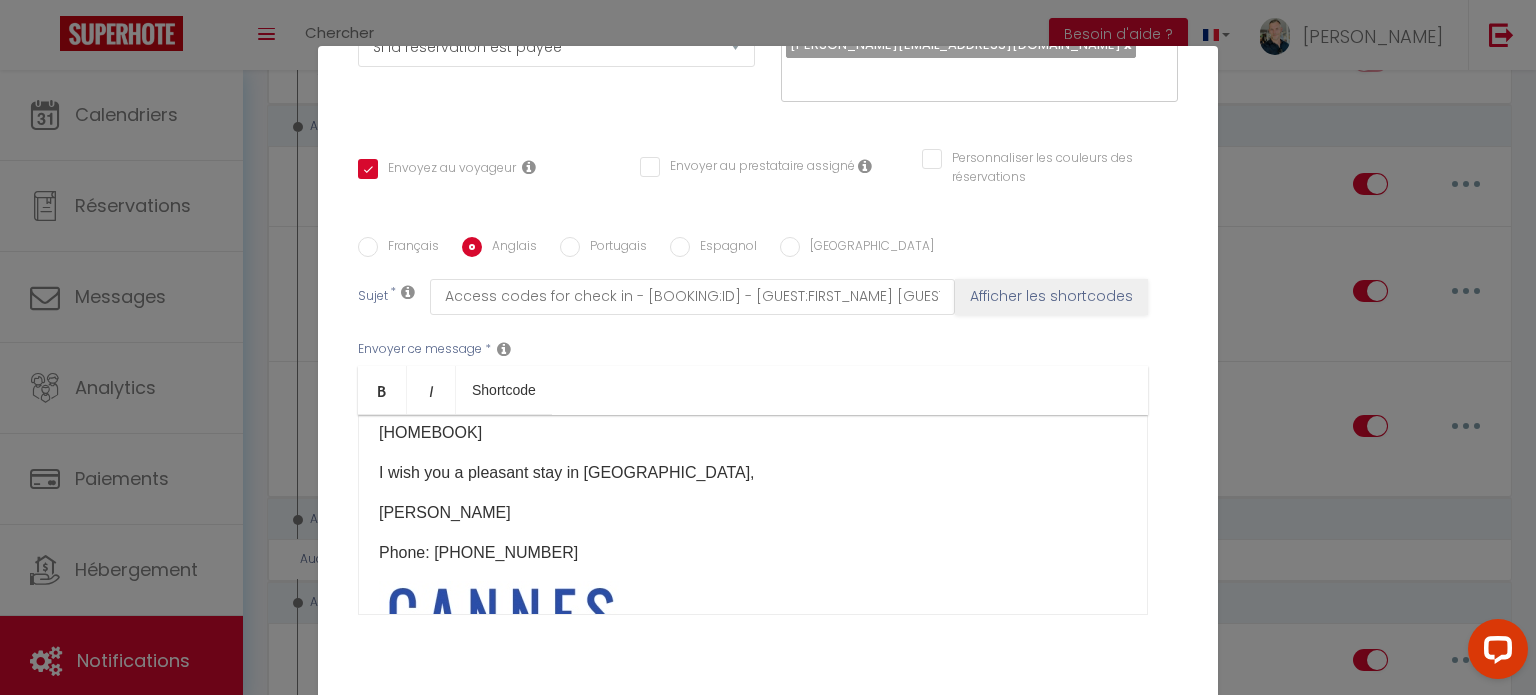 scroll, scrollTop: 293, scrollLeft: 0, axis: vertical 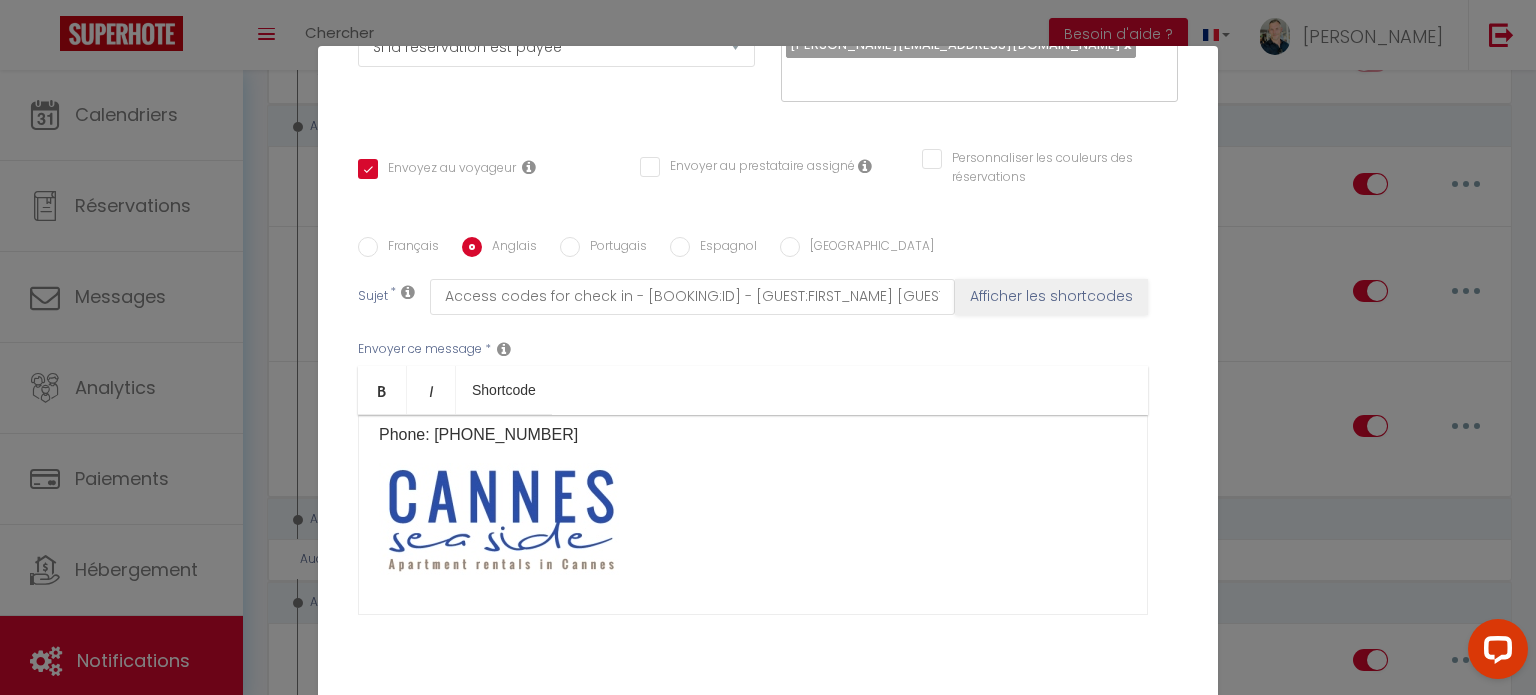 click on "Français" at bounding box center [408, 248] 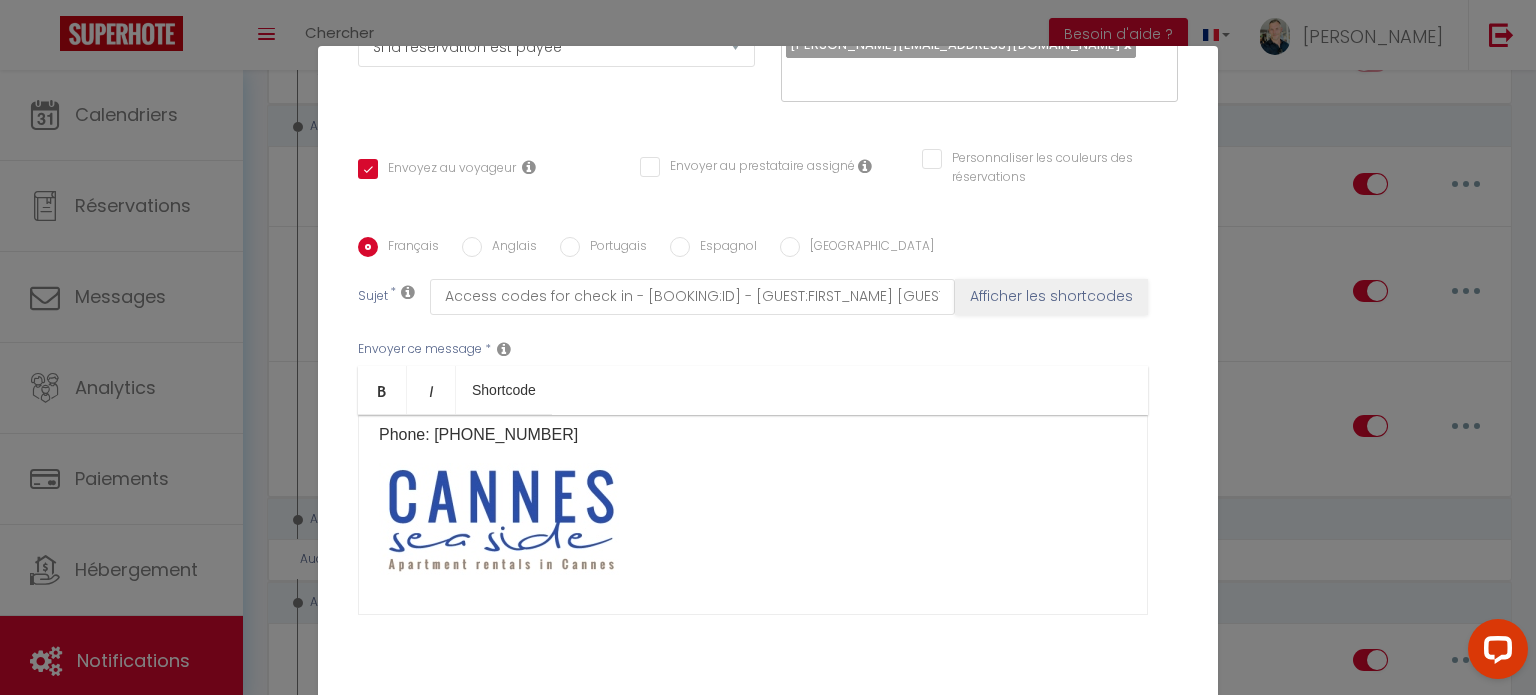 checkbox on "true" 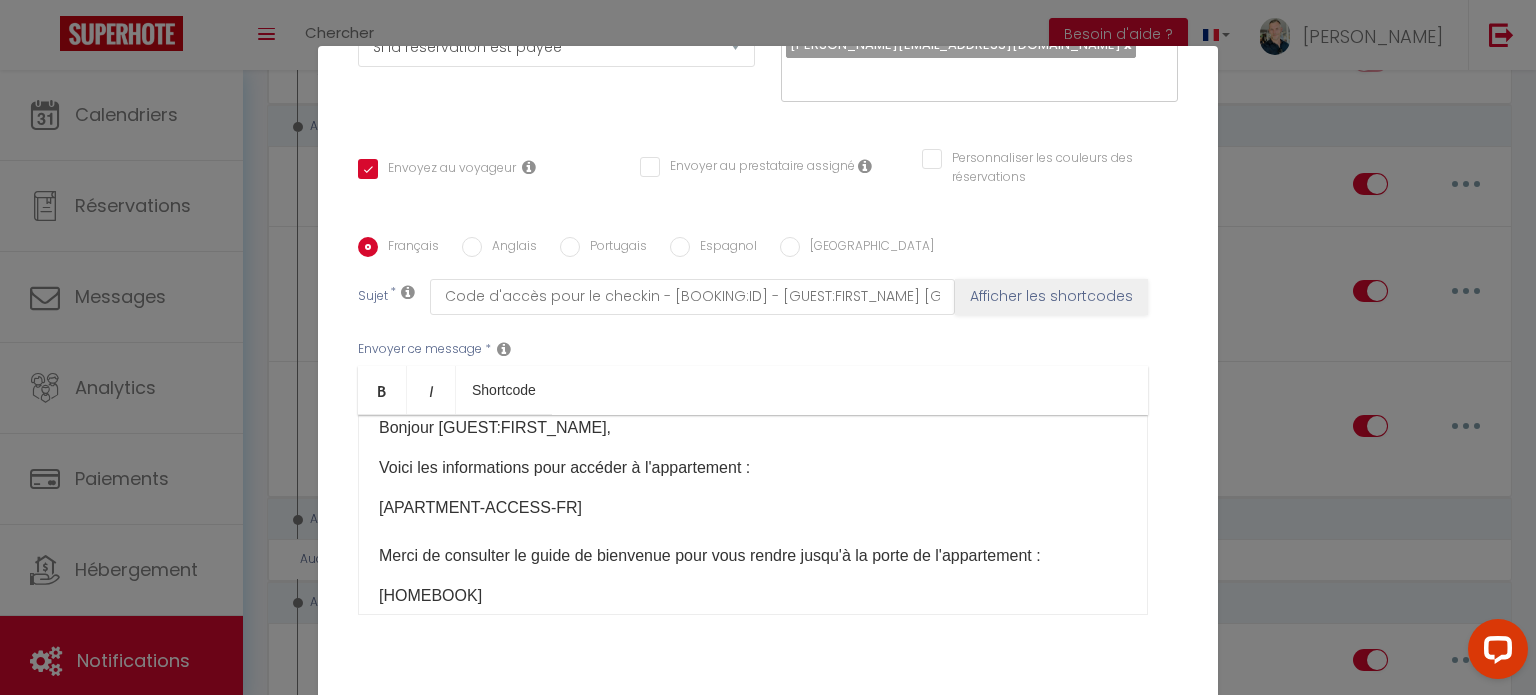 scroll, scrollTop: 0, scrollLeft: 0, axis: both 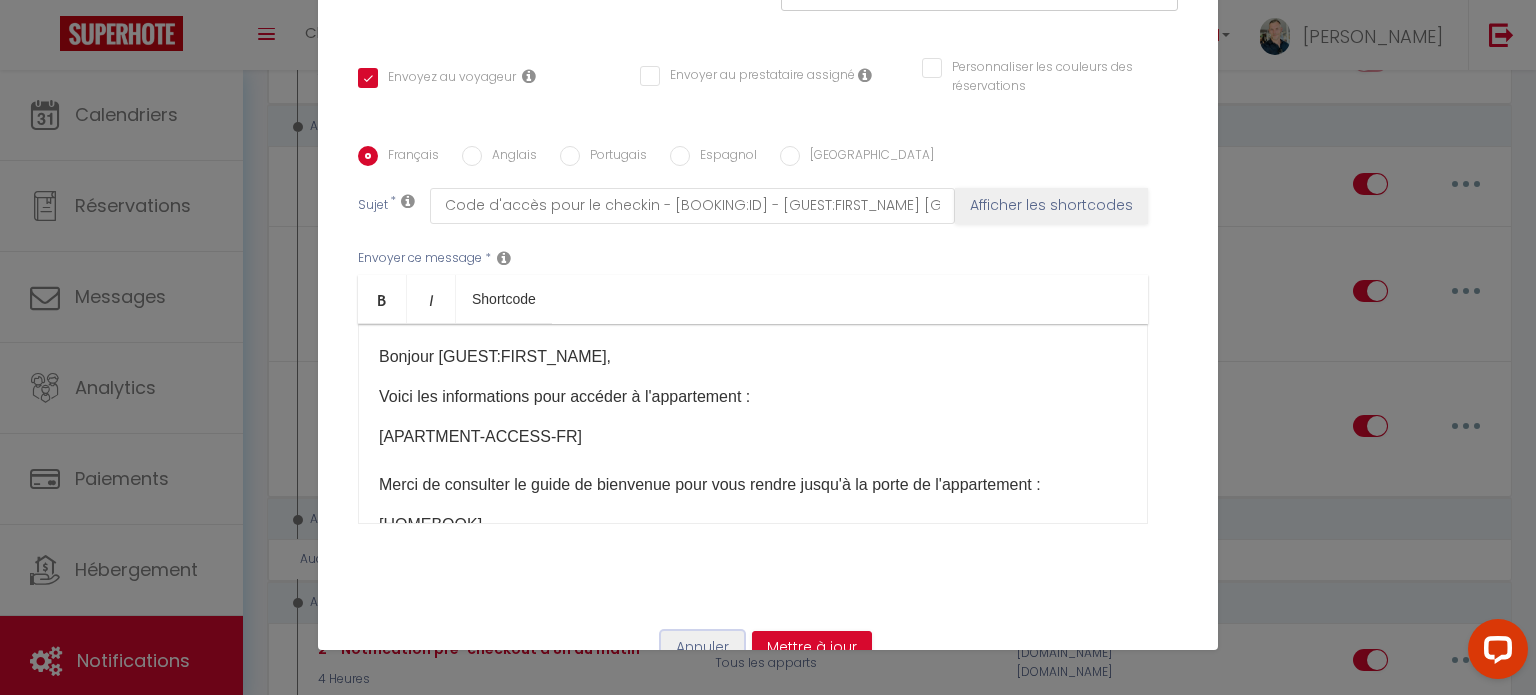 click on "Annuler" at bounding box center [702, 648] 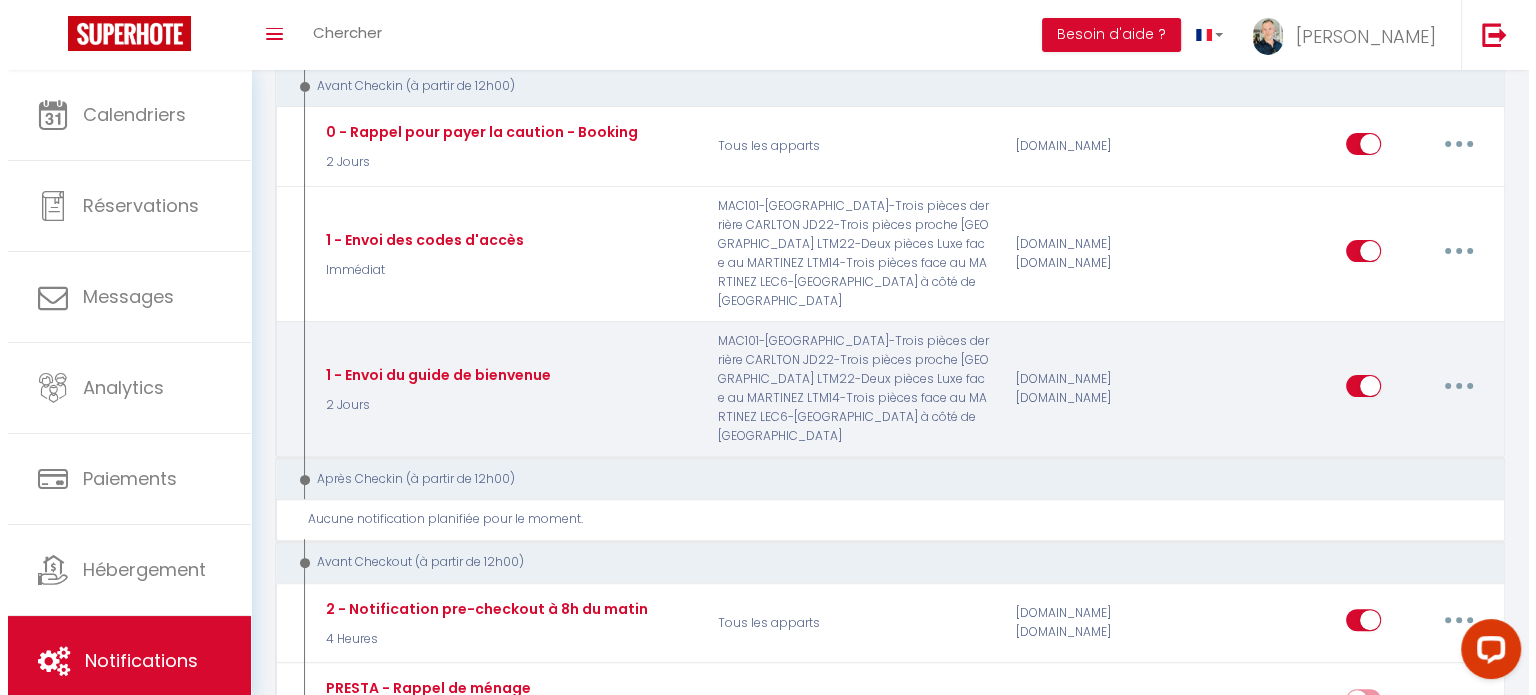 scroll, scrollTop: 567, scrollLeft: 0, axis: vertical 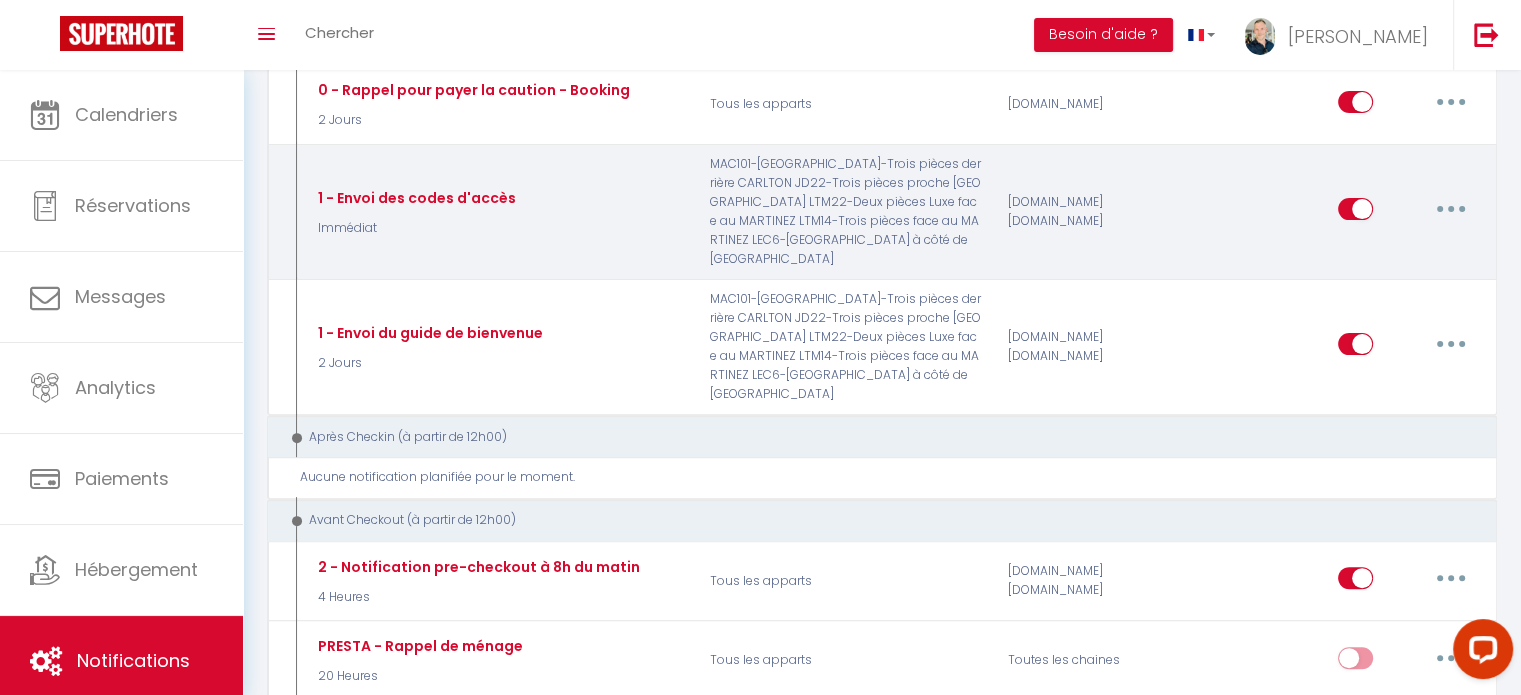 drag, startPoint x: 1456, startPoint y: 368, endPoint x: 1444, endPoint y: 201, distance: 167.43059 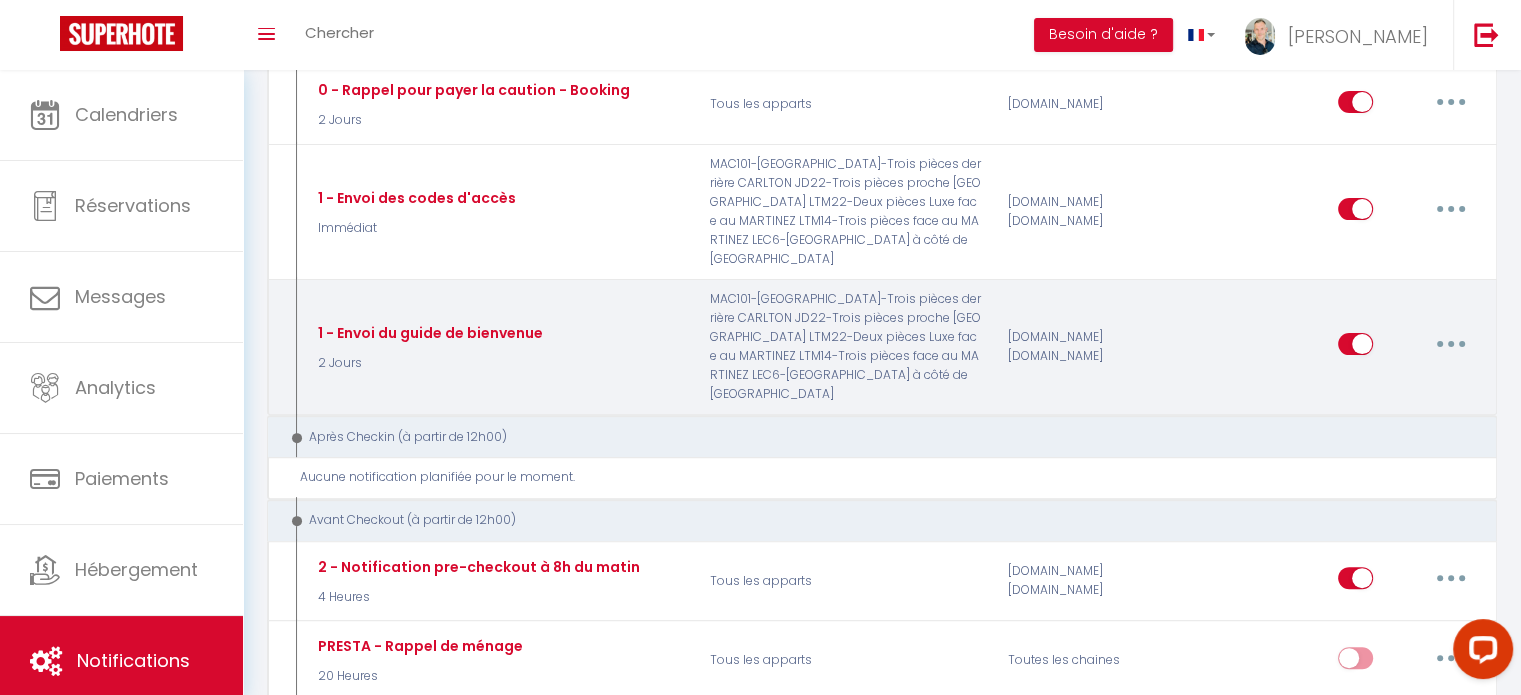 click at bounding box center (1451, 344) 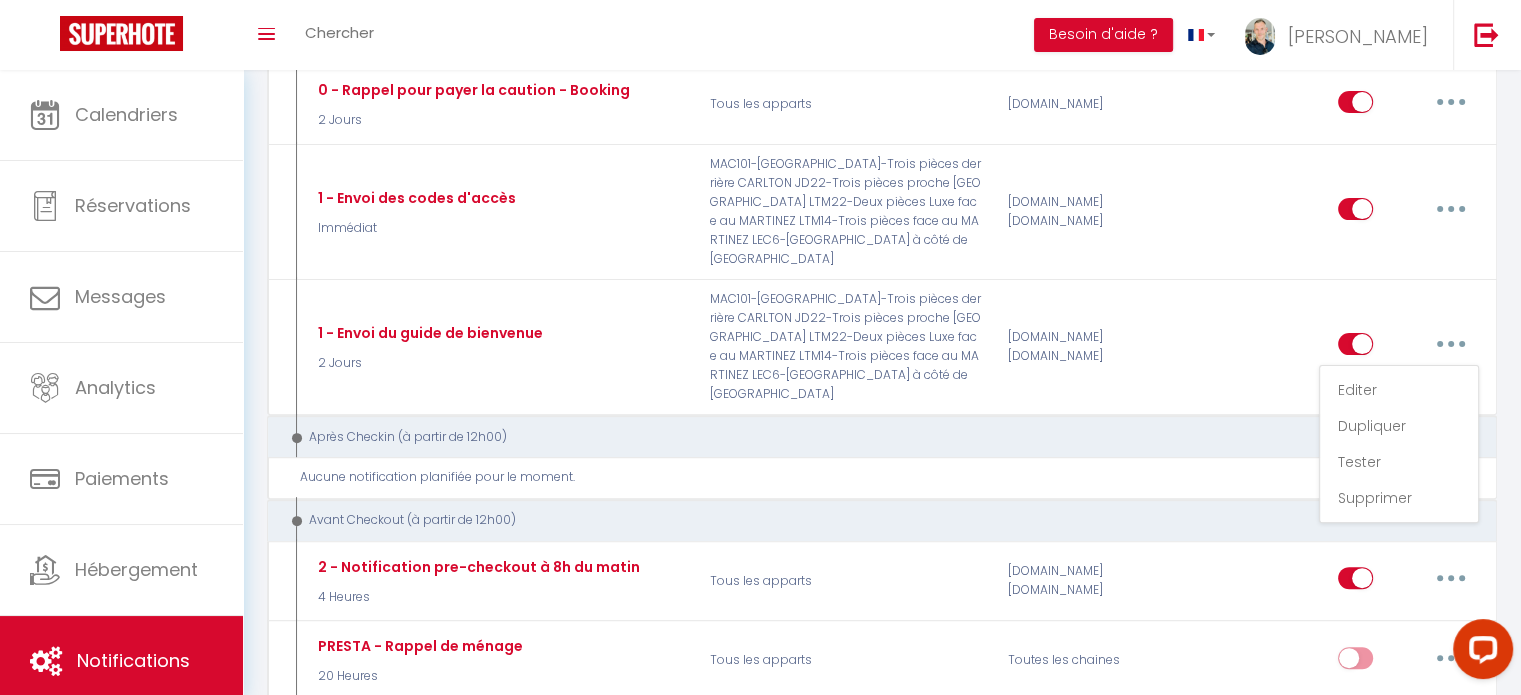 click on "Notifications
Actions
Nouvelle Notification    Exporter    Importer    Tous les apparts    CROIS6-Deux pièces Luxe face Palais MAC101-[GEOGRAPHIC_DATA] à côté de [GEOGRAPHIC_DATA] TU6-Trois pièces derrière CARLTON LTM22-Deux pièces Luxe face au MARTINEZ LTM14-Trois pièces face au MARTINEZ JD22-Trois pièces proche [GEOGRAPHIC_DATA] JD21-Quatre pièces proche [GEOGRAPHIC_DATA] MAC105-[GEOGRAPHIC_DATA]- Quatre pièces à coté du [PERSON_NAME] AS1-Quatre pièces Villa Meynadier 1er ASG-Quatre pièces Villa Meynadier RDJ GEN3-Trois pièces derrière le CARLTON GEN19-Trois pièces proche MARTINEZ SC2K-Studio face au MARTINEZ SC6N-Deux pièces face au MARTINEZ 16J14-Deux pièces proche MARTINEZ LOR-Trois pièces centre Cannes PO5A-Deux pièces derrière le CARLTON PO5AC-Deux pièces derrière le CARLTON" at bounding box center (882, 1212) 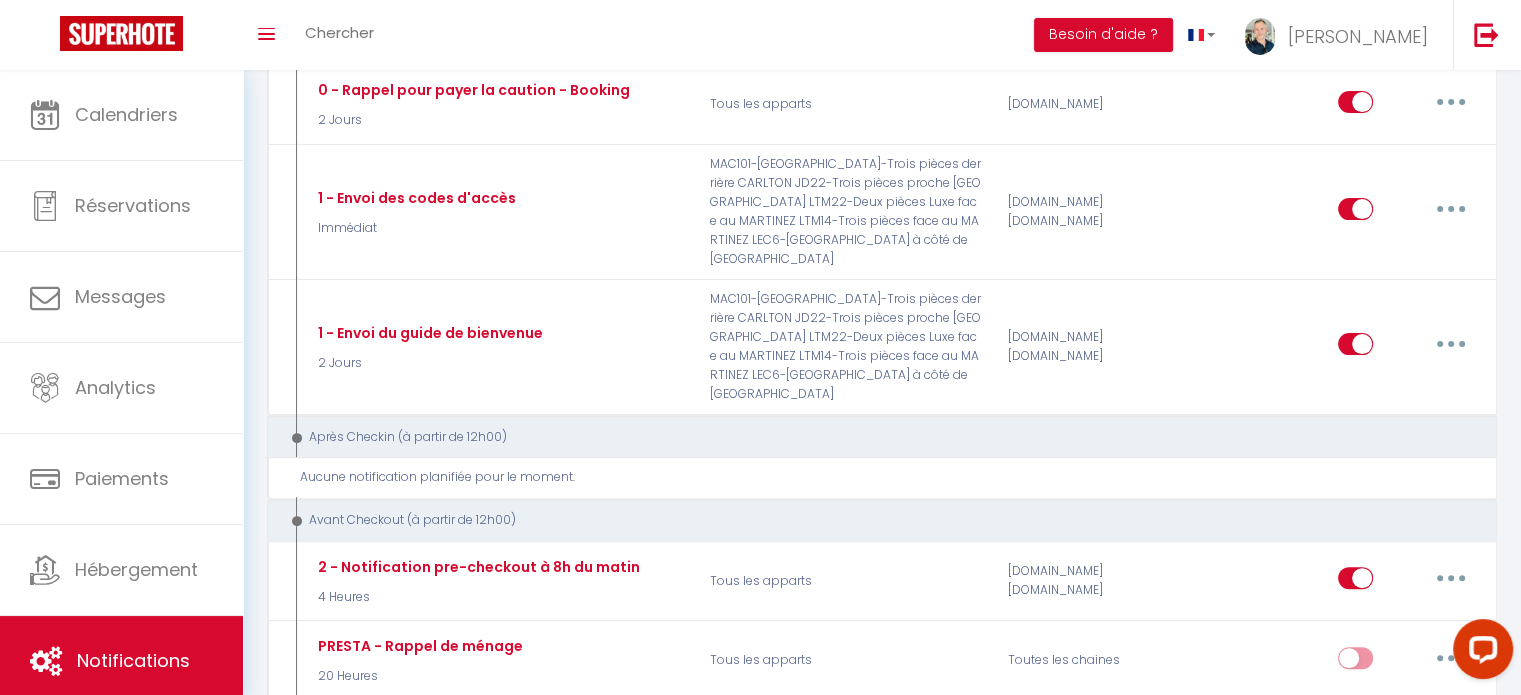 click at bounding box center (1479, 653) 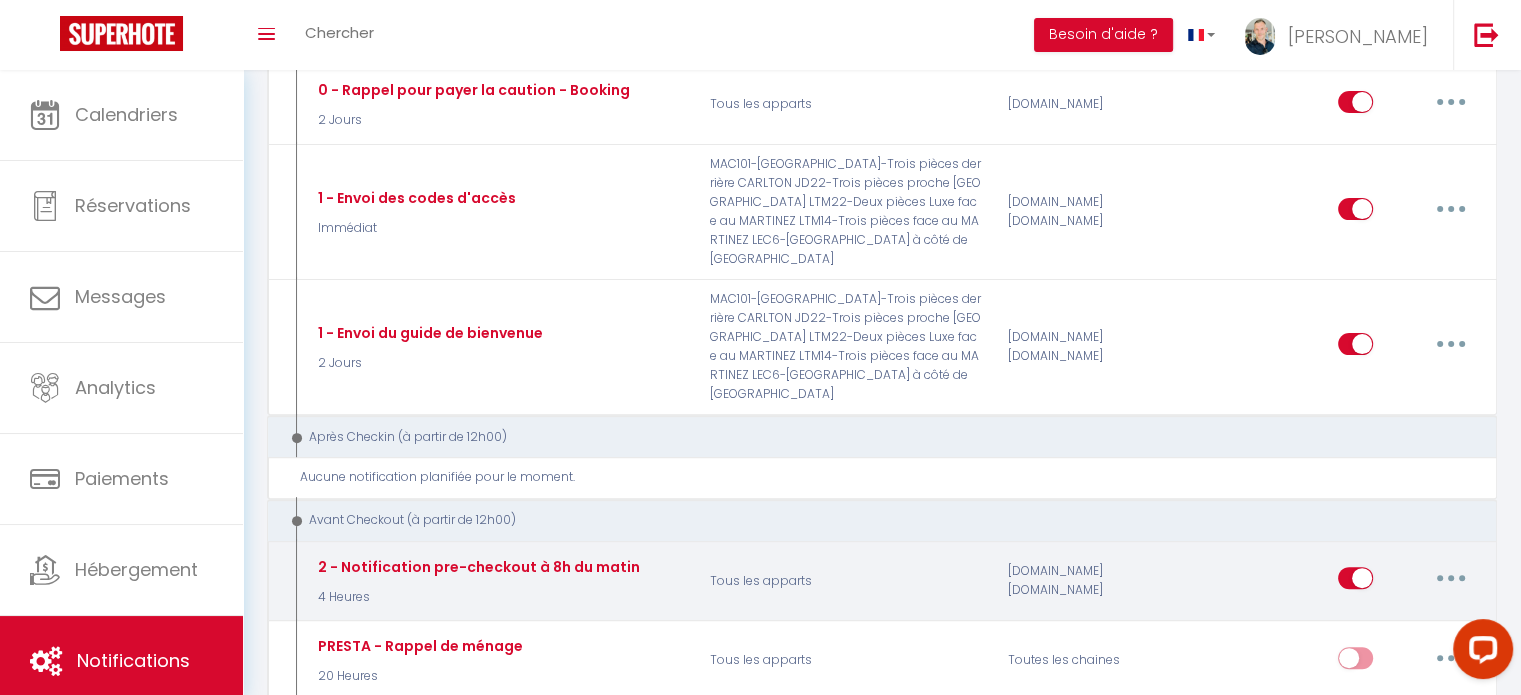click at bounding box center [1451, 578] 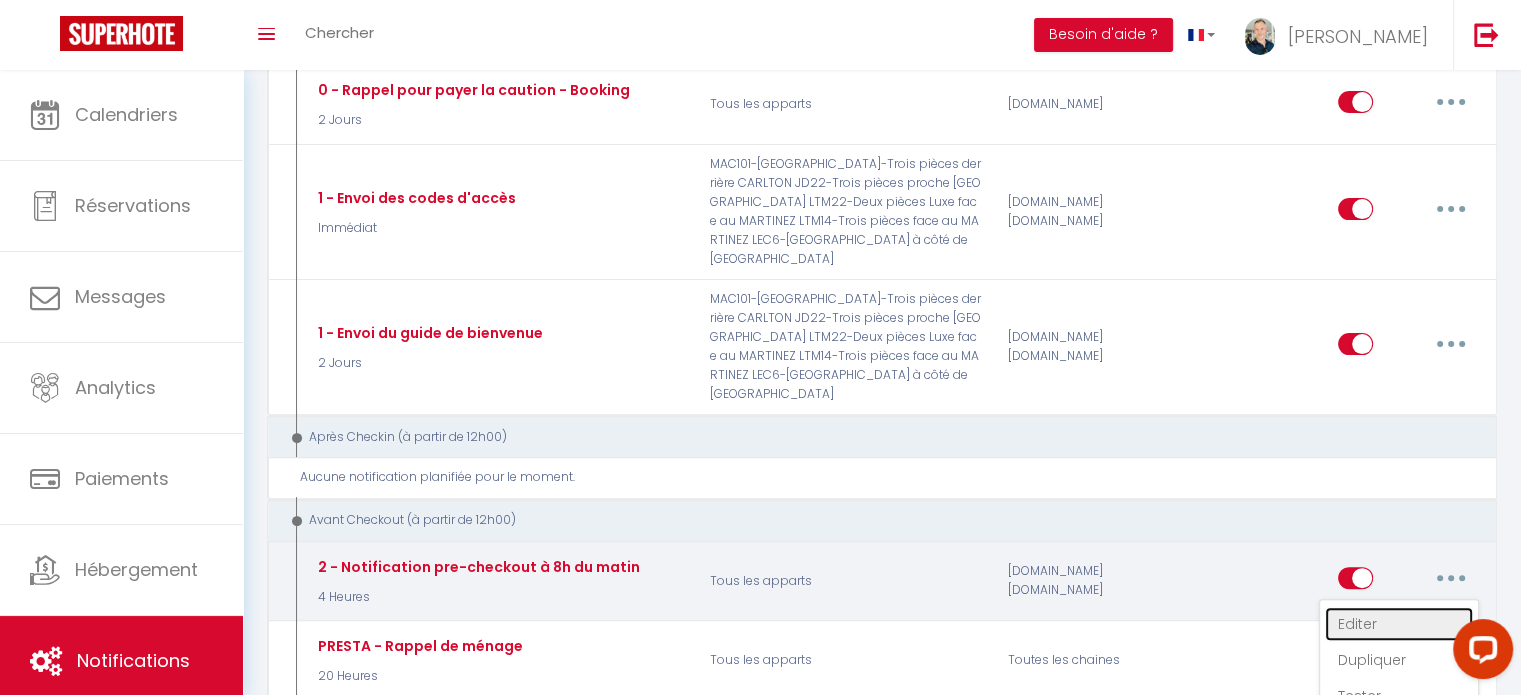 click on "Editer" at bounding box center (1399, 624) 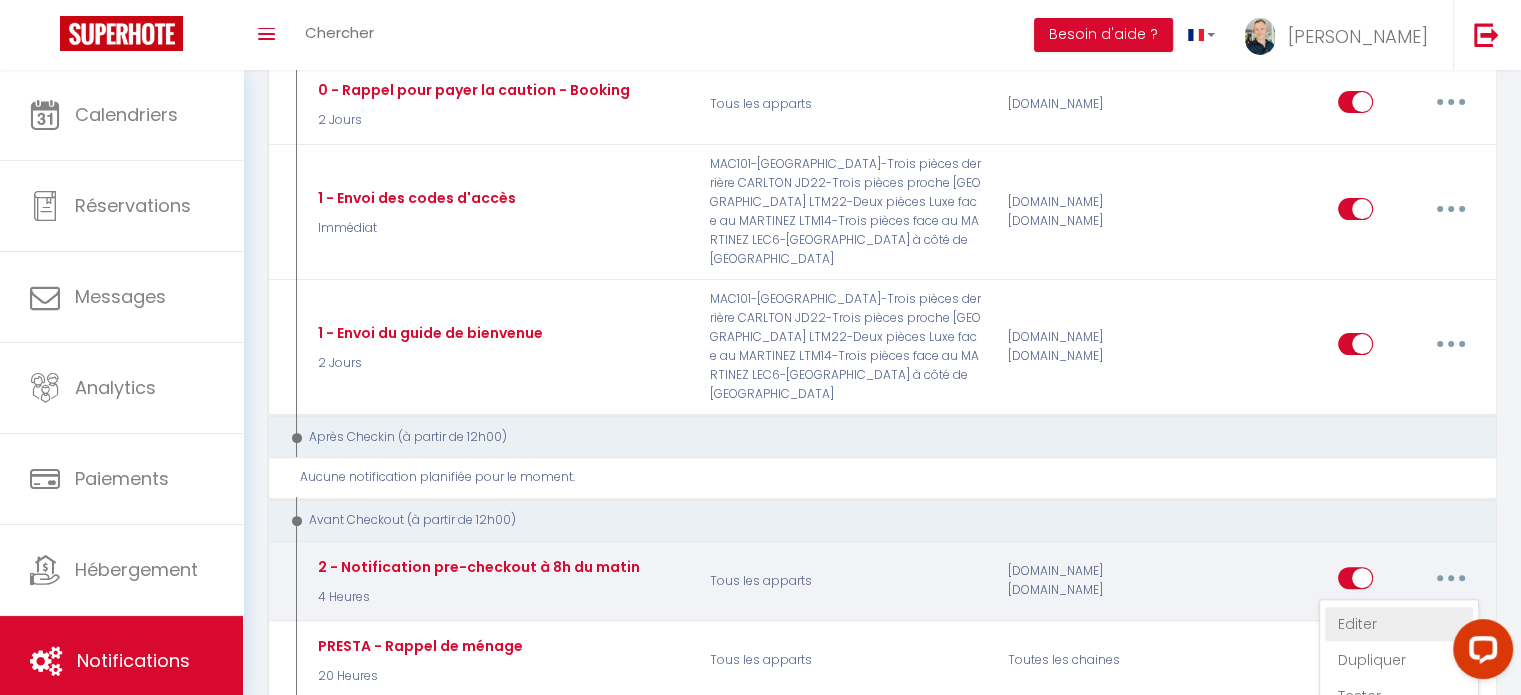 type on "2 - Notification pre-checkout à 8h du matin" 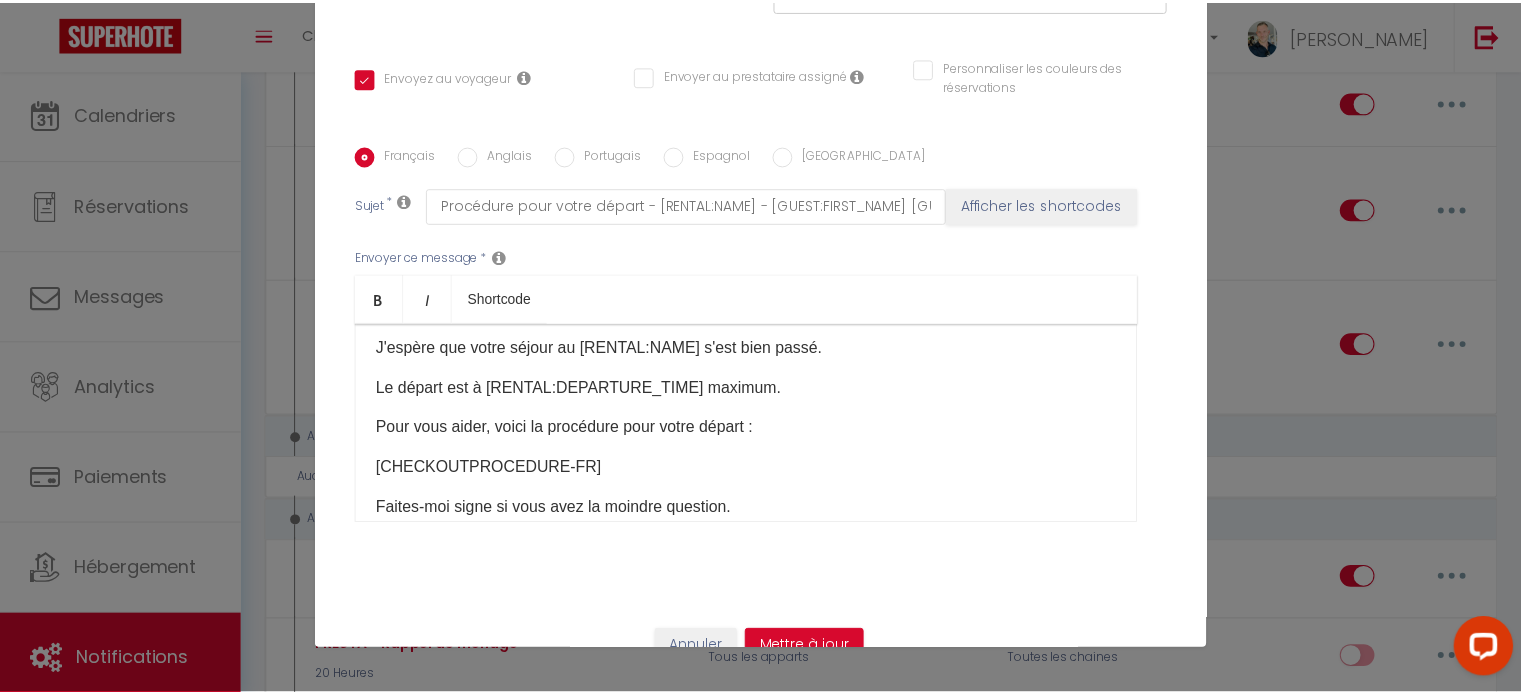 scroll, scrollTop: 0, scrollLeft: 0, axis: both 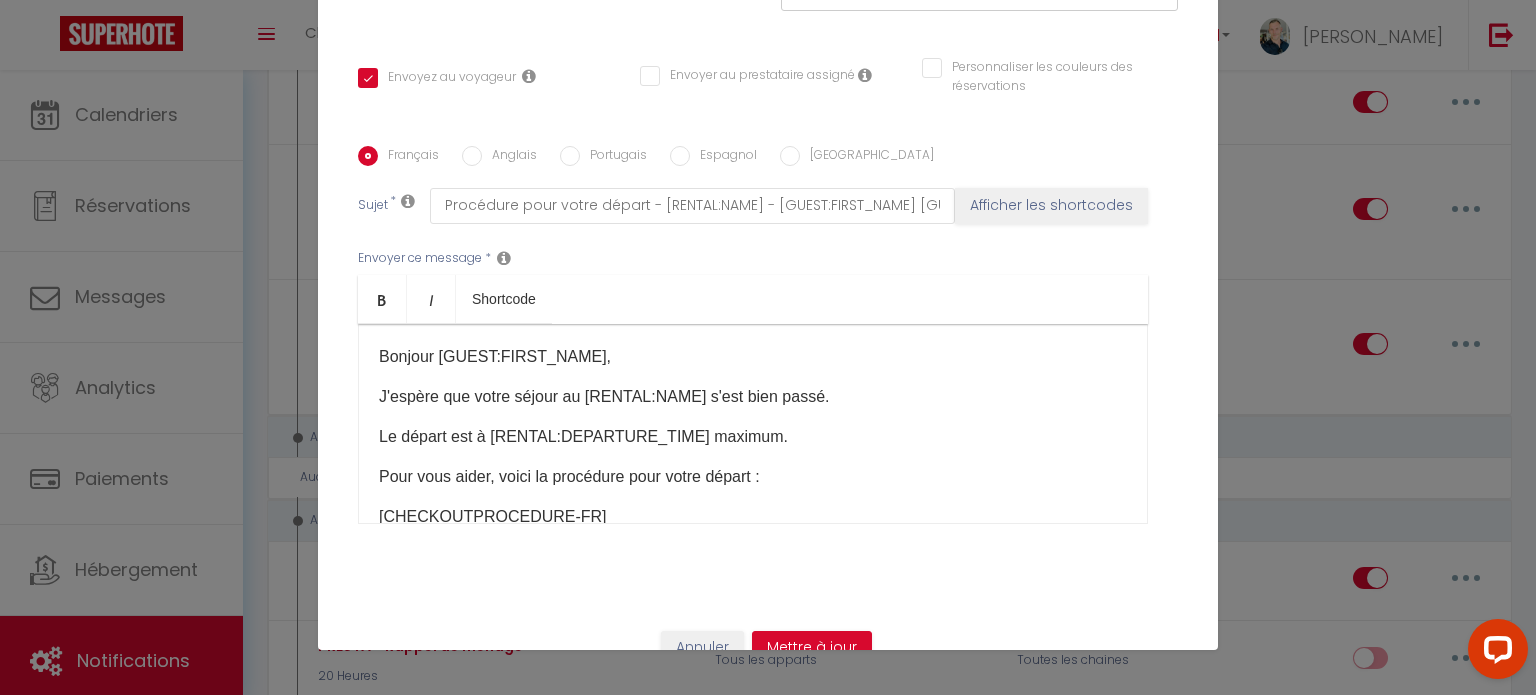 click on "Anglais" at bounding box center (472, 156) 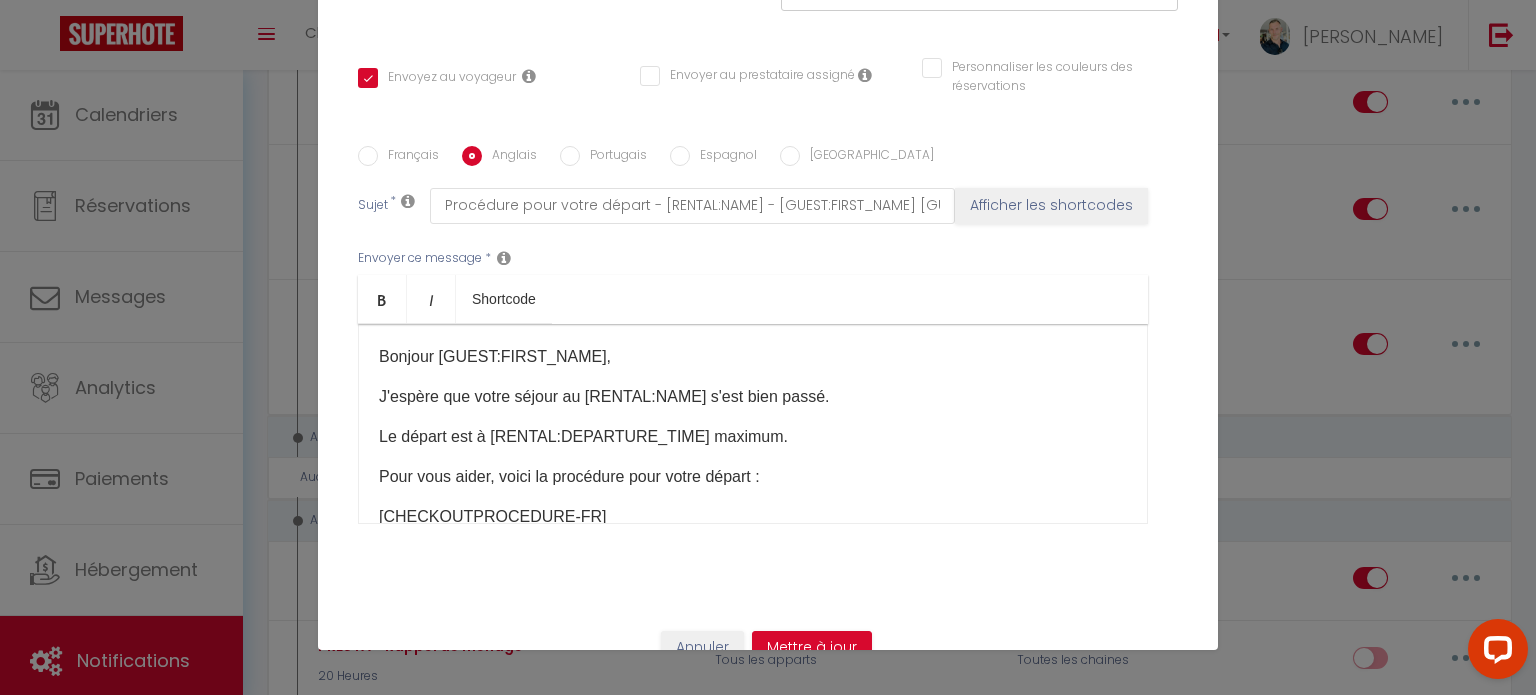 checkbox on "true" 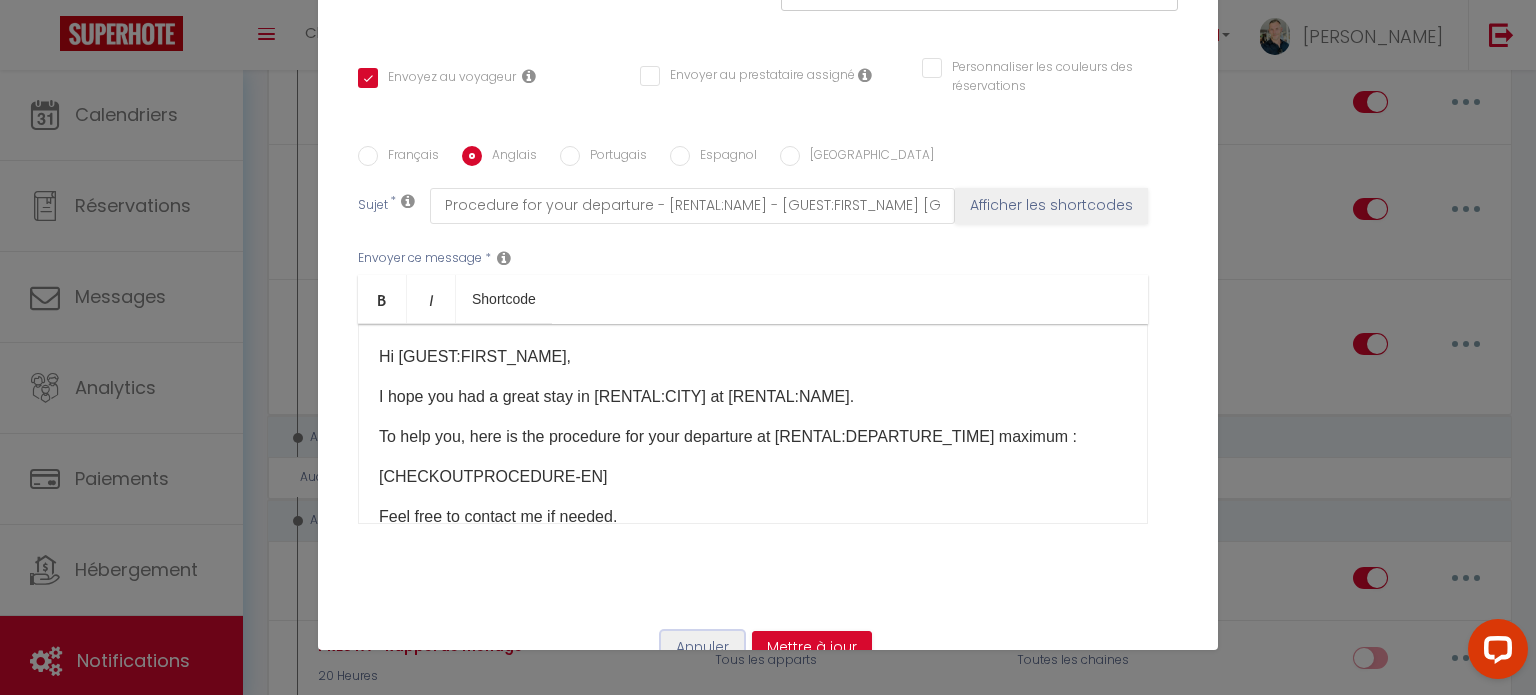 click on "Annuler" at bounding box center [702, 648] 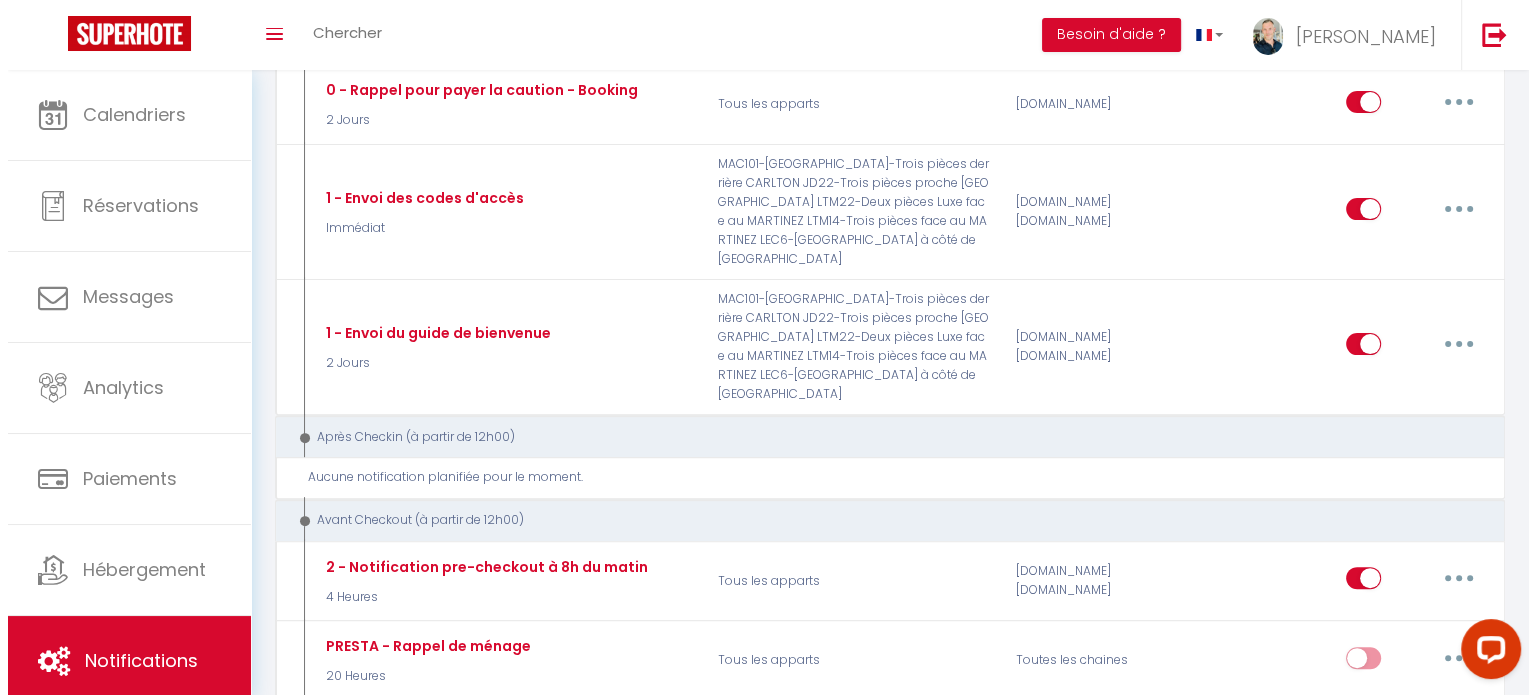 scroll, scrollTop: 0, scrollLeft: 0, axis: both 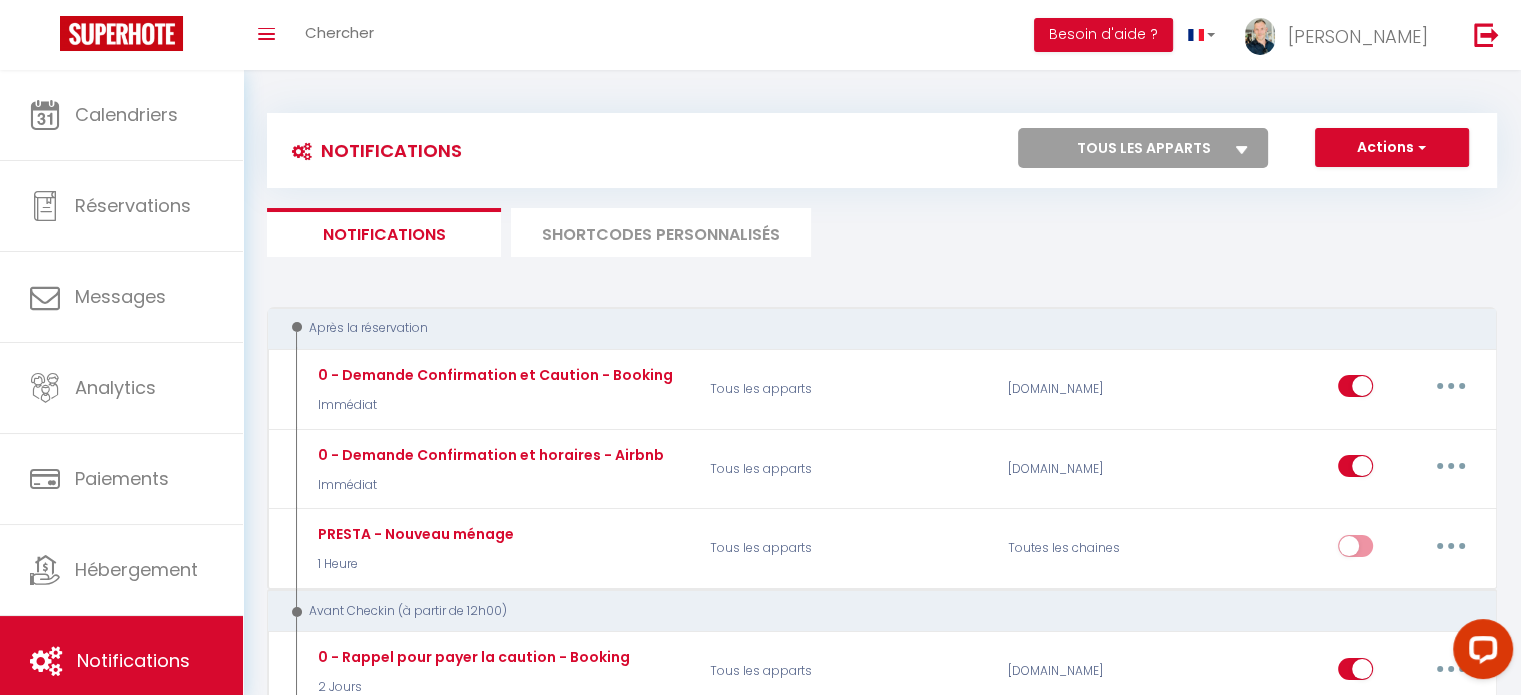 click on "SHORTCODES PERSONNALISÉS" at bounding box center [661, 232] 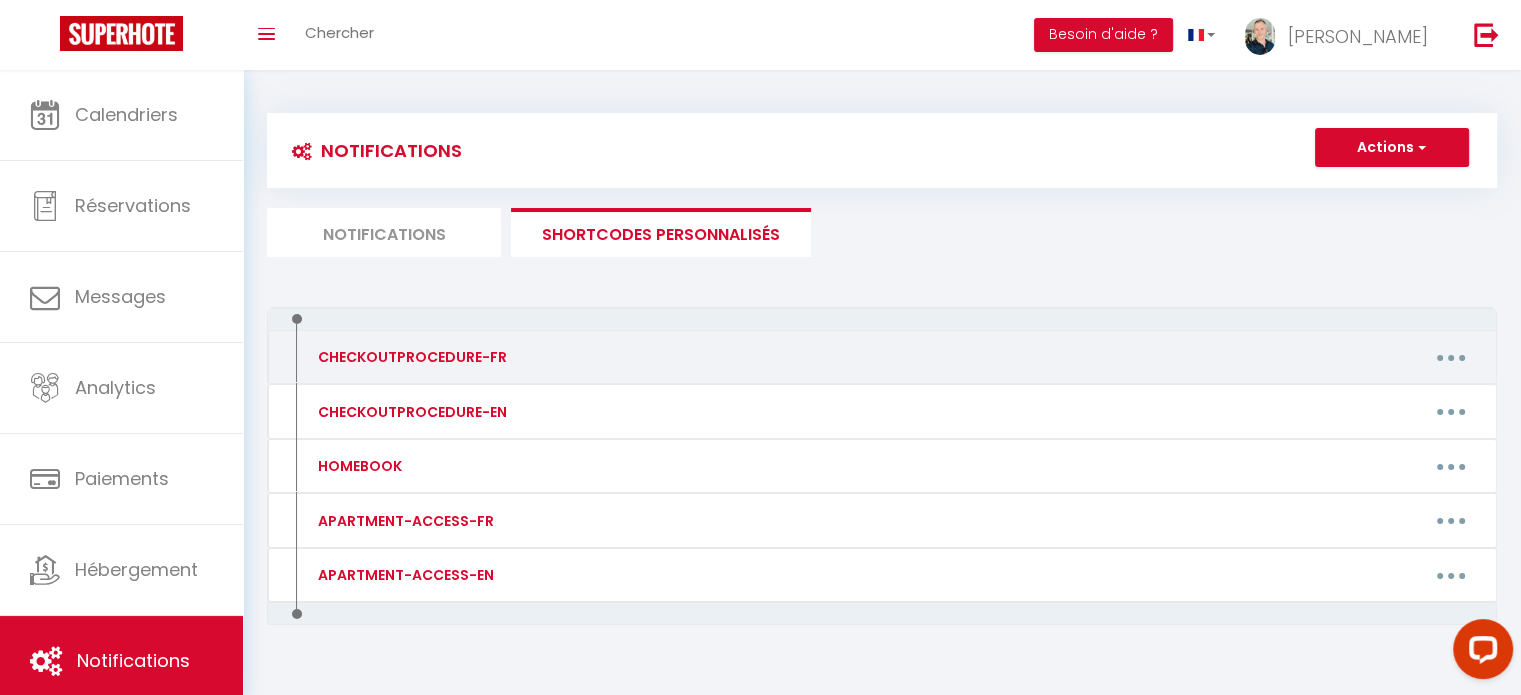 click at bounding box center (1451, 357) 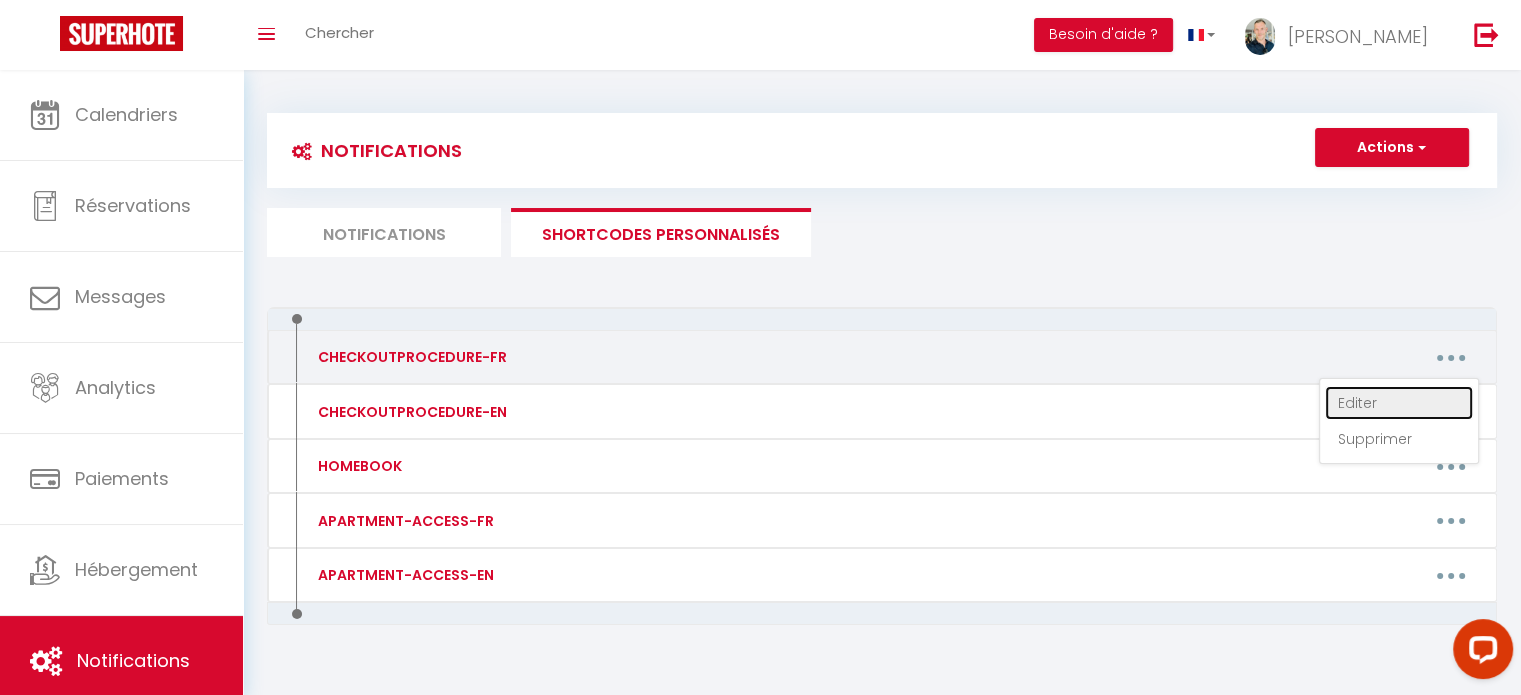 click on "Editer" at bounding box center [1399, 403] 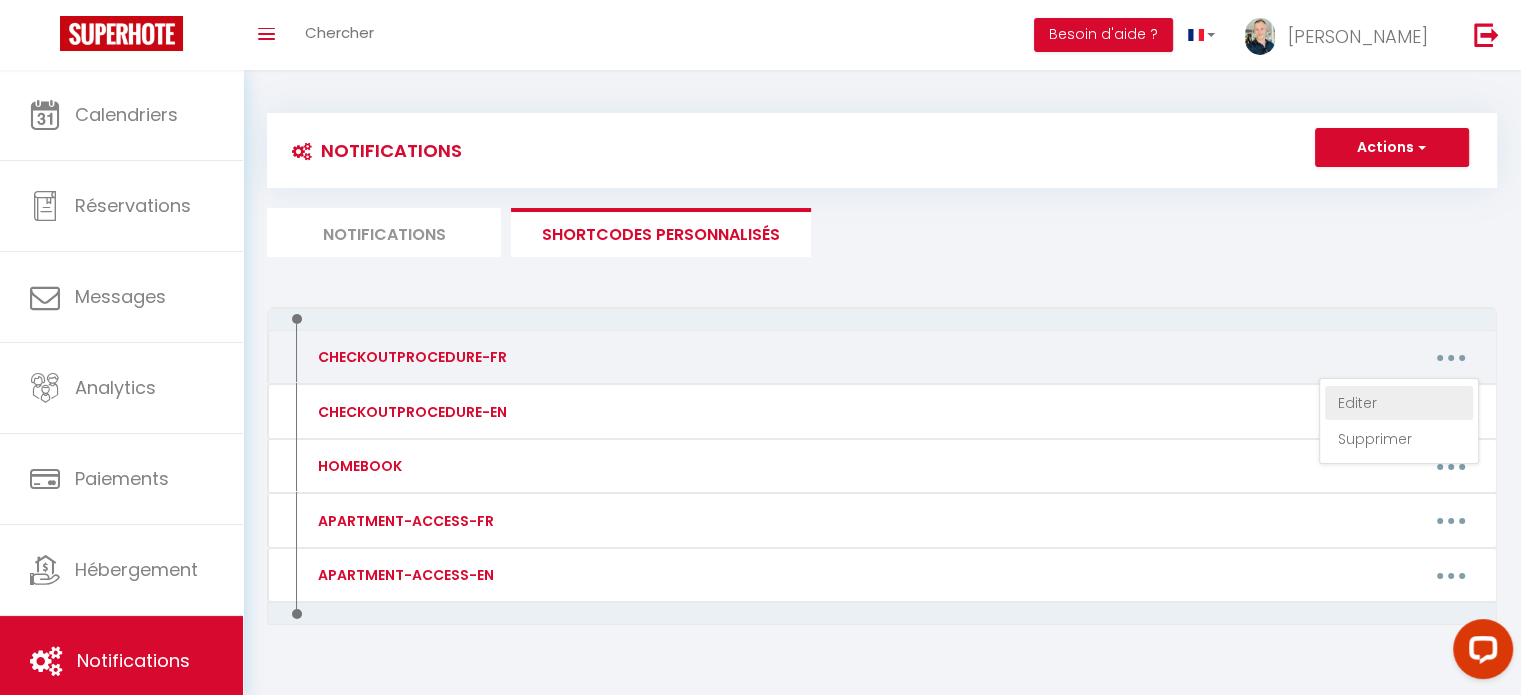 type on "CHECKOUTPROCEDURE-FR" 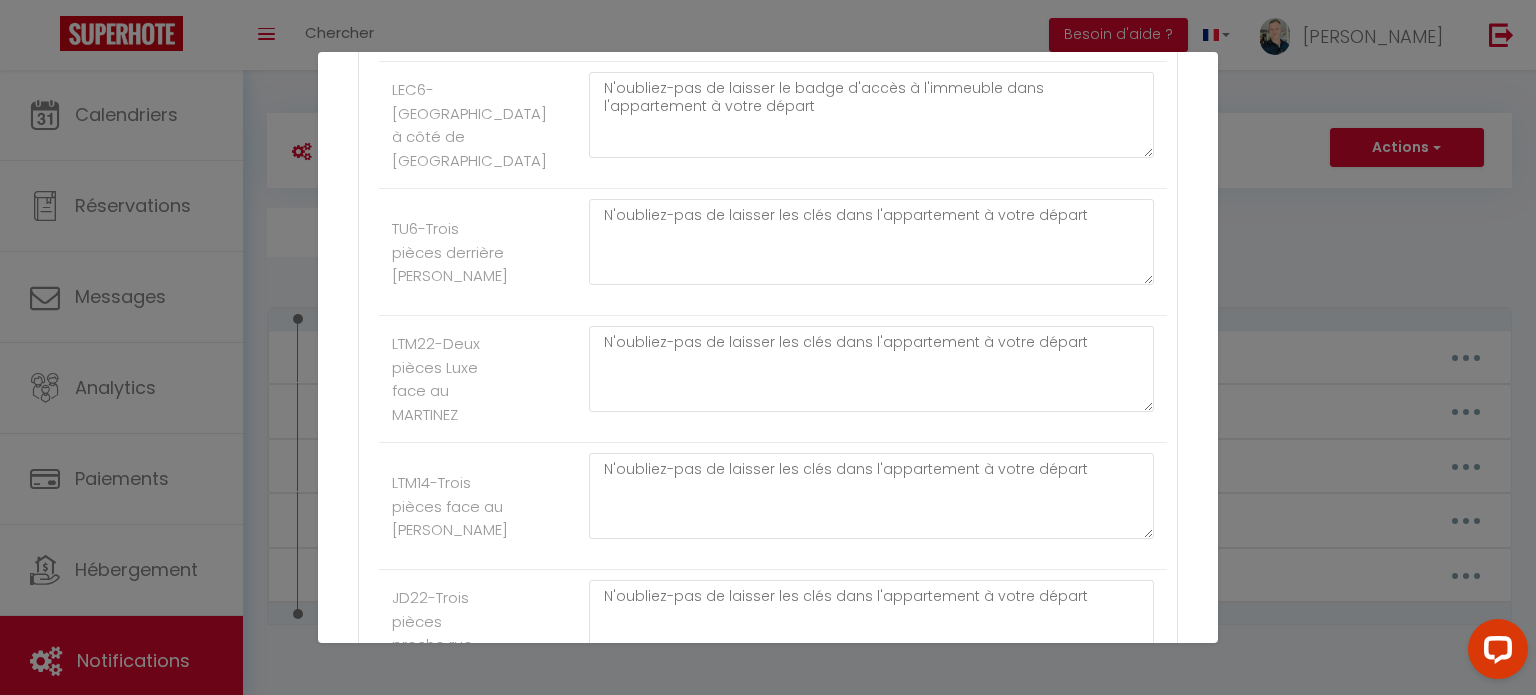 scroll, scrollTop: 1079, scrollLeft: 0, axis: vertical 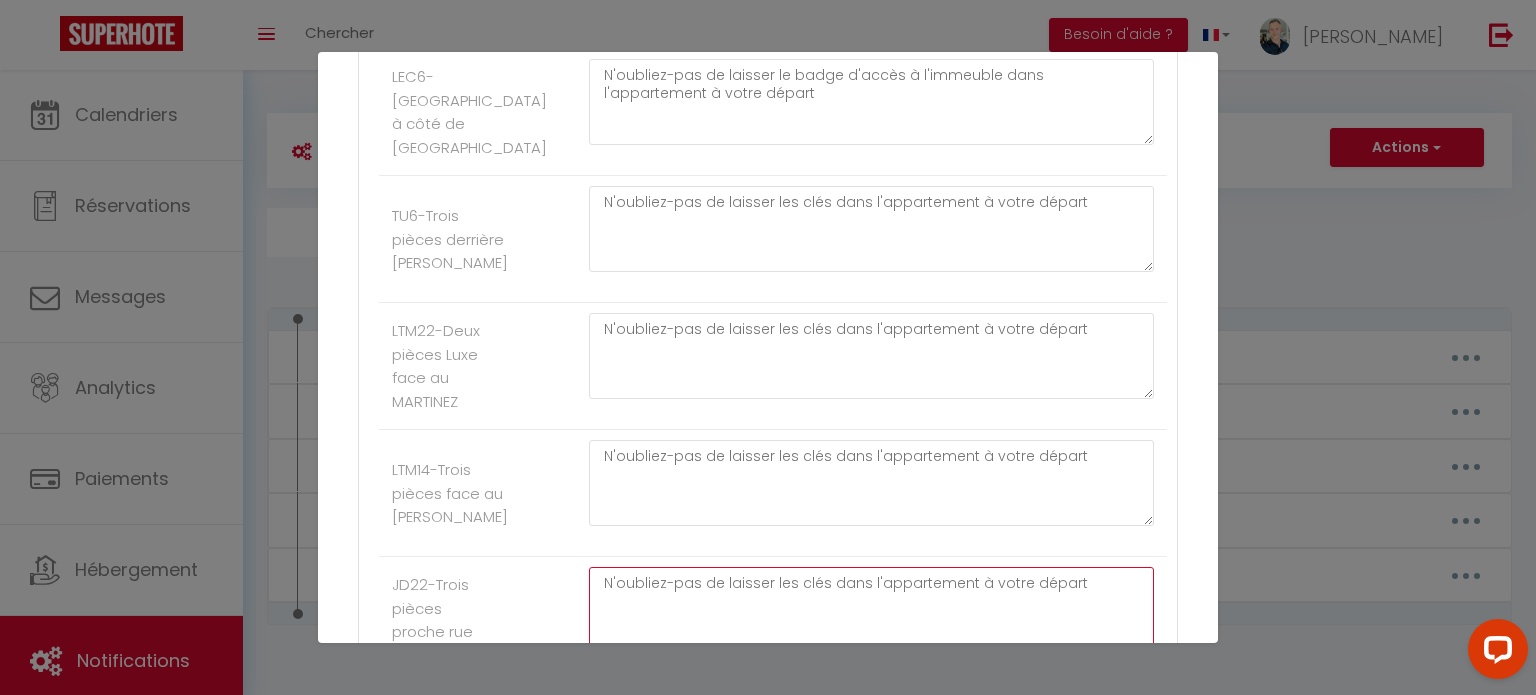 drag, startPoint x: 1108, startPoint y: 586, endPoint x: 516, endPoint y: 551, distance: 593.03375 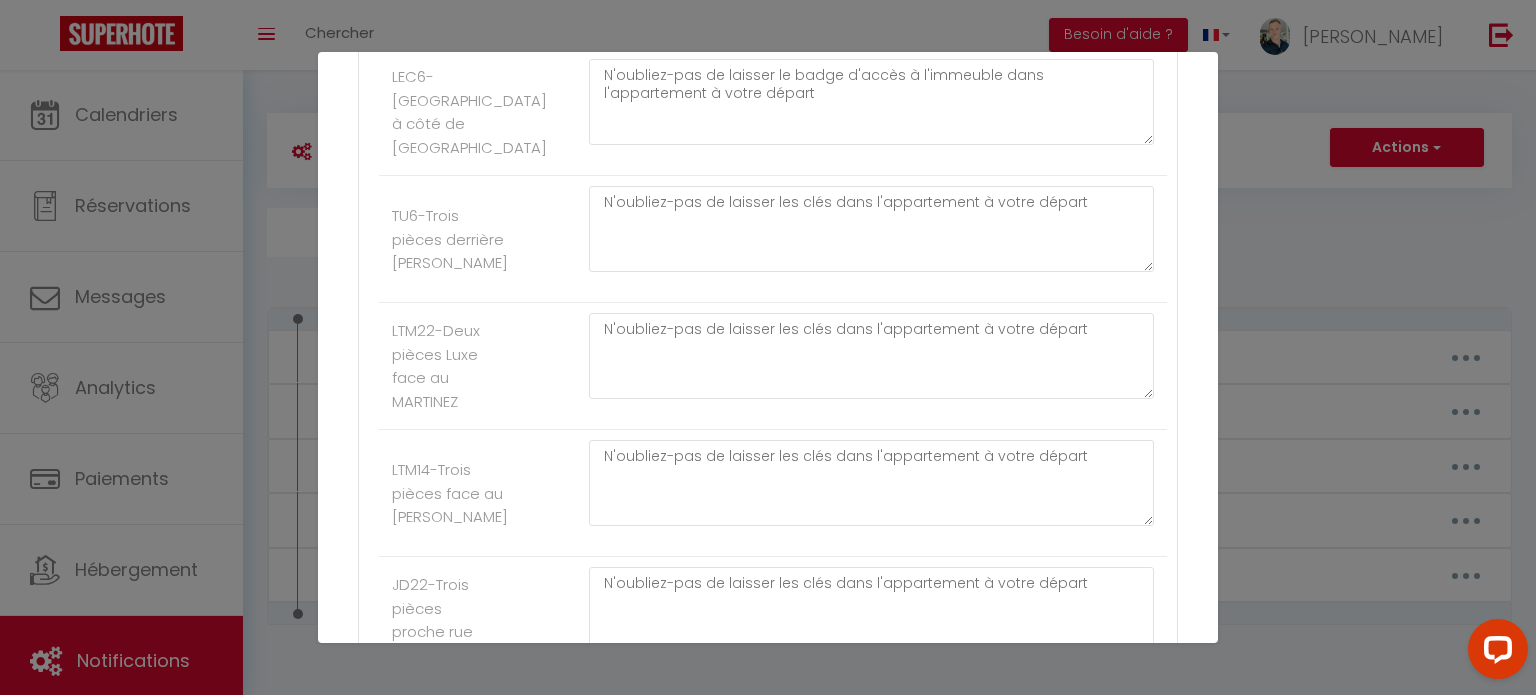 drag, startPoint x: 1218, startPoint y: 236, endPoint x: 1210, endPoint y: 199, distance: 37.85499 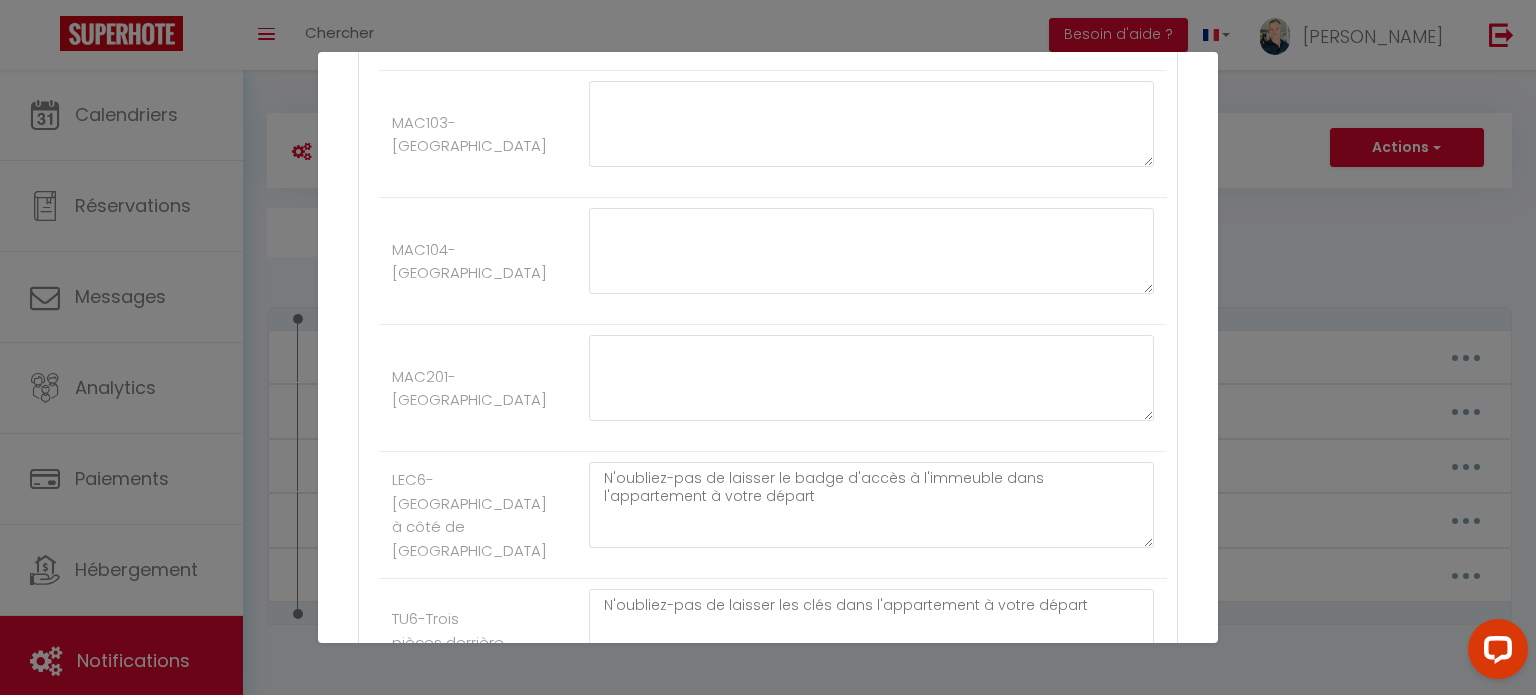 scroll, scrollTop: 682, scrollLeft: 0, axis: vertical 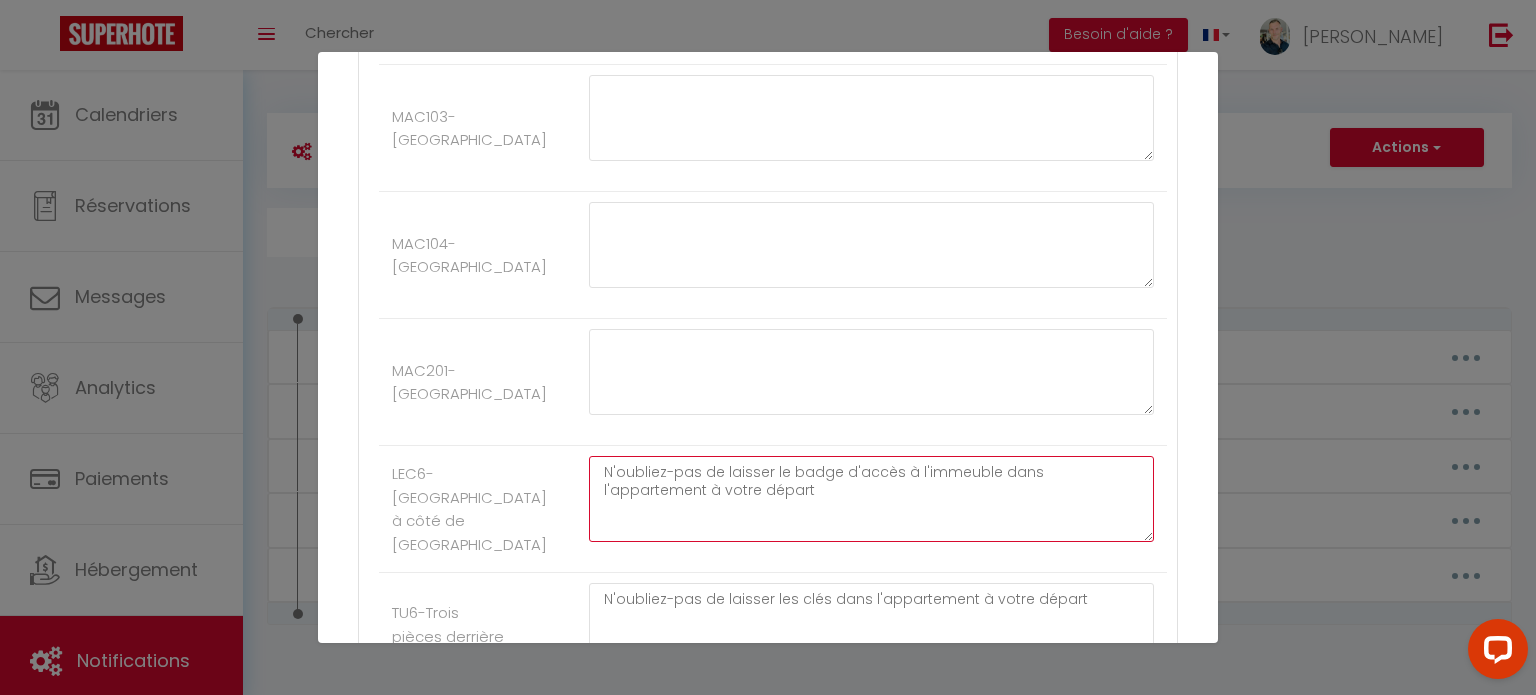 drag, startPoint x: 729, startPoint y: 500, endPoint x: 588, endPoint y: 459, distance: 146.84004 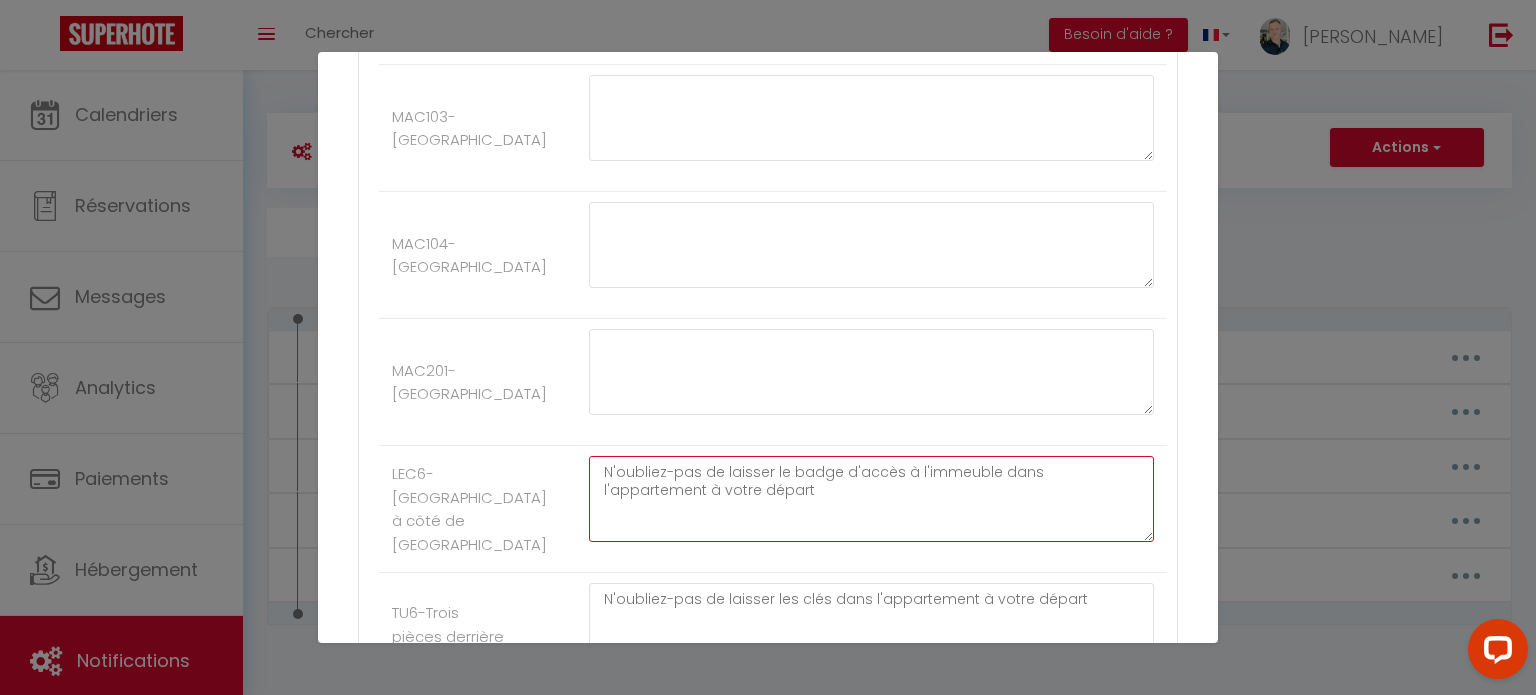 drag, startPoint x: 725, startPoint y: 501, endPoint x: 586, endPoint y: 467, distance: 143.09787 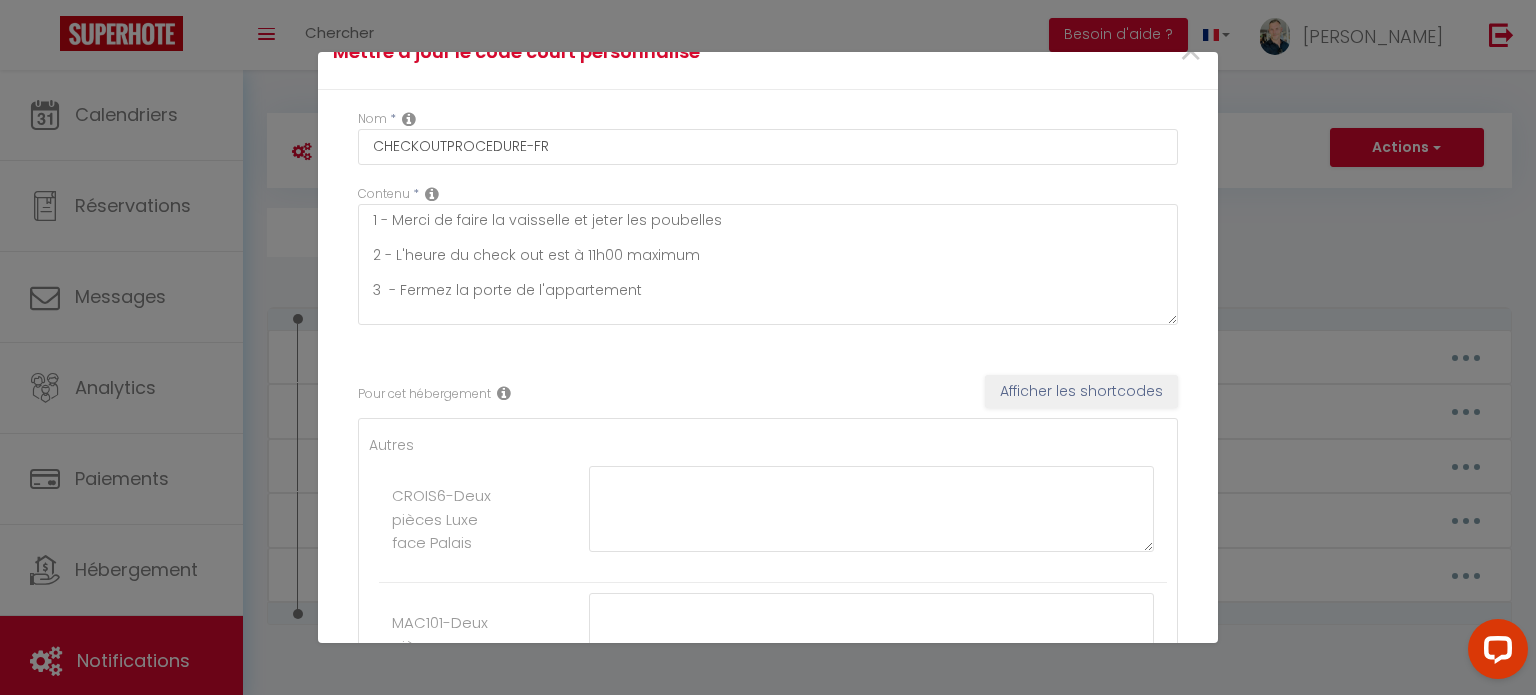 scroll, scrollTop: 0, scrollLeft: 0, axis: both 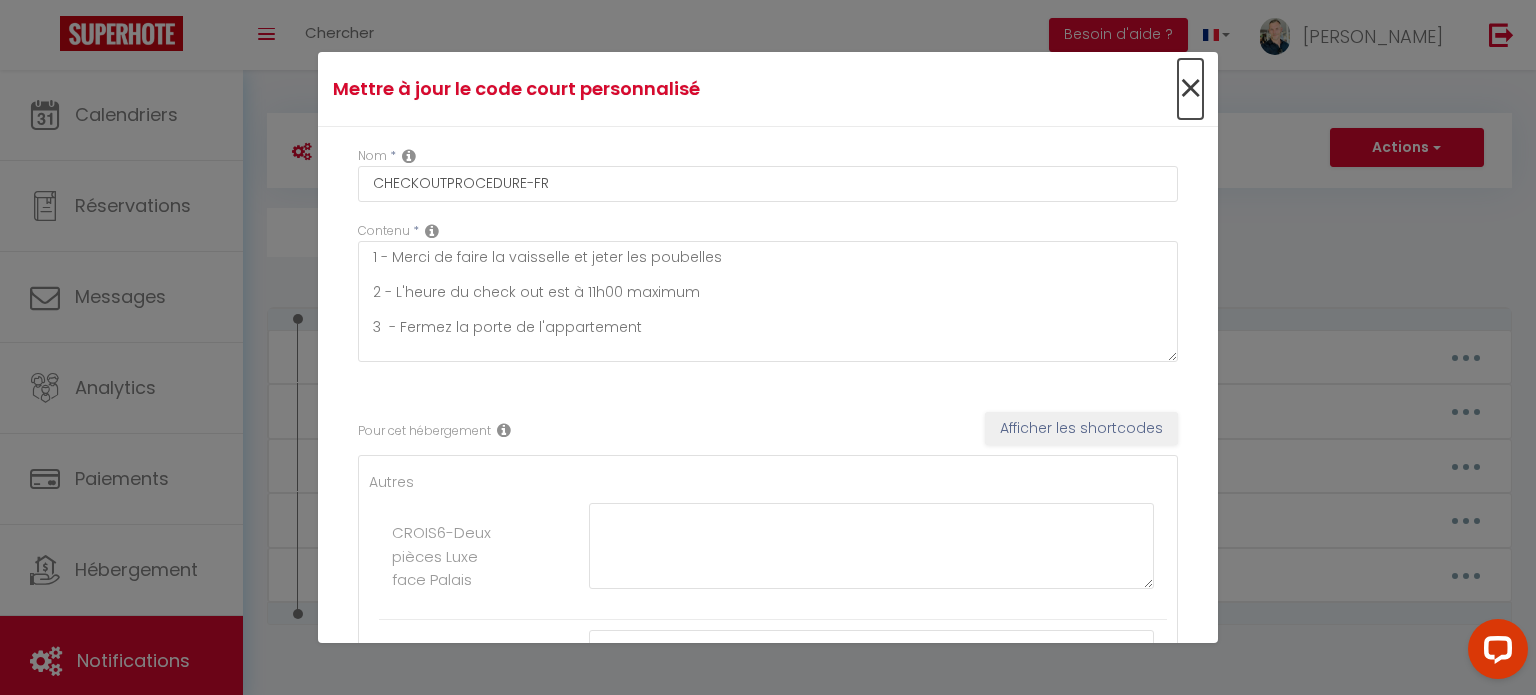 click on "×" at bounding box center [1190, 89] 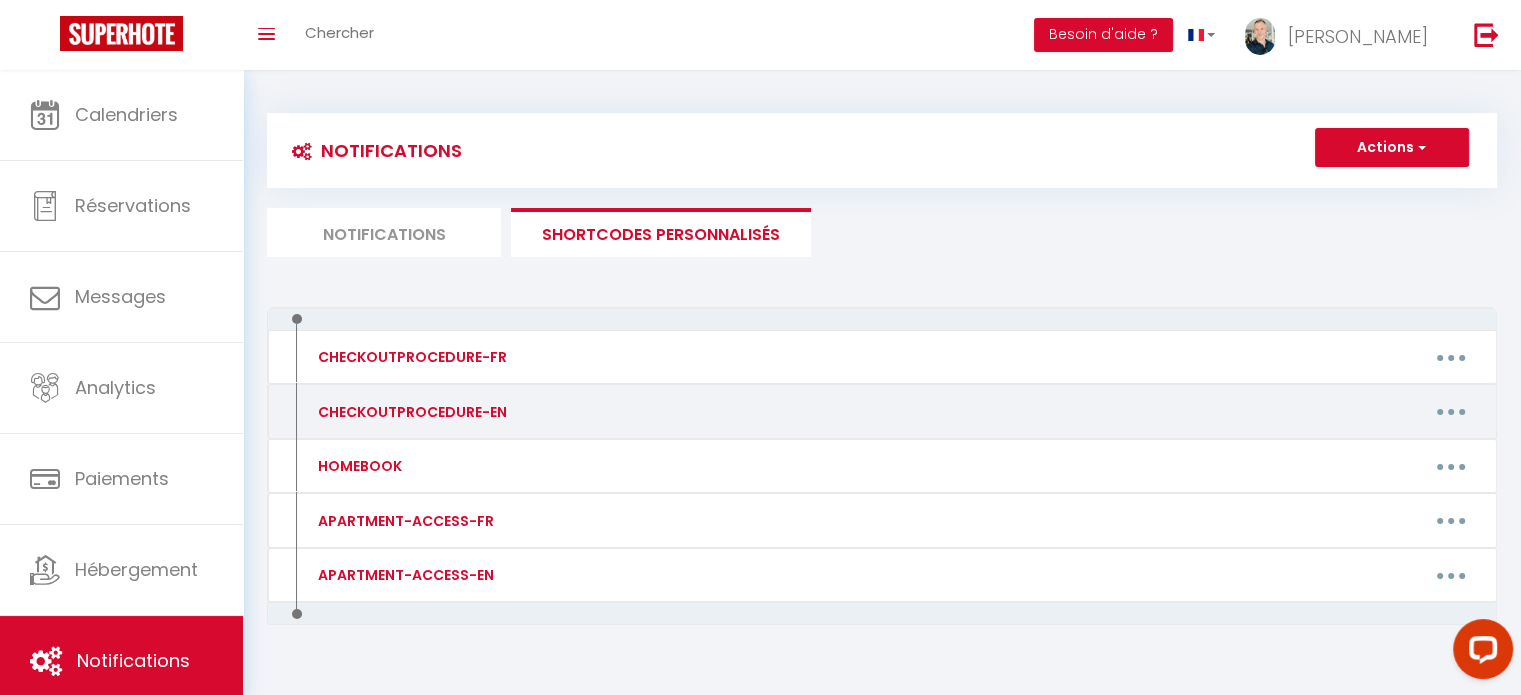 click at bounding box center [1451, 412] 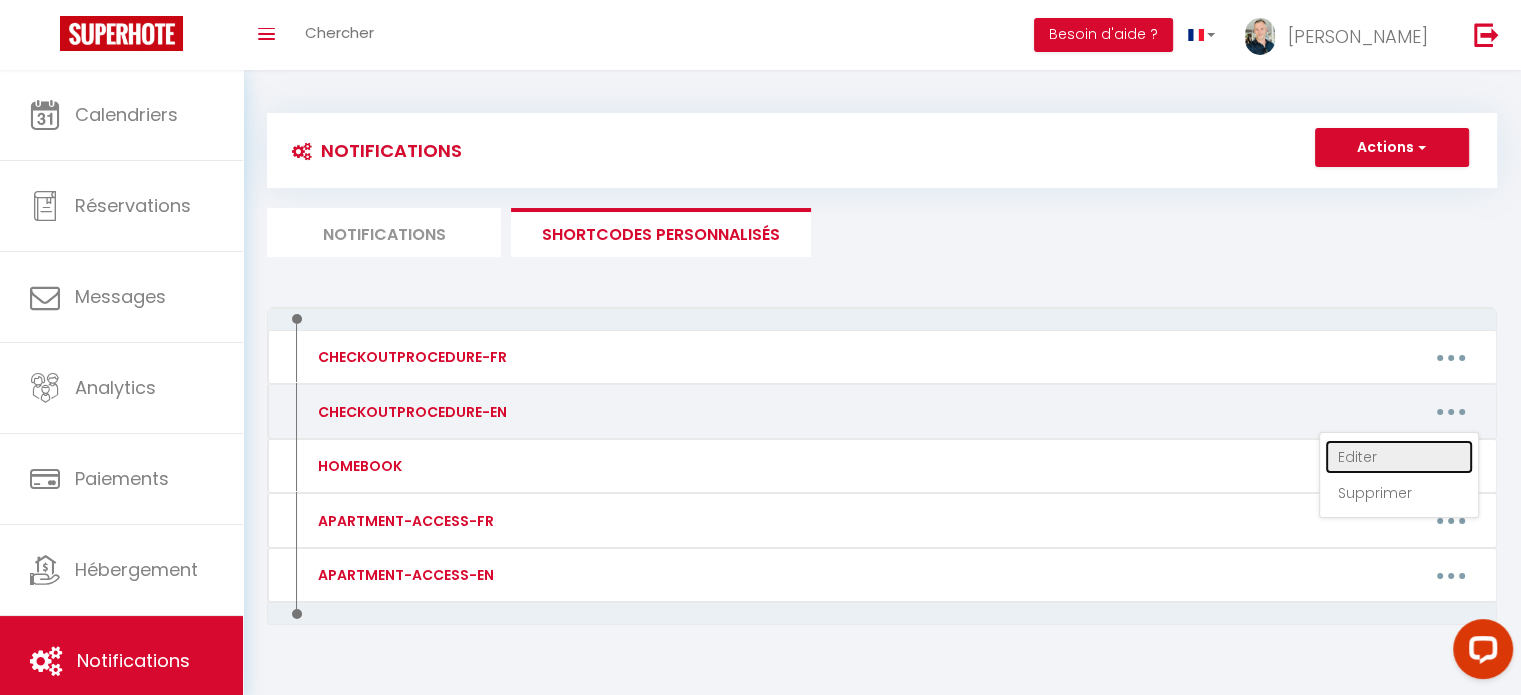 click on "Editer" at bounding box center (1399, 457) 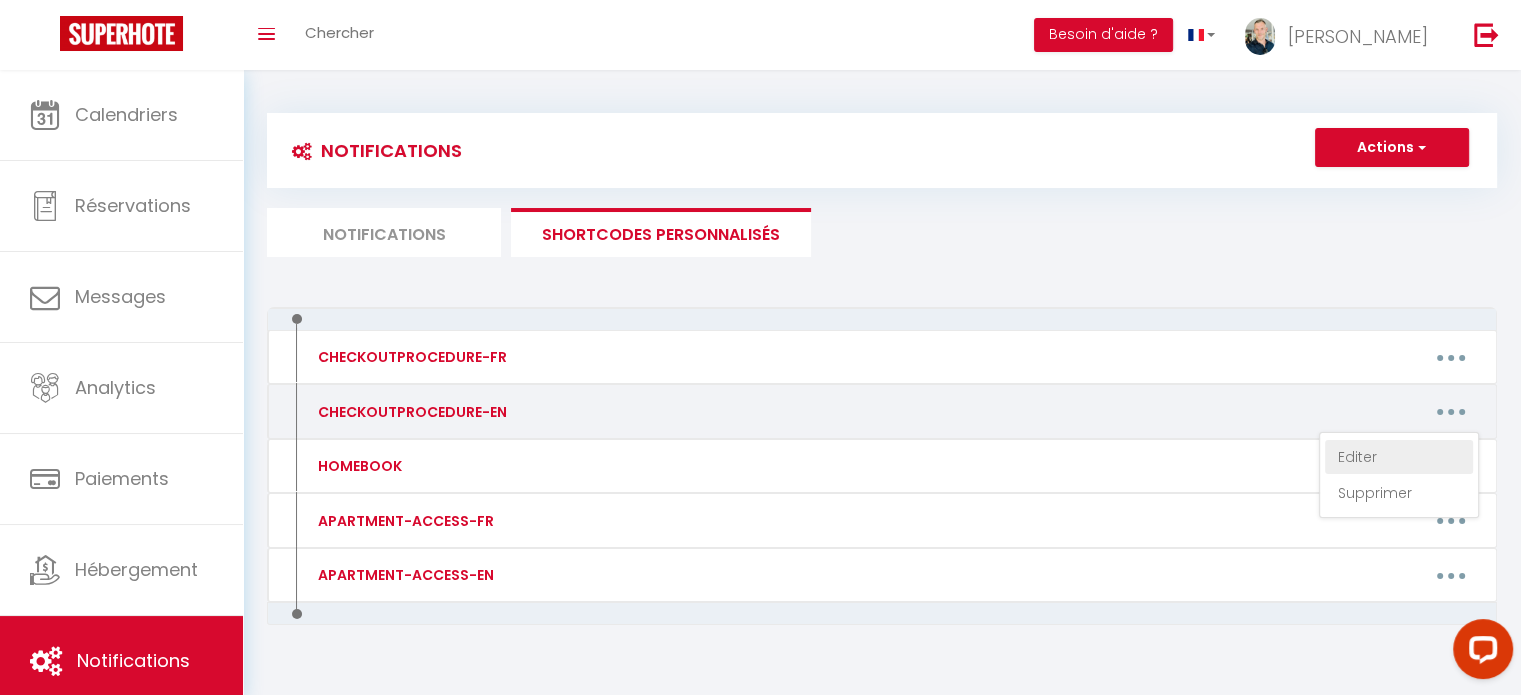type on "CHECKOUTPROCEDURE-EN" 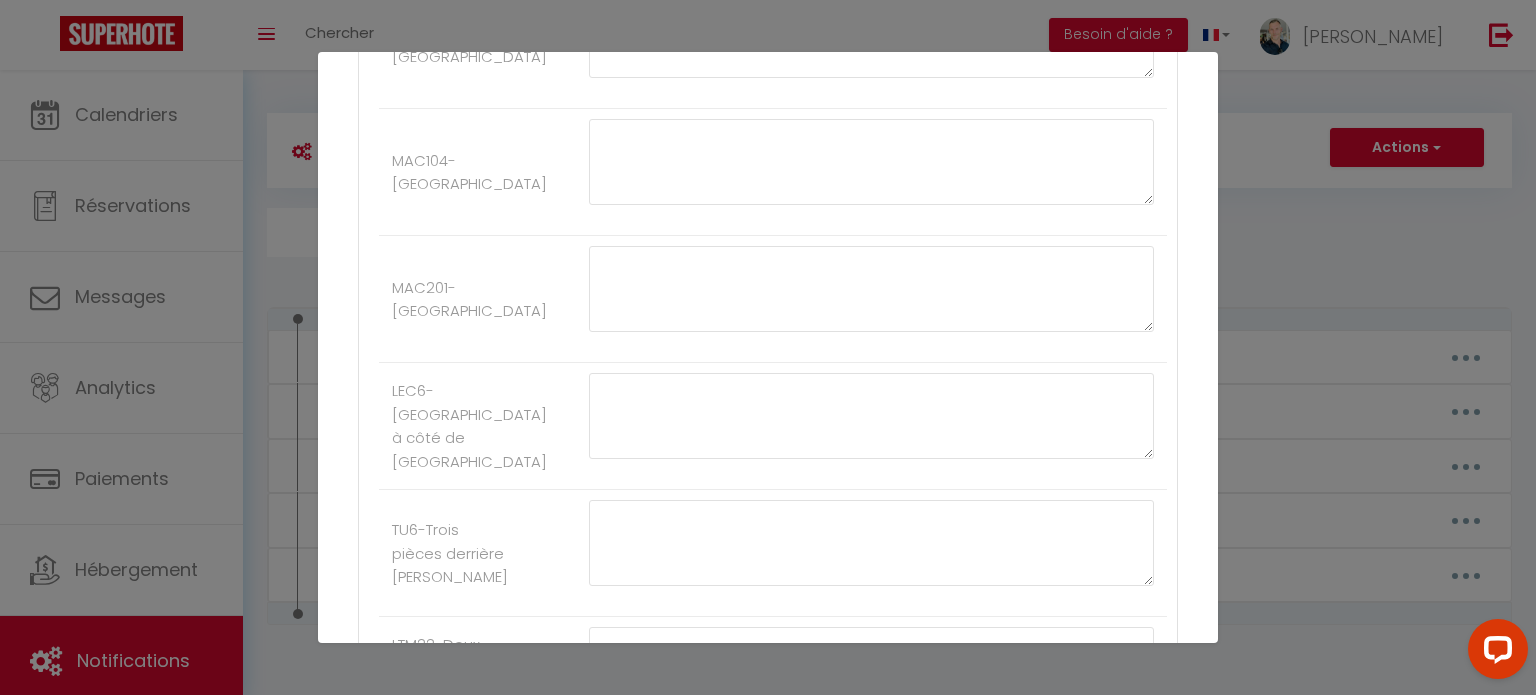 scroll, scrollTop: 772, scrollLeft: 0, axis: vertical 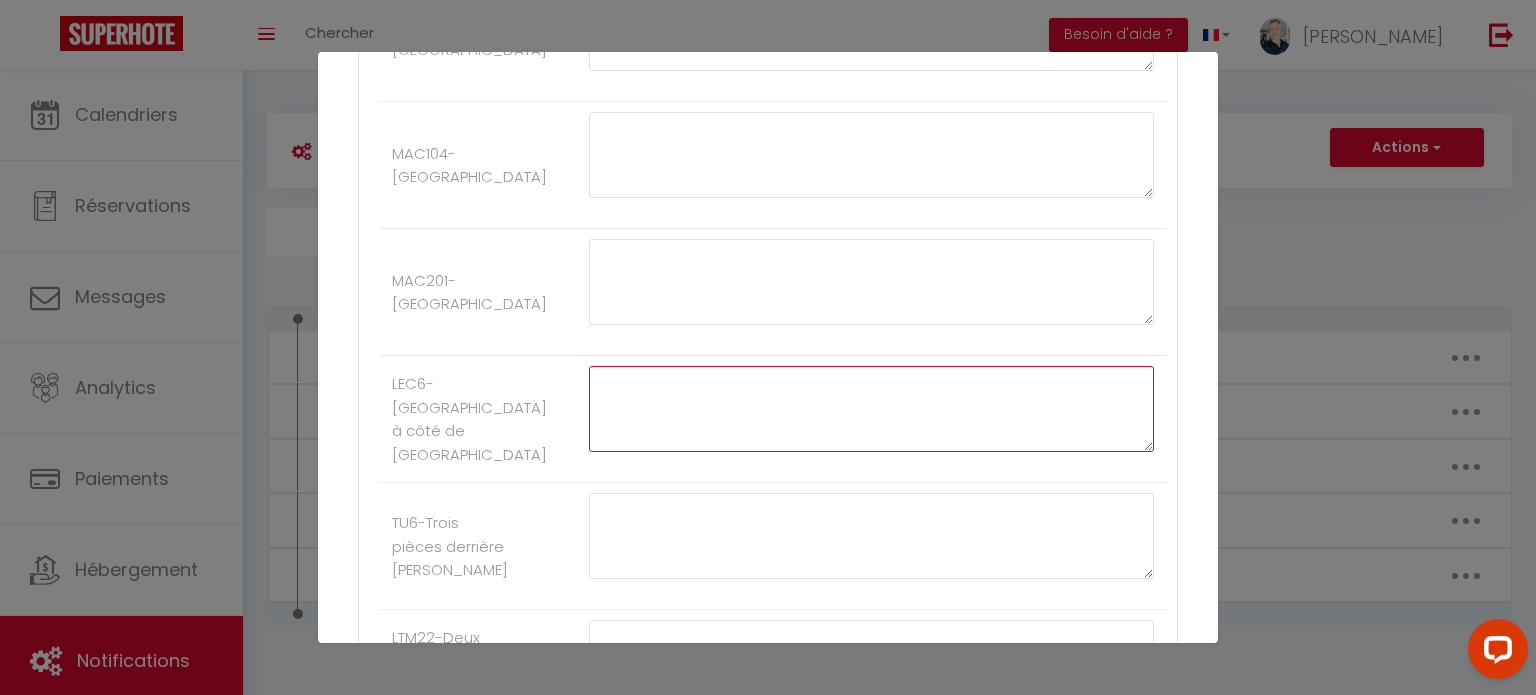 click at bounding box center (871, 409) 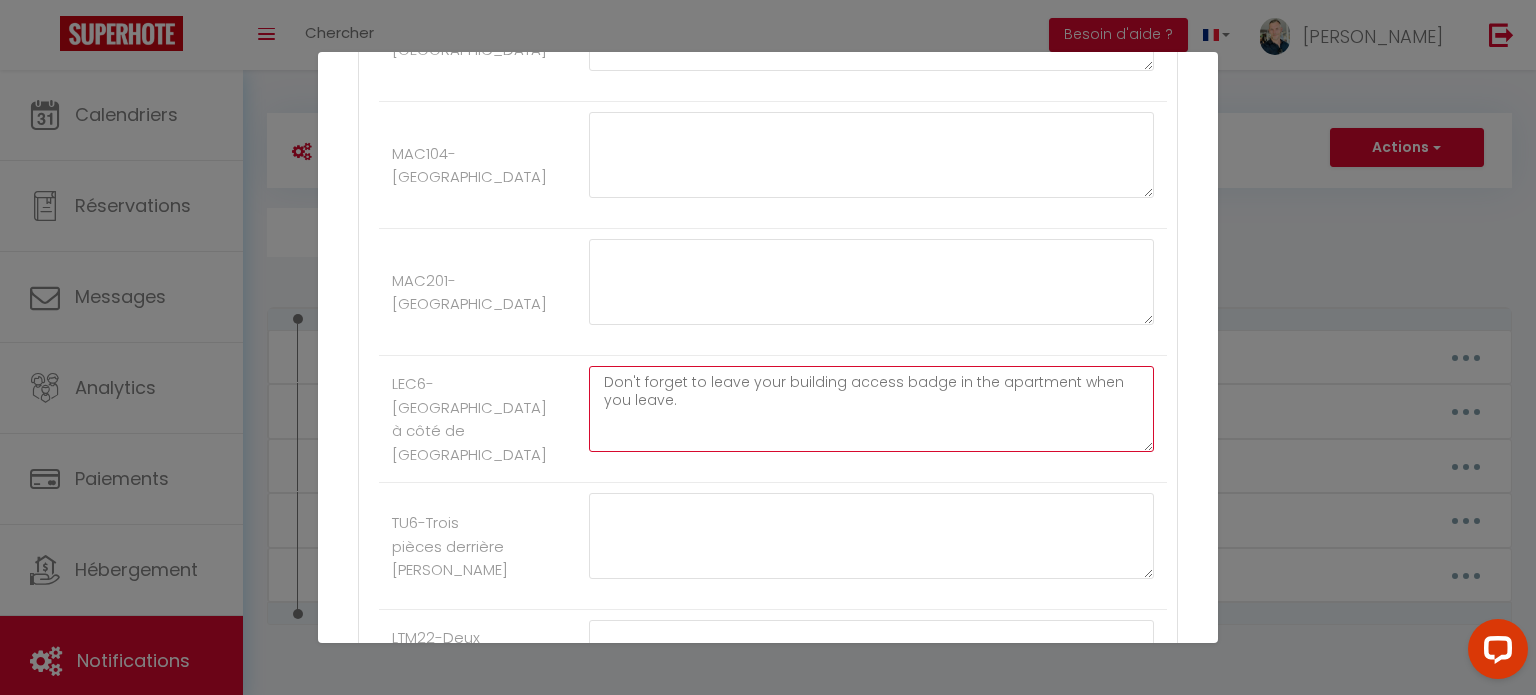 type on "Don't forget to leave your building access badge in the apartment when you leave." 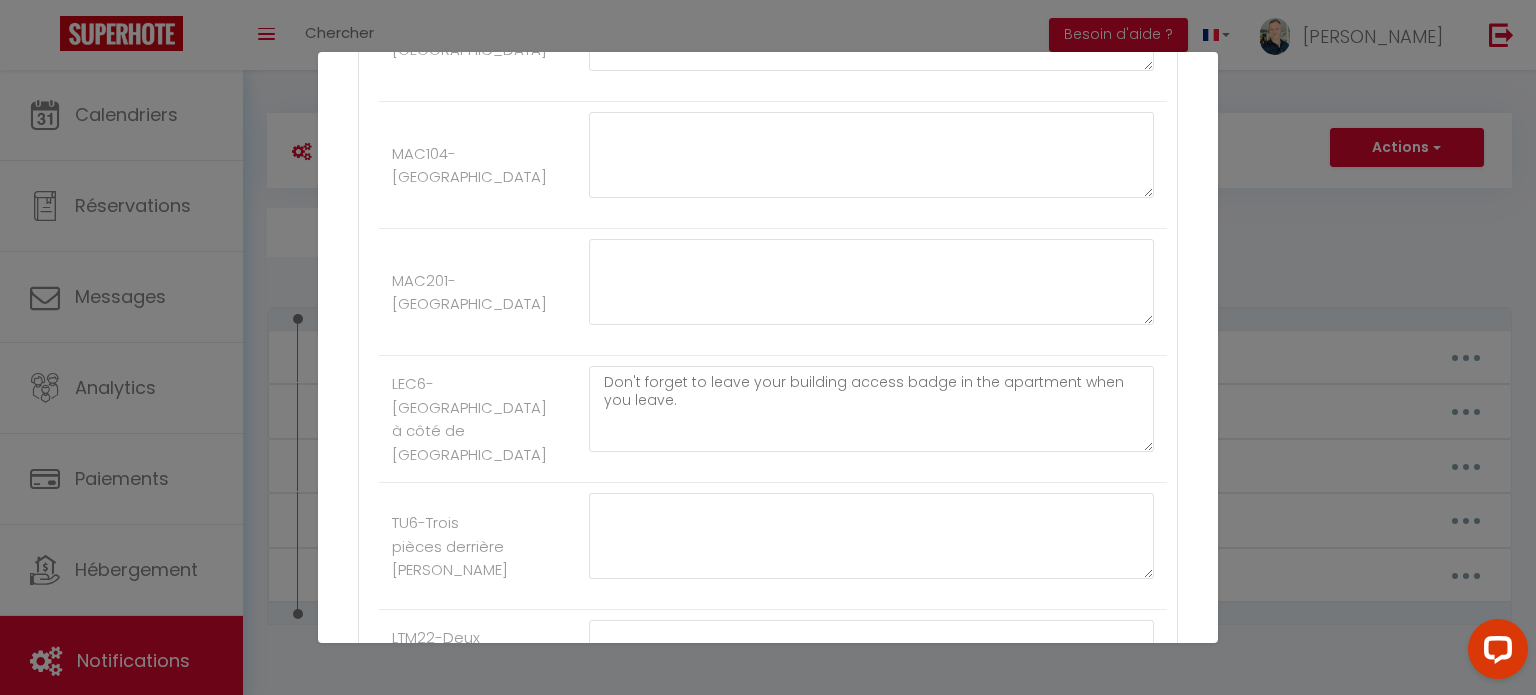 click on "Mettre à jour le code court personnalisé   ×   Nom   *     CHECKOUTPROCEDURE-EN   Contenu   *     1 - Do the dishes and throw out the trash
2 - The check out time is at 11:00 am maximum
3 - Close the apartment door   Pour cet hébergement     Afficher les shortcodes   Autres   CROIS6-Deux pièces Luxe face Palais     MAC101-[GEOGRAPHIC_DATA] à côté de [GEOGRAPHIC_DATA]     Don't forget to leave your building access badge in the apartment when you leave. TU6-Trois pièces derrière [PERSON_NAME]     LTM22-Deux pièces Luxe face au MARTINEZ     LTM14-Trois pièces face au MARTINEZ     JD22-Trois pièces proche [GEOGRAPHIC_DATA]     JD21-Quatre pièces proche [GEOGRAPHIC_DATA]     MAC105-[GEOGRAPHIC_DATA]- Quatre pièces à coté du [PERSON_NAME]     AS1-Quatre pièces Villa Meynadier 1er     ASG-Quatre pièces [GEOGRAPHIC_DATA]" at bounding box center (768, 347) 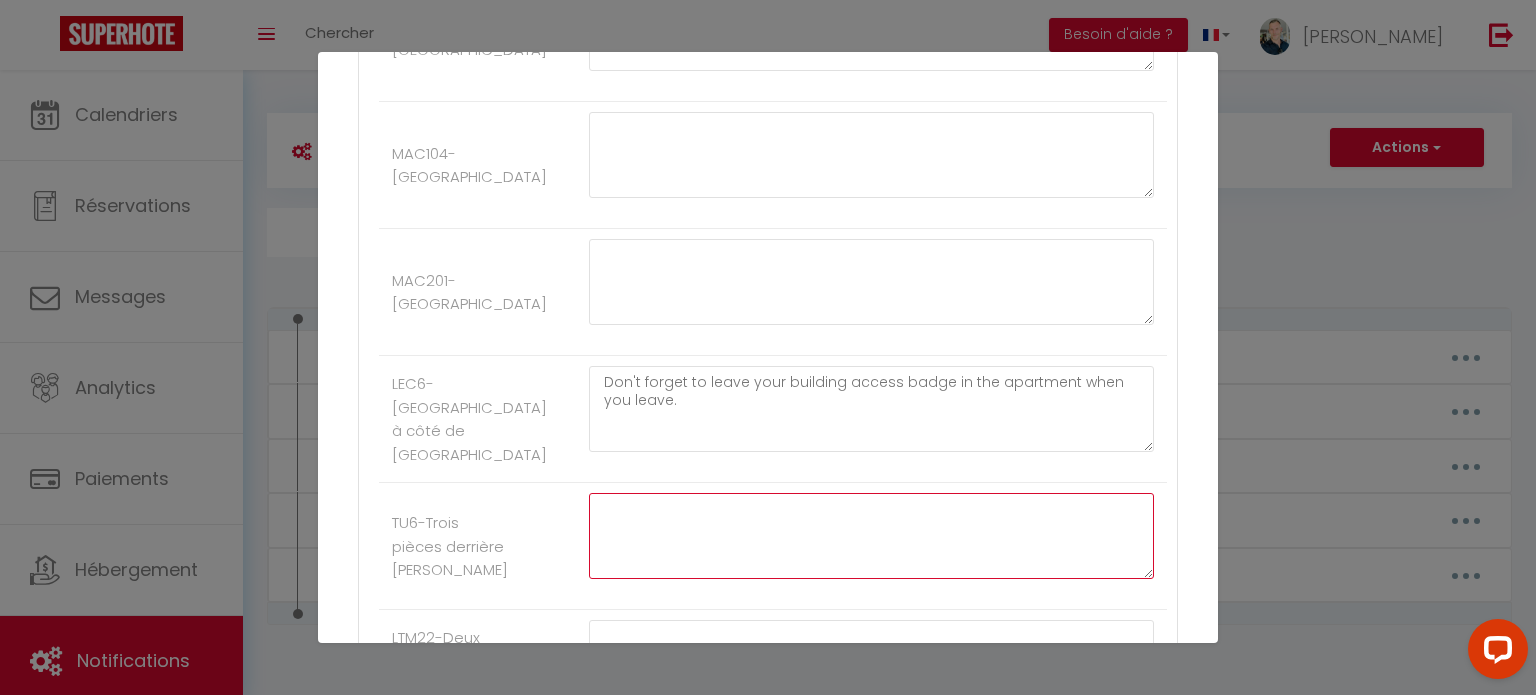 click at bounding box center (871, 536) 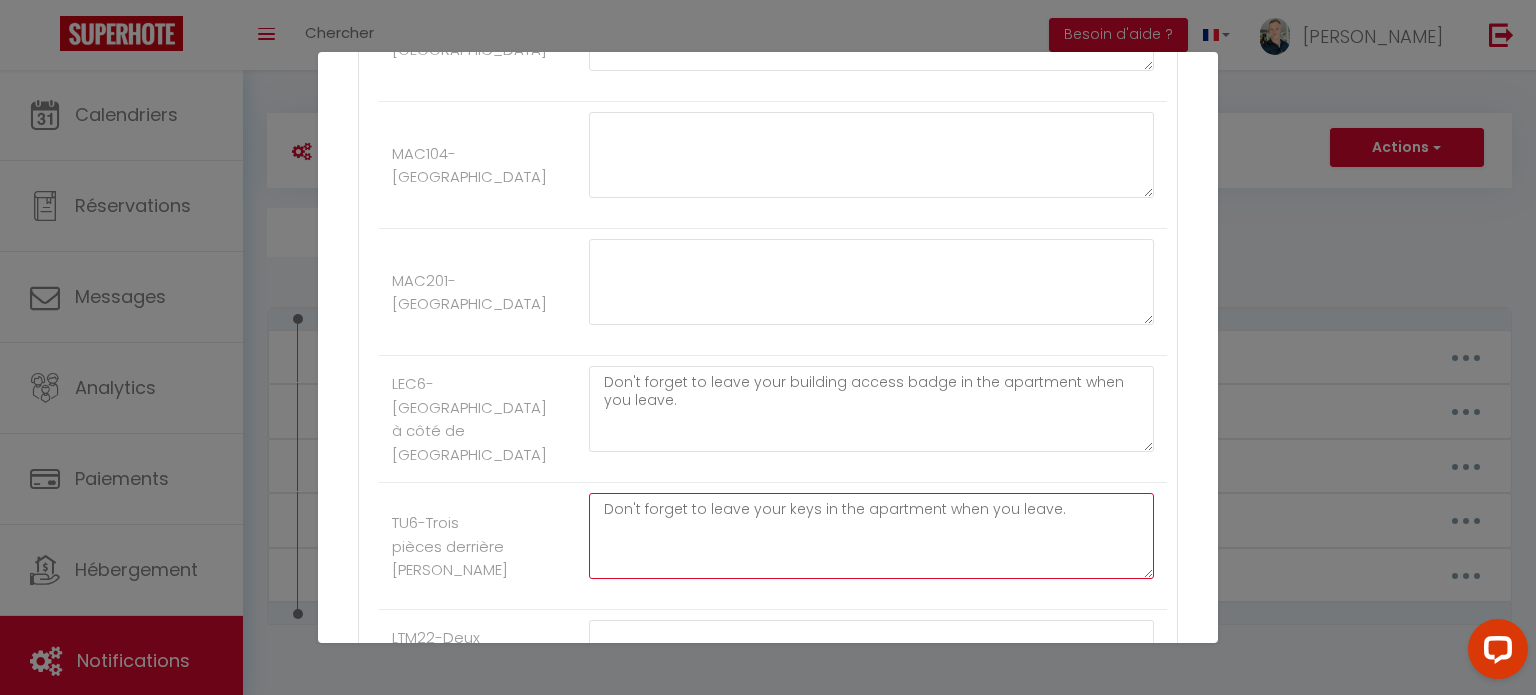 type on "Don't forget to leave your keys in the apartment when you leave." 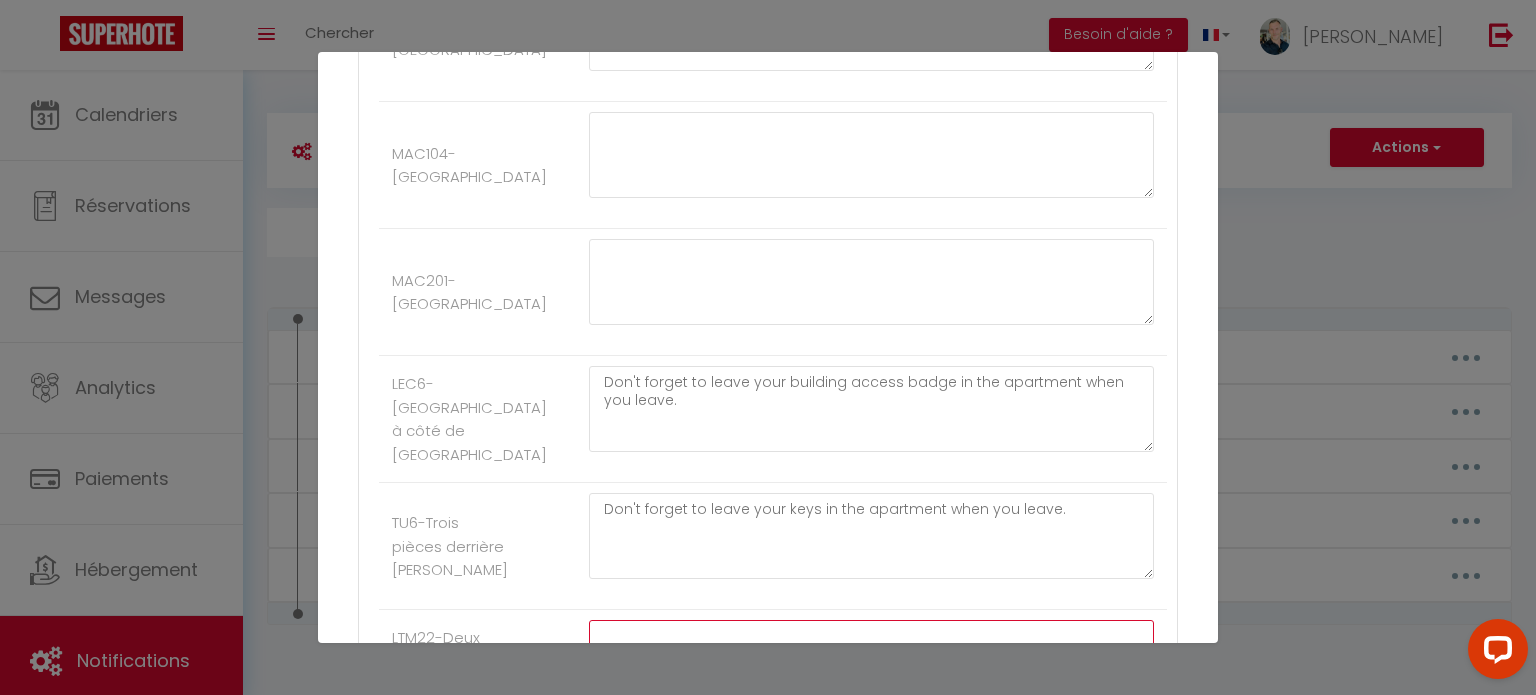 click at bounding box center (871, 663) 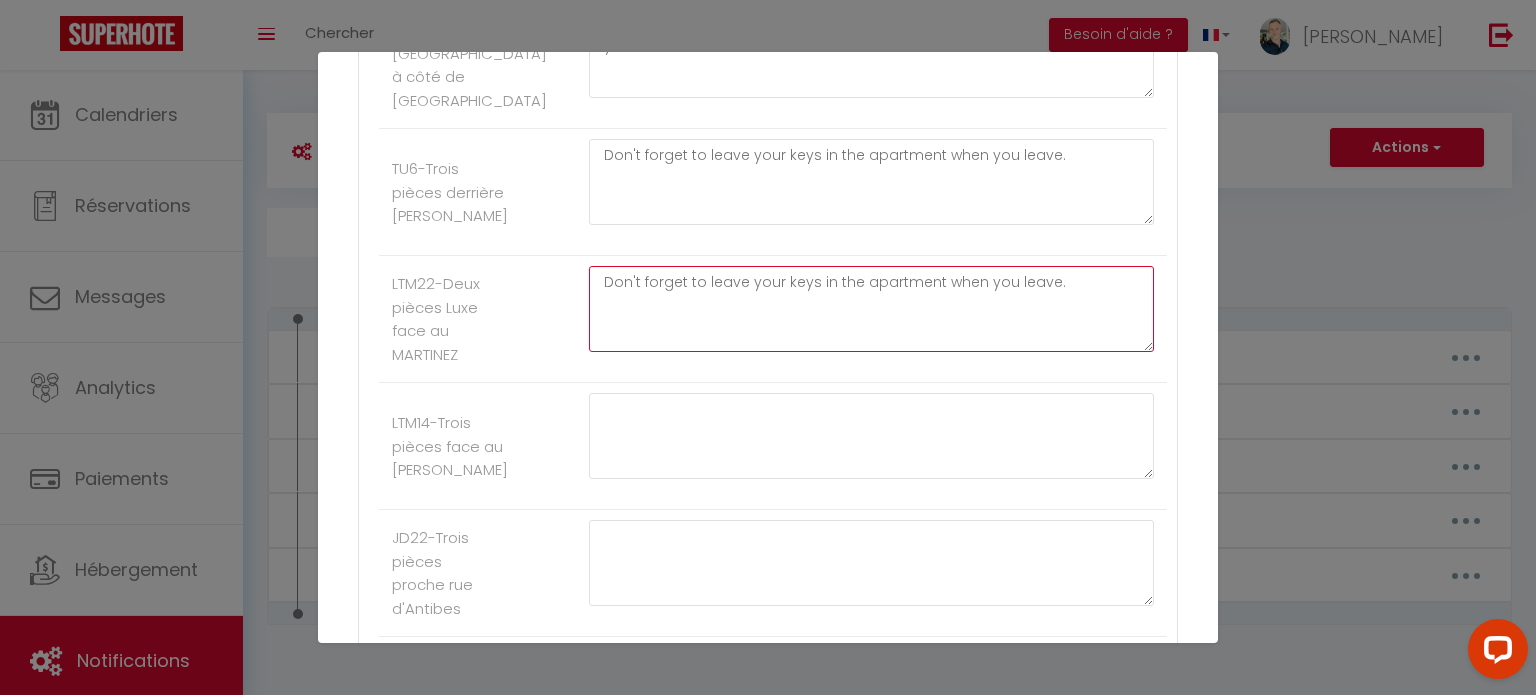 scroll, scrollTop: 1133, scrollLeft: 0, axis: vertical 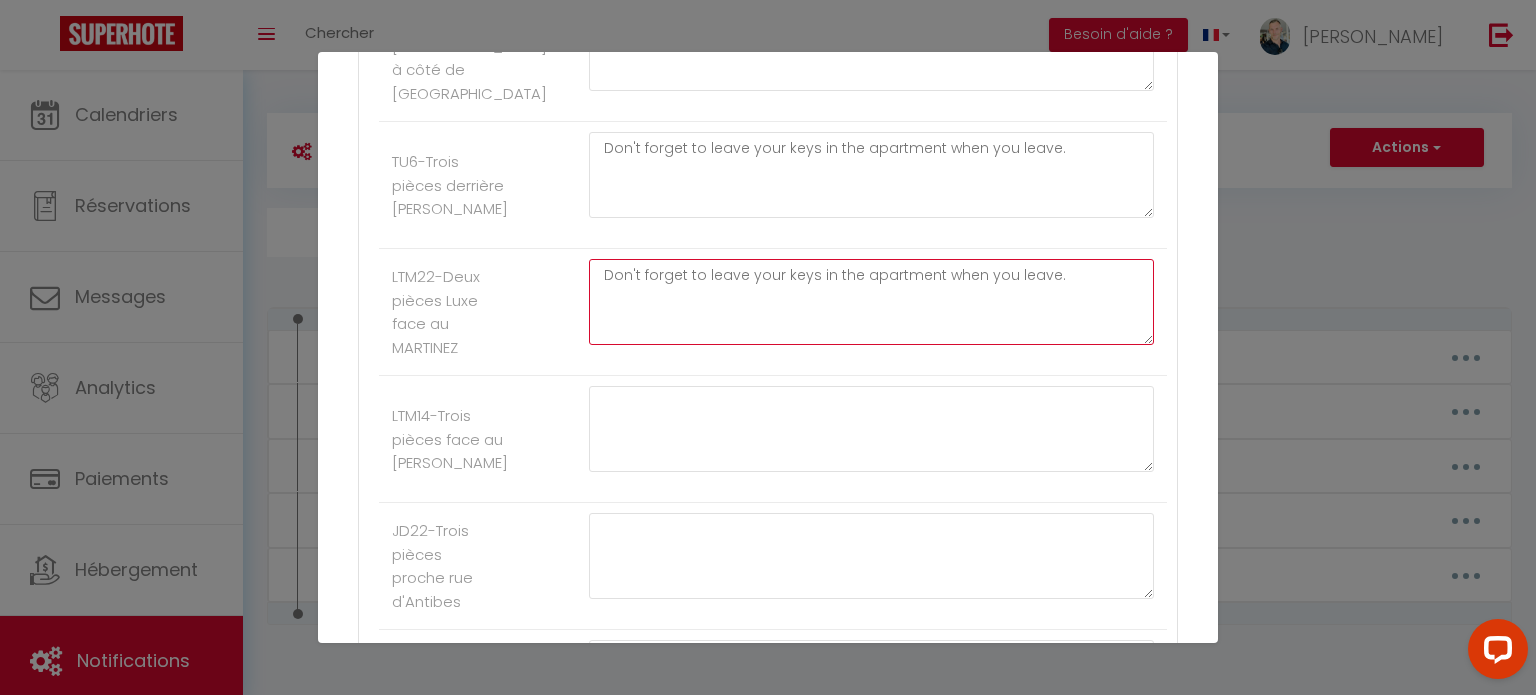 type on "Don't forget to leave your keys in the apartment when you leave." 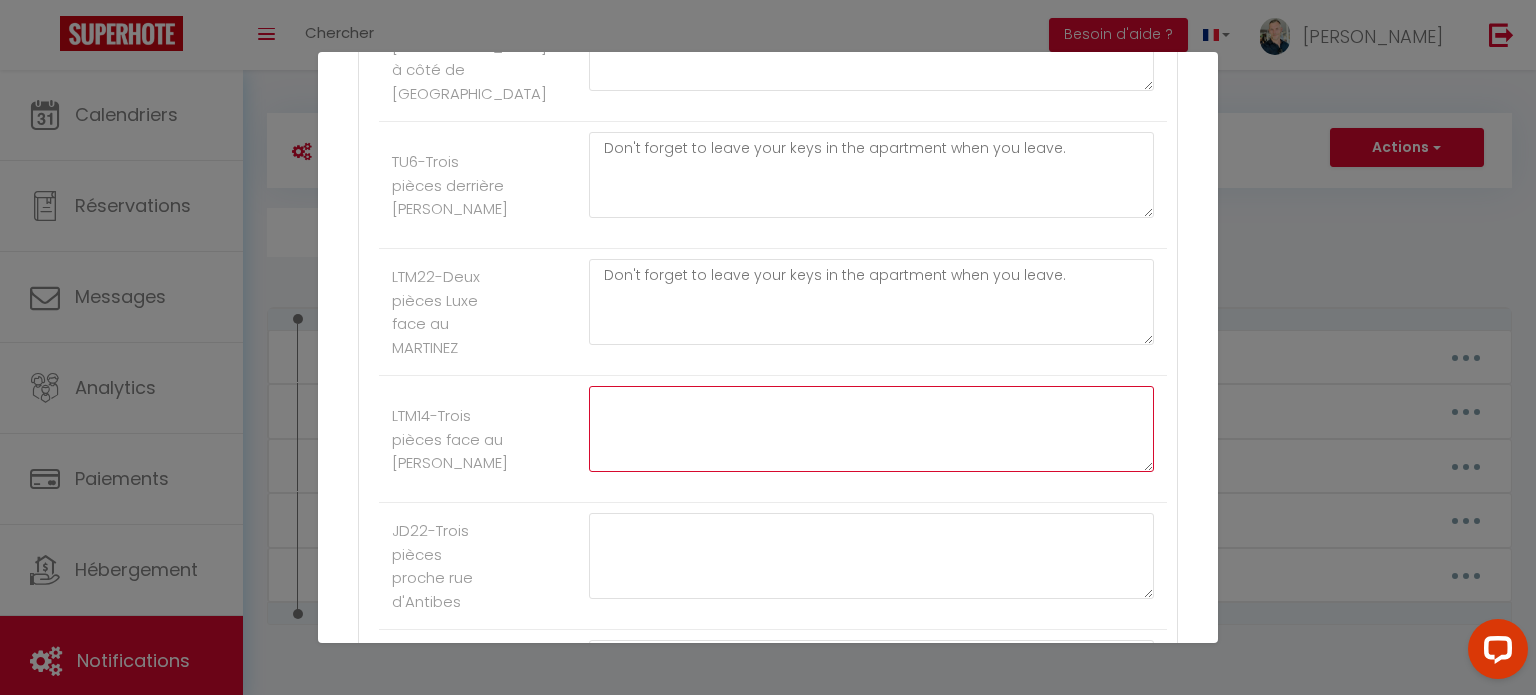 click at bounding box center [871, 429] 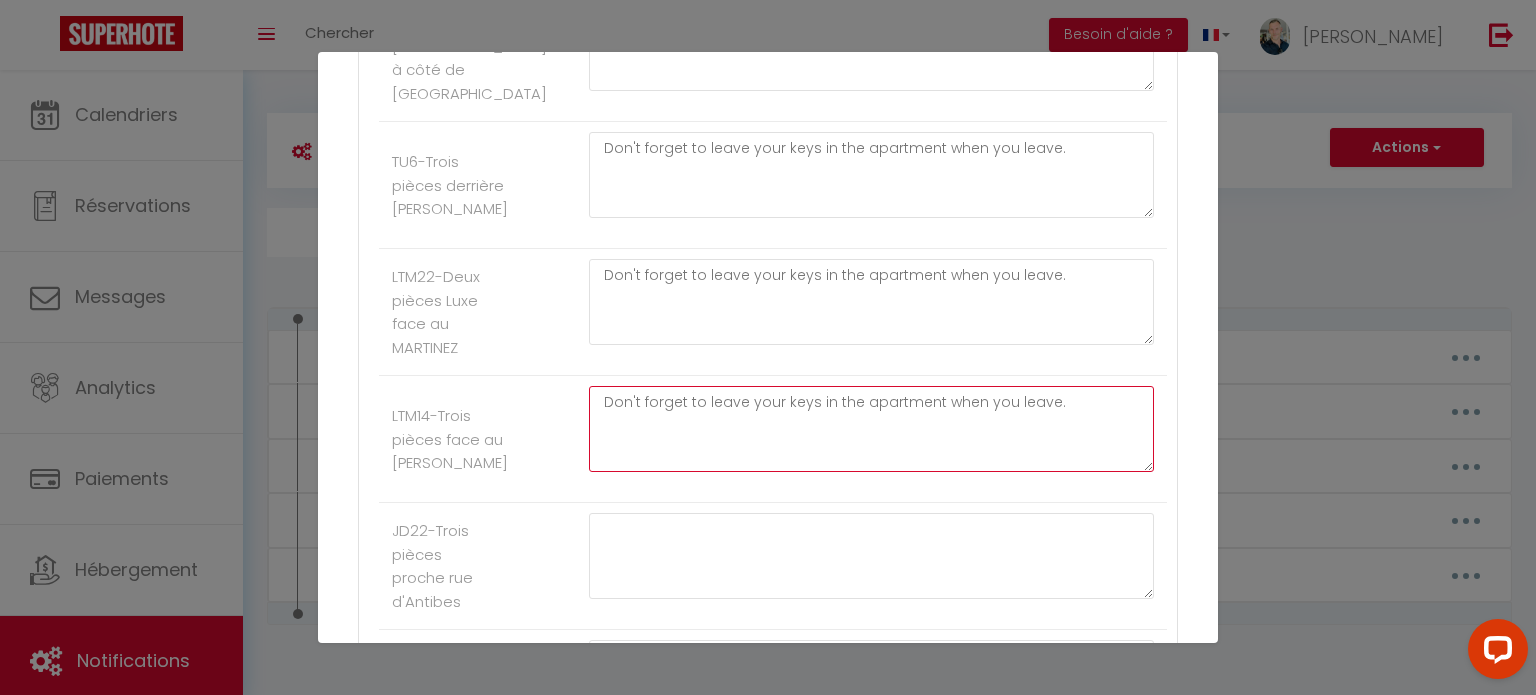 type on "Don't forget to leave your keys in the apartment when you leave." 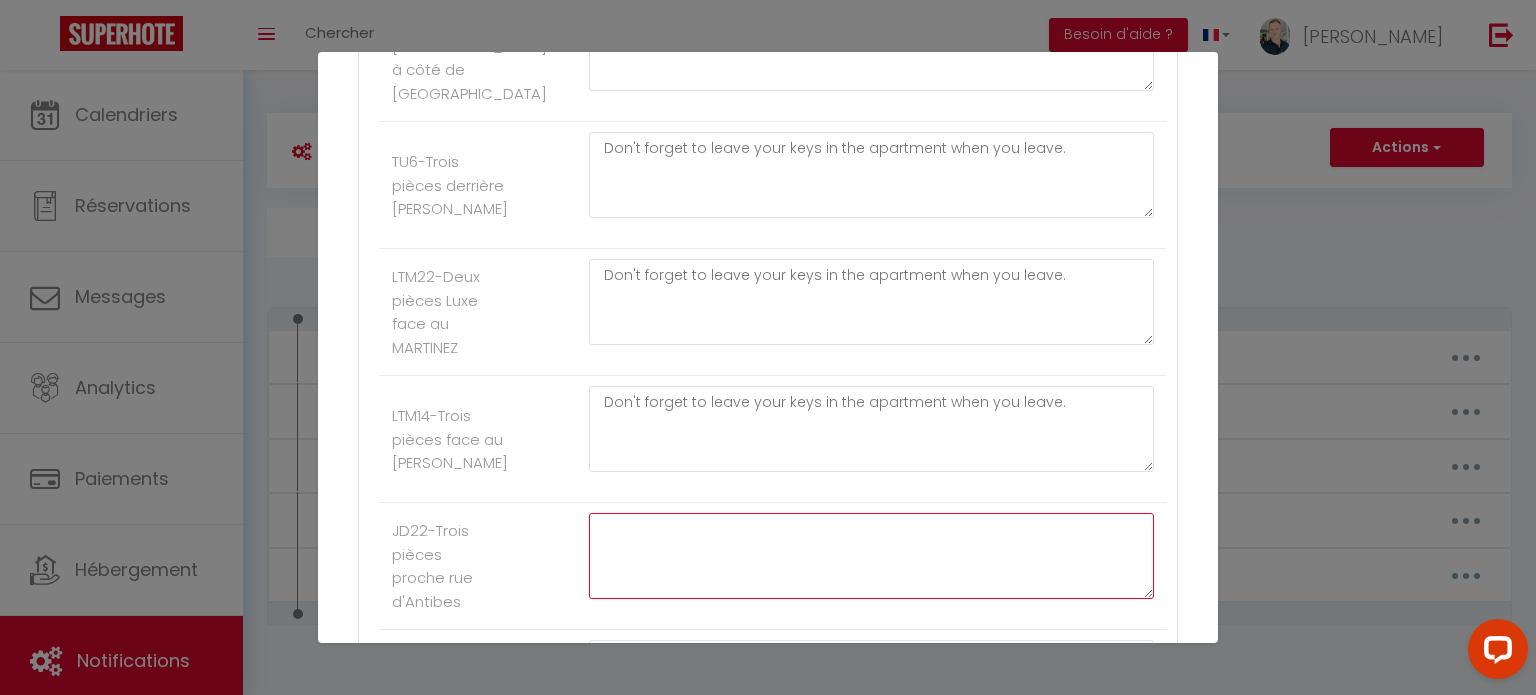 click at bounding box center (871, 556) 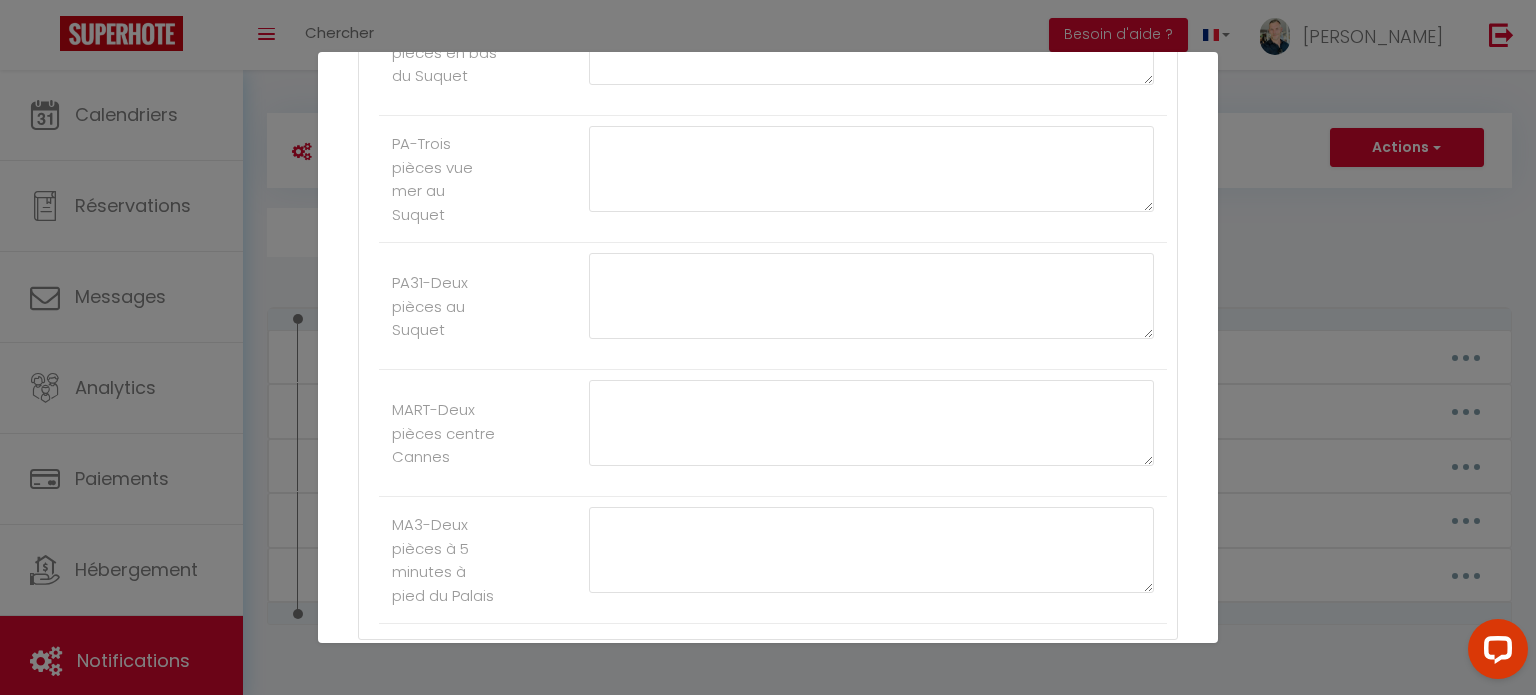 scroll, scrollTop: 3931, scrollLeft: 0, axis: vertical 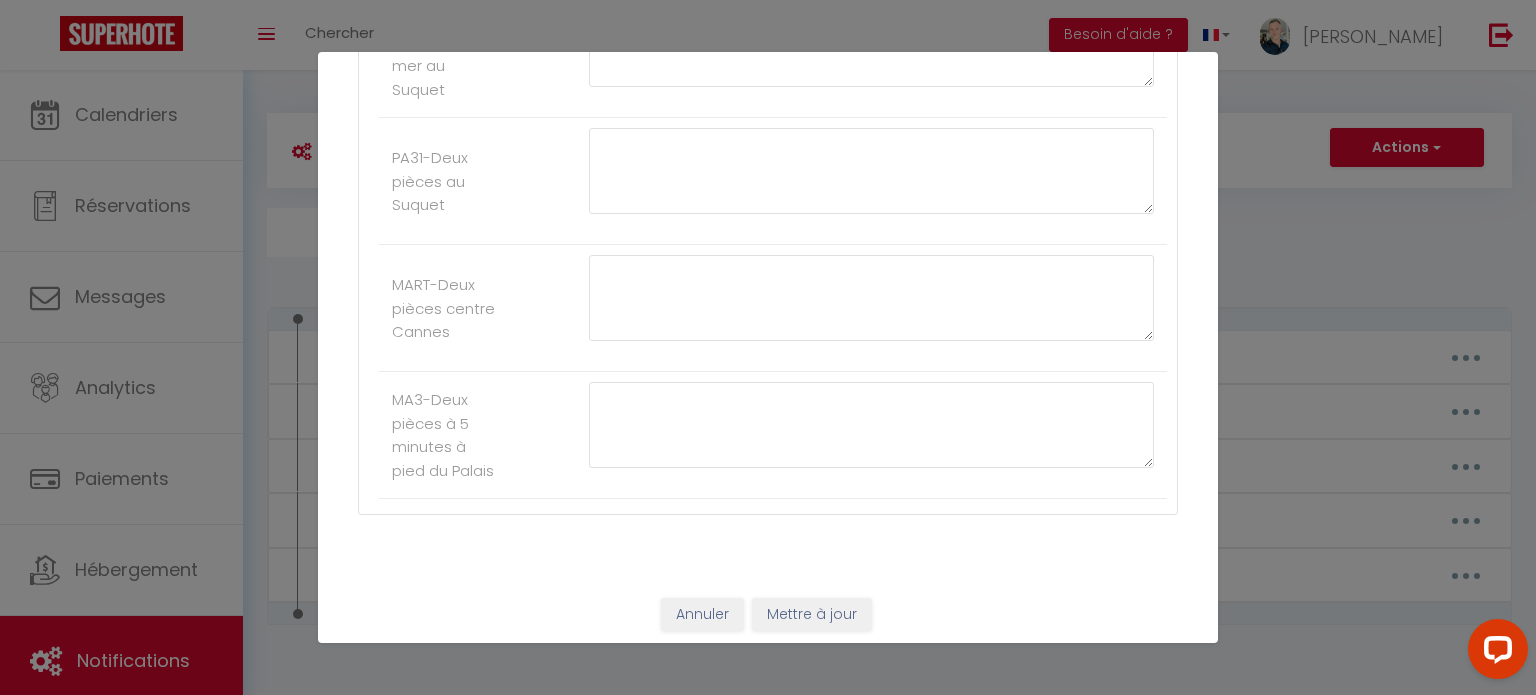 type on "Don't forget to leave your keys in the apartment when you leave." 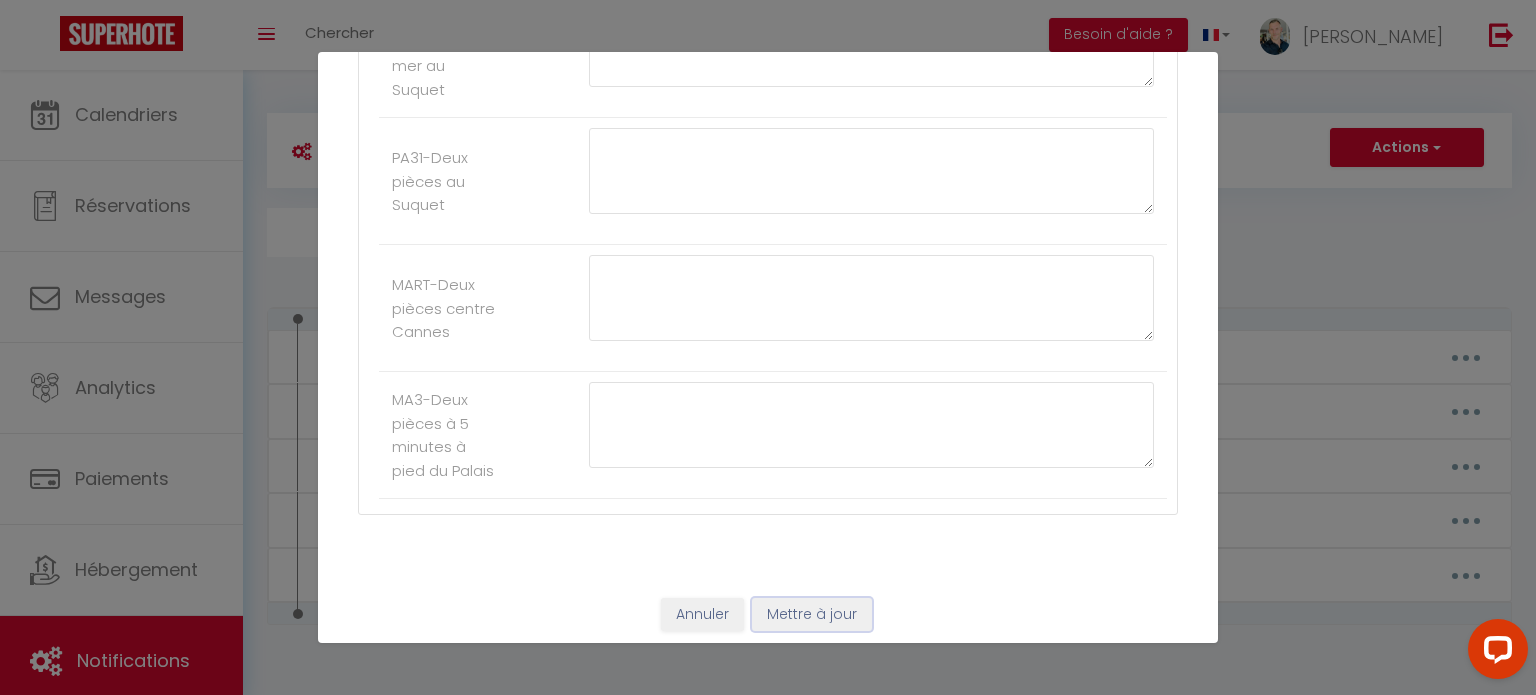 click on "Mettre à jour" at bounding box center [812, 615] 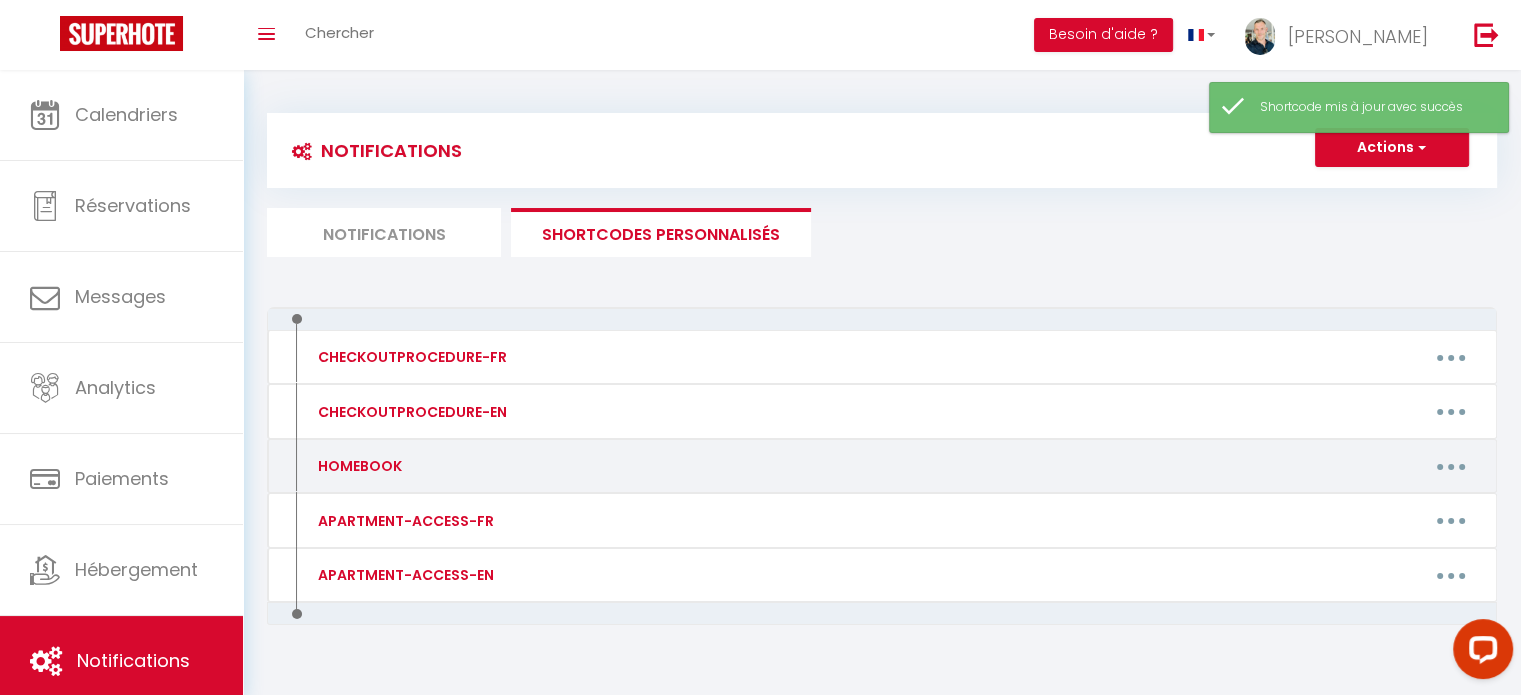 click at bounding box center (1451, 467) 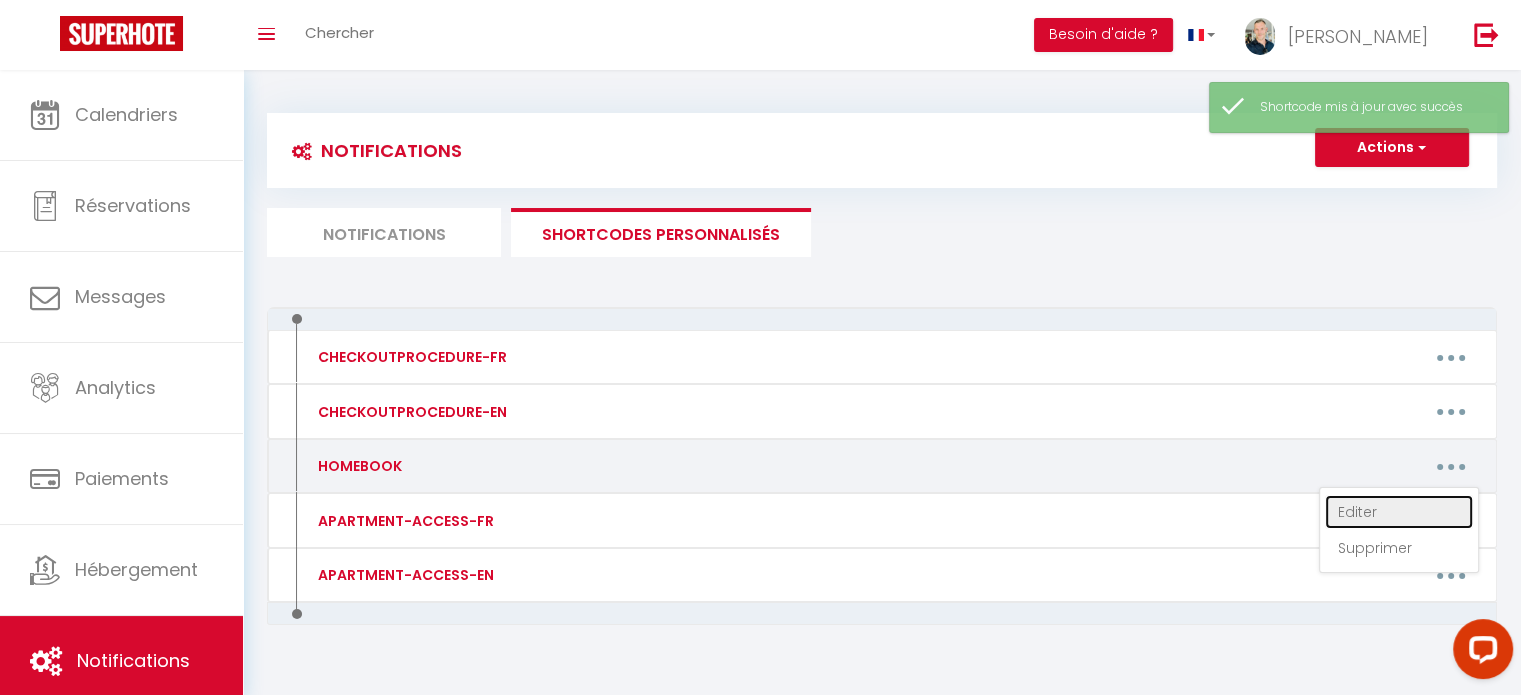 click on "Editer" at bounding box center (1399, 512) 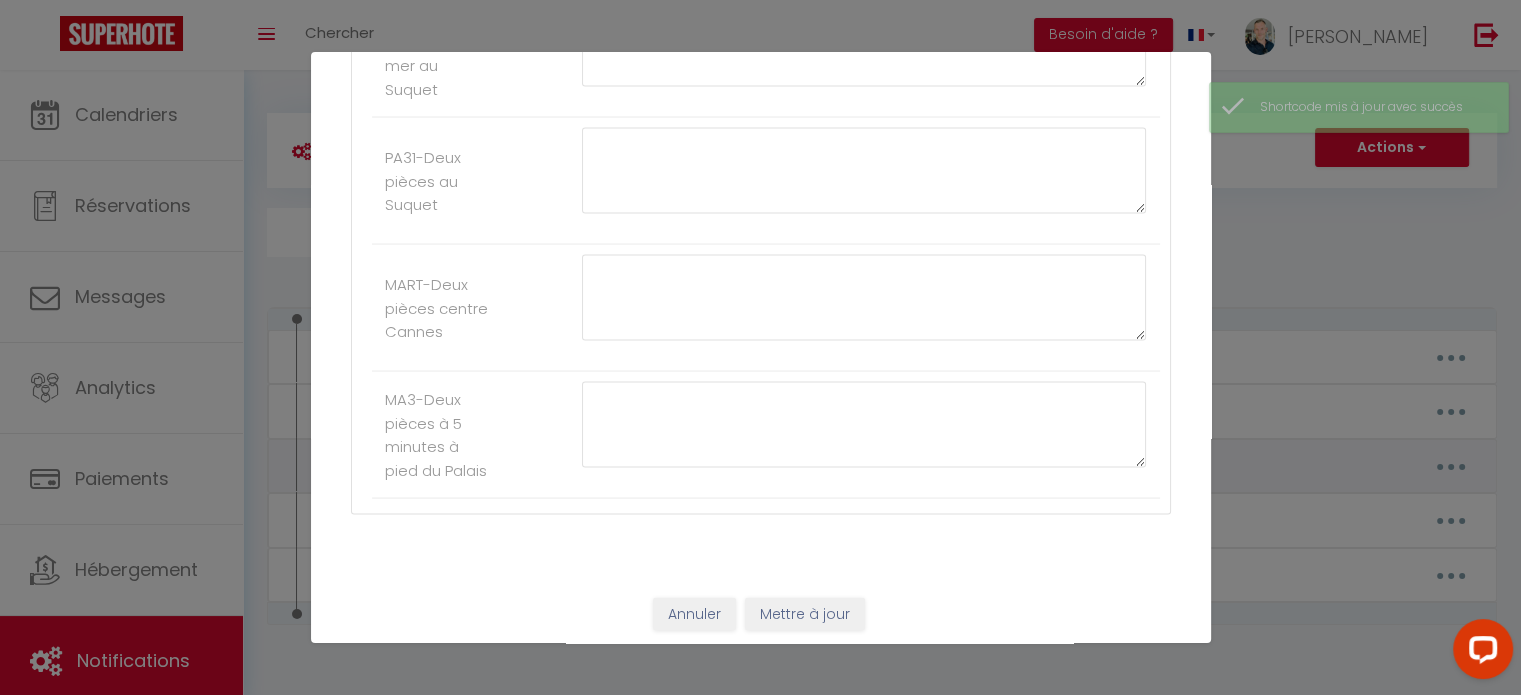 type on "HOMEBOOK" 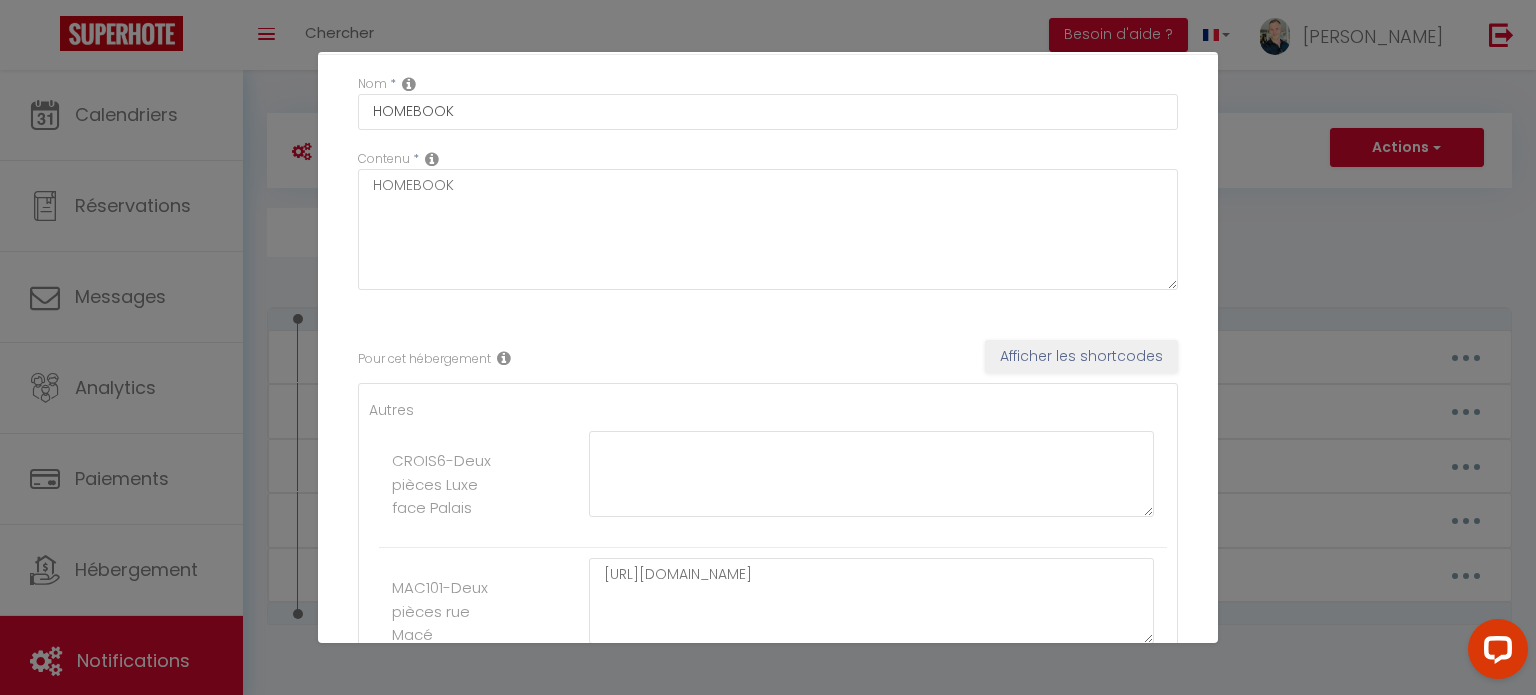 scroll, scrollTop: 0, scrollLeft: 0, axis: both 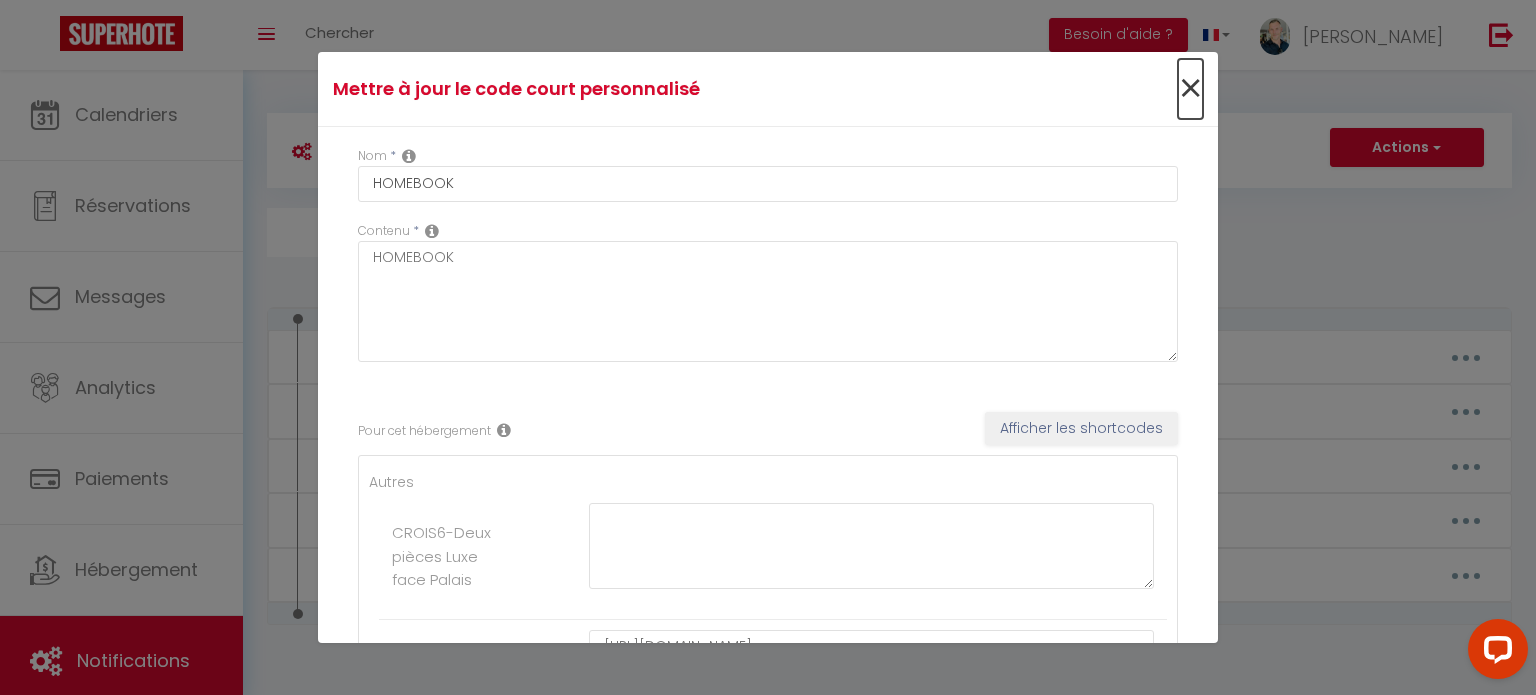 click on "×" at bounding box center (1190, 89) 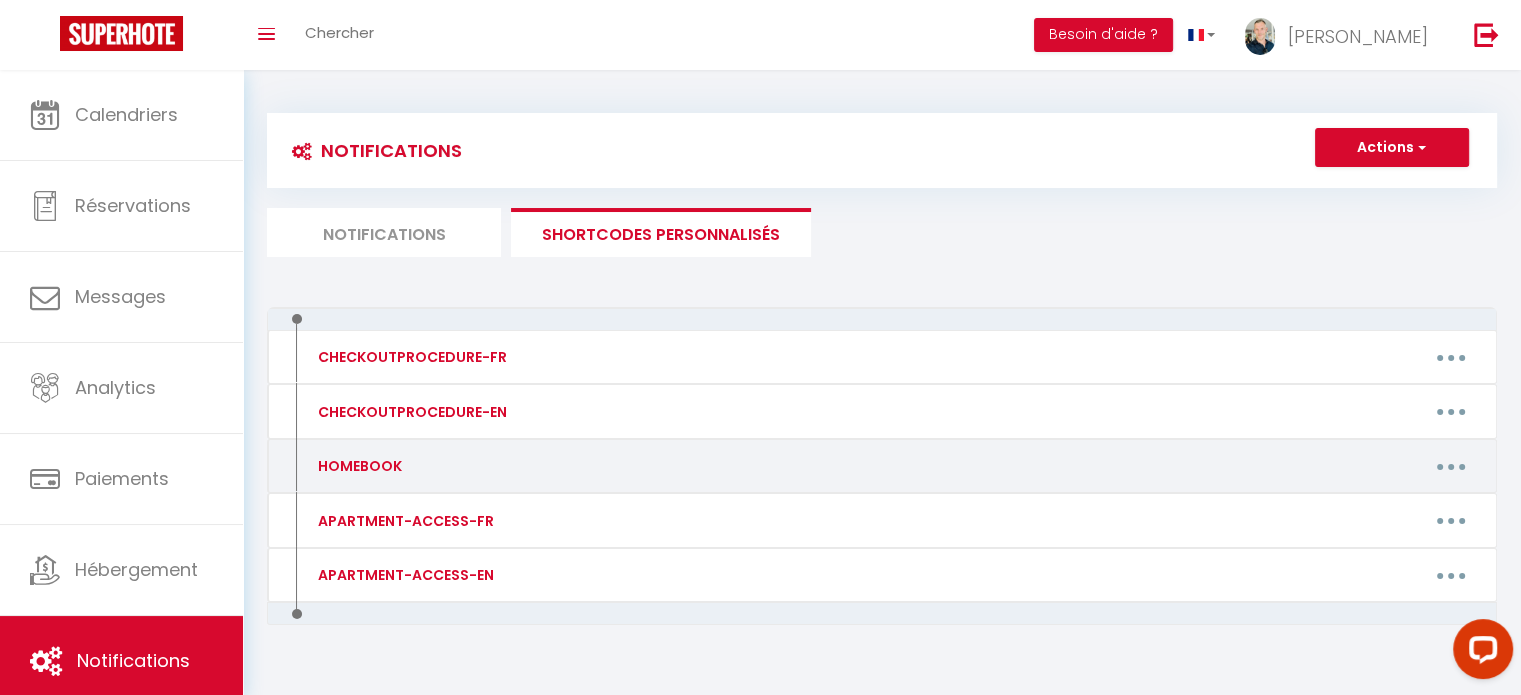 click at bounding box center (1451, 466) 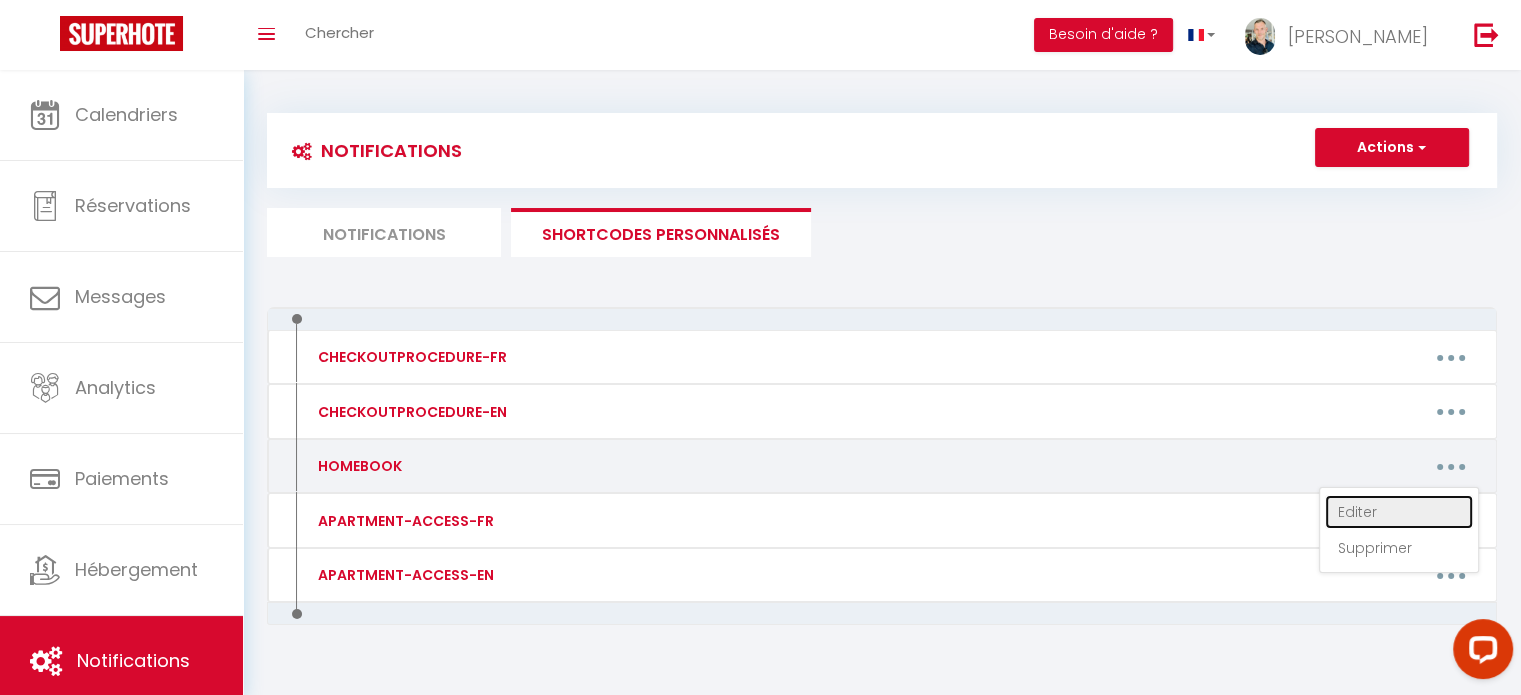 click on "Editer" at bounding box center [1399, 512] 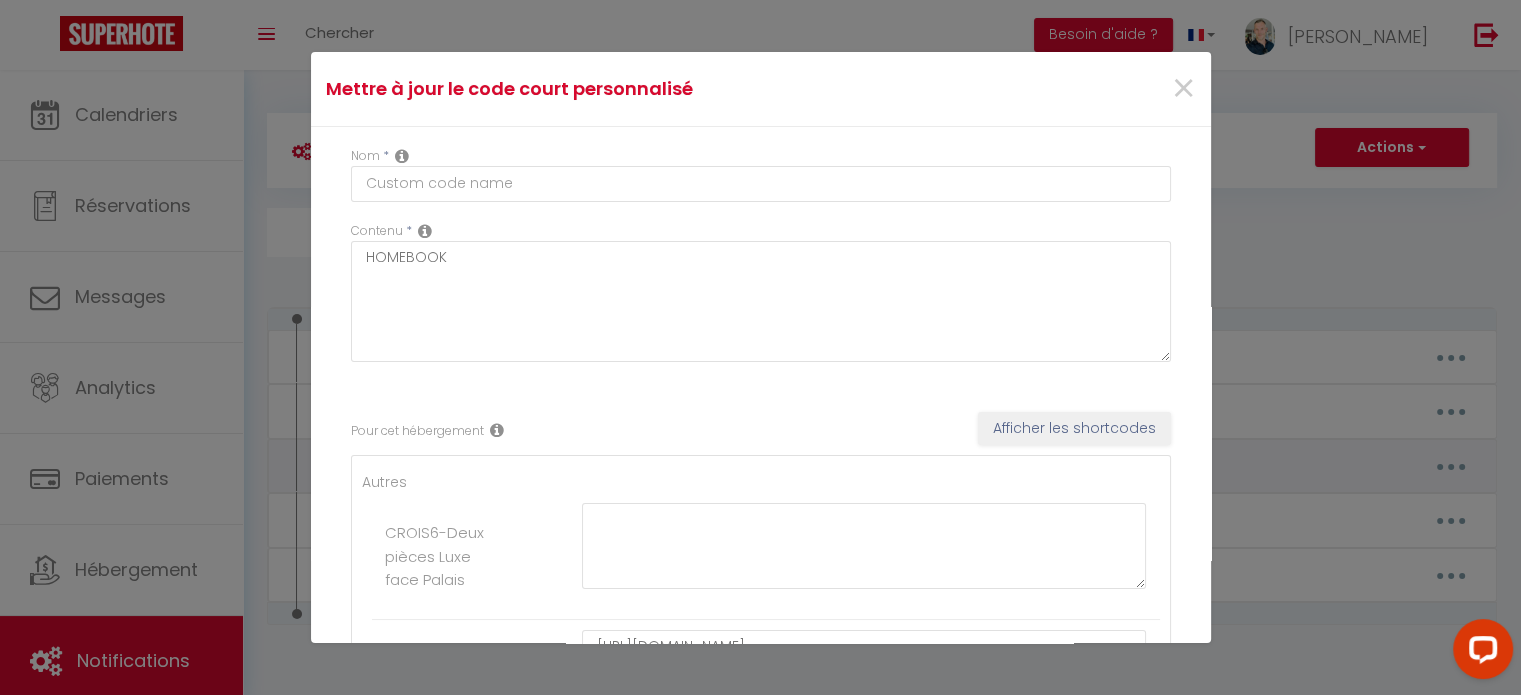 type on "HOMEBOOK" 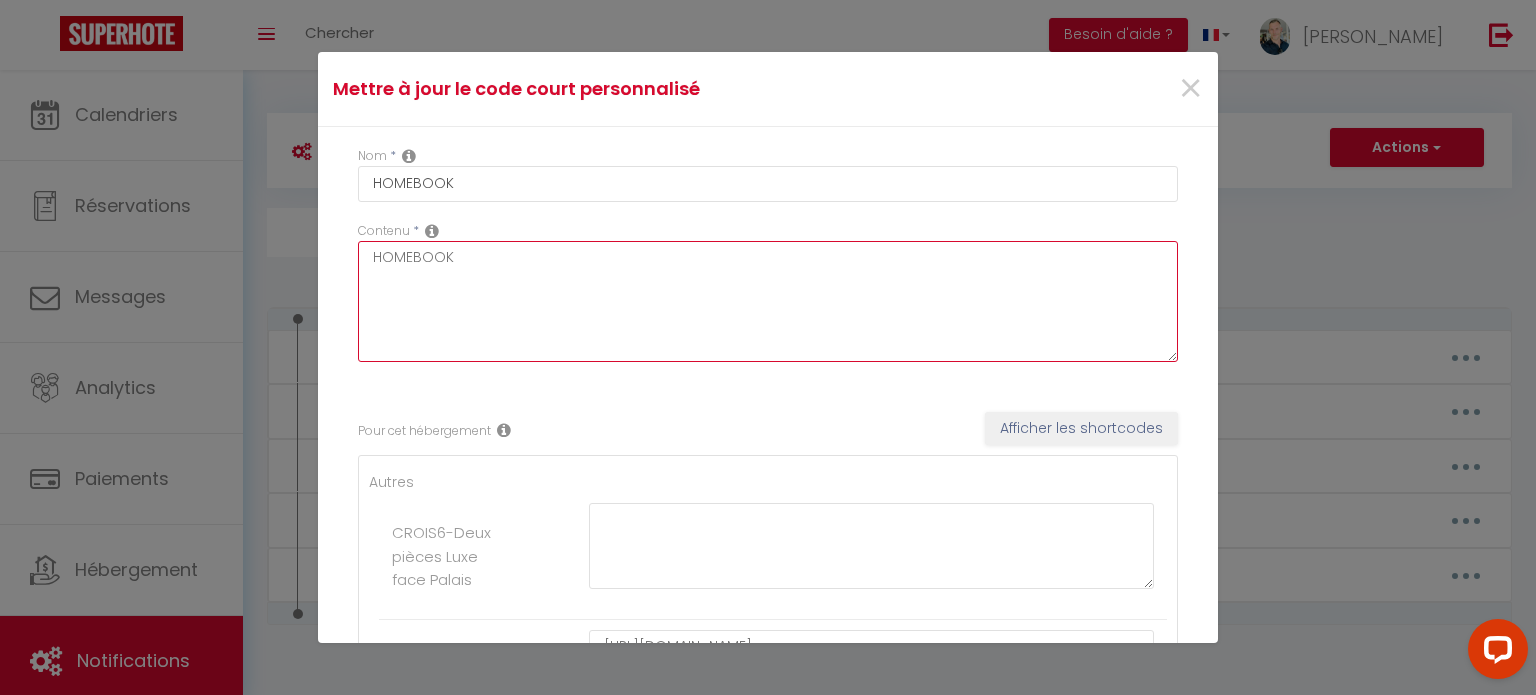 drag, startPoint x: 464, startPoint y: 259, endPoint x: 361, endPoint y: 250, distance: 103.392456 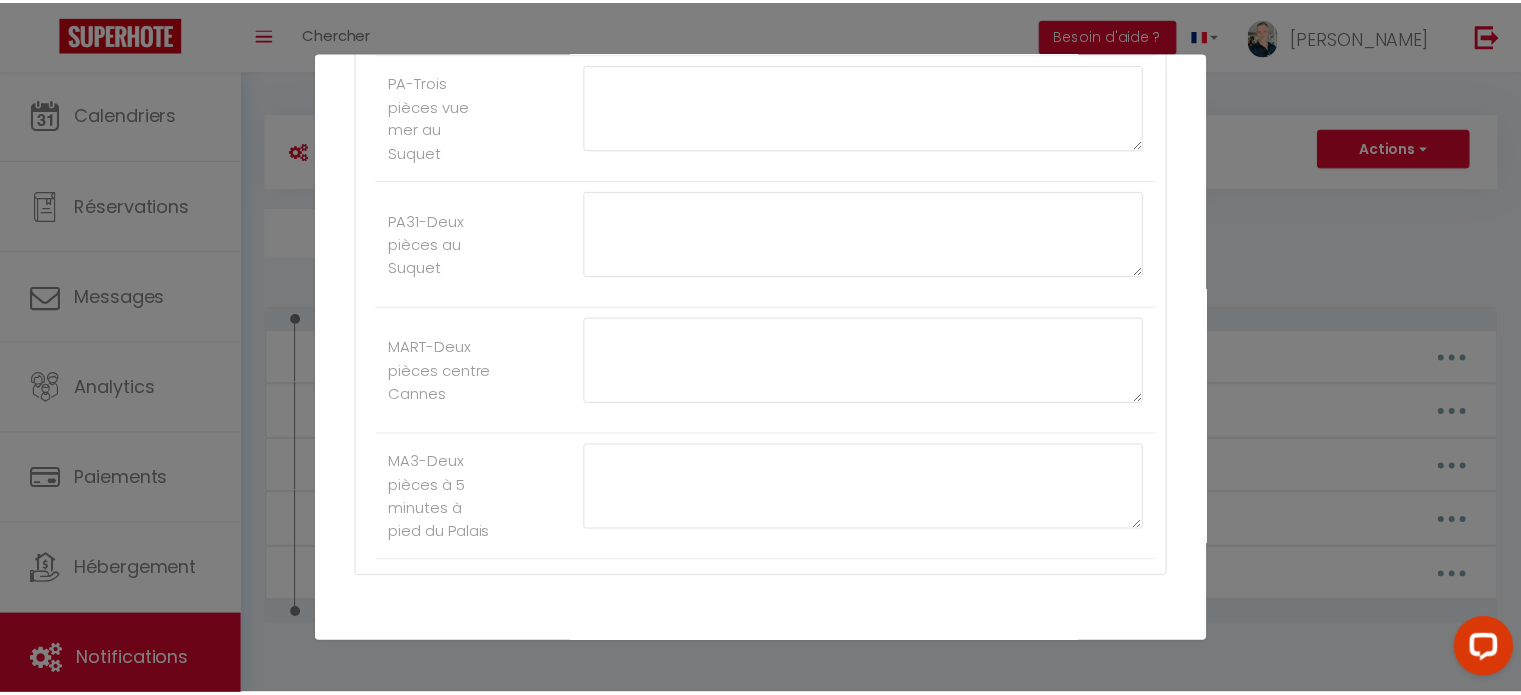 scroll, scrollTop: 3931, scrollLeft: 0, axis: vertical 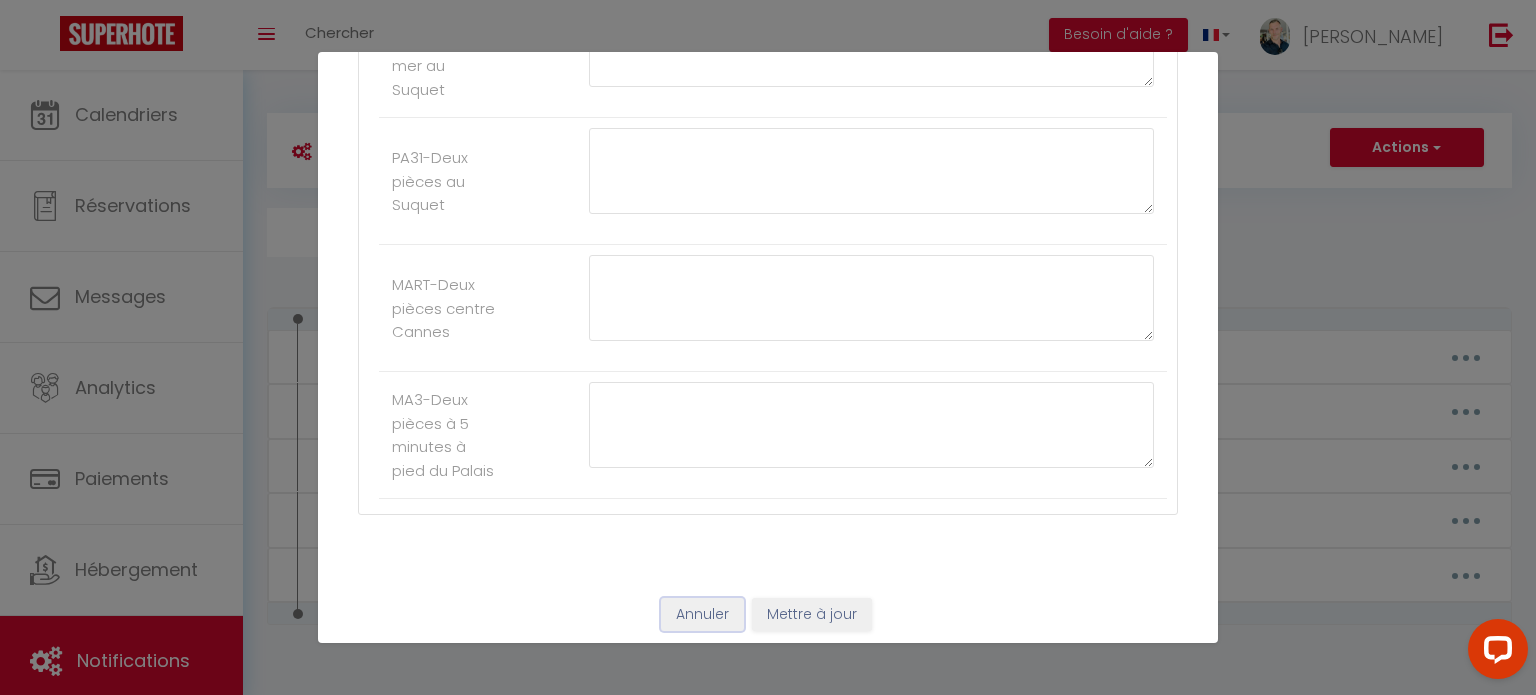 click on "Annuler" at bounding box center [702, 615] 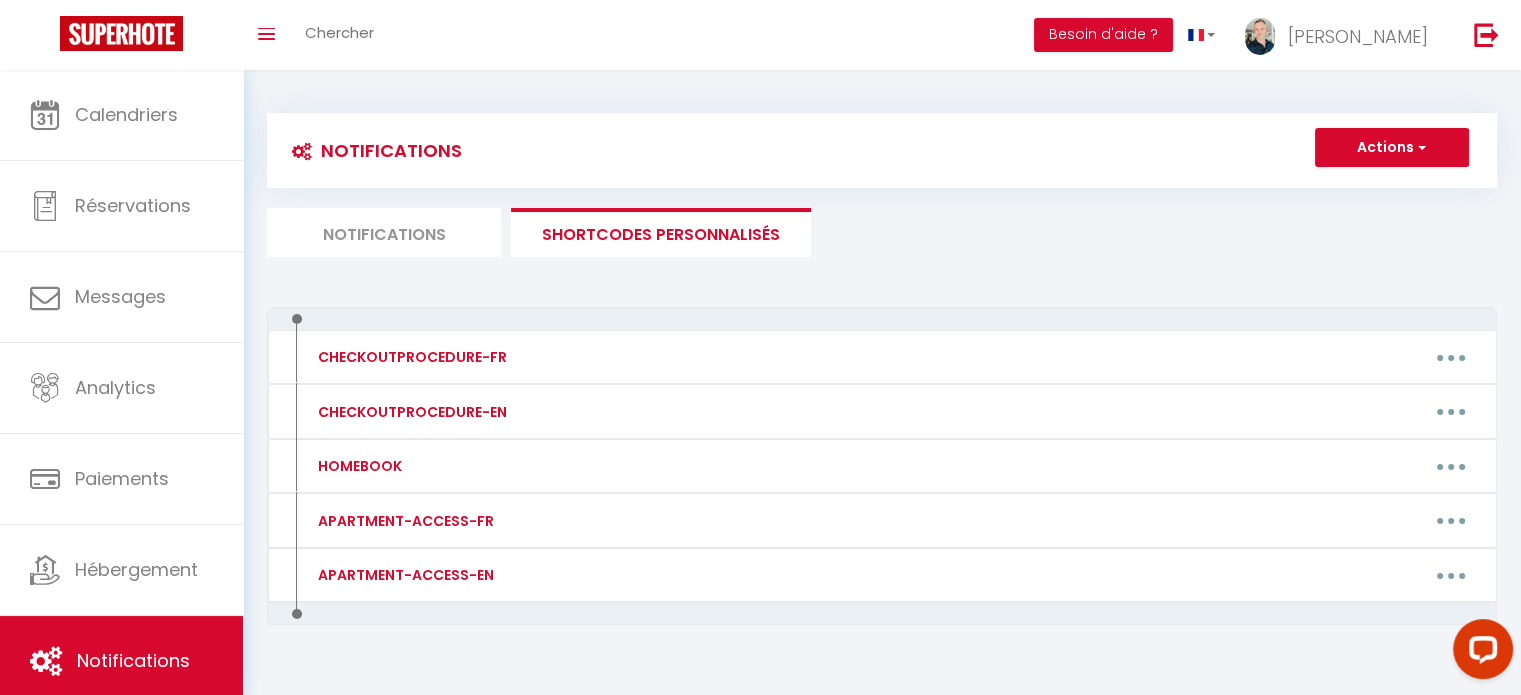 click on "Notifications" at bounding box center (384, 232) 